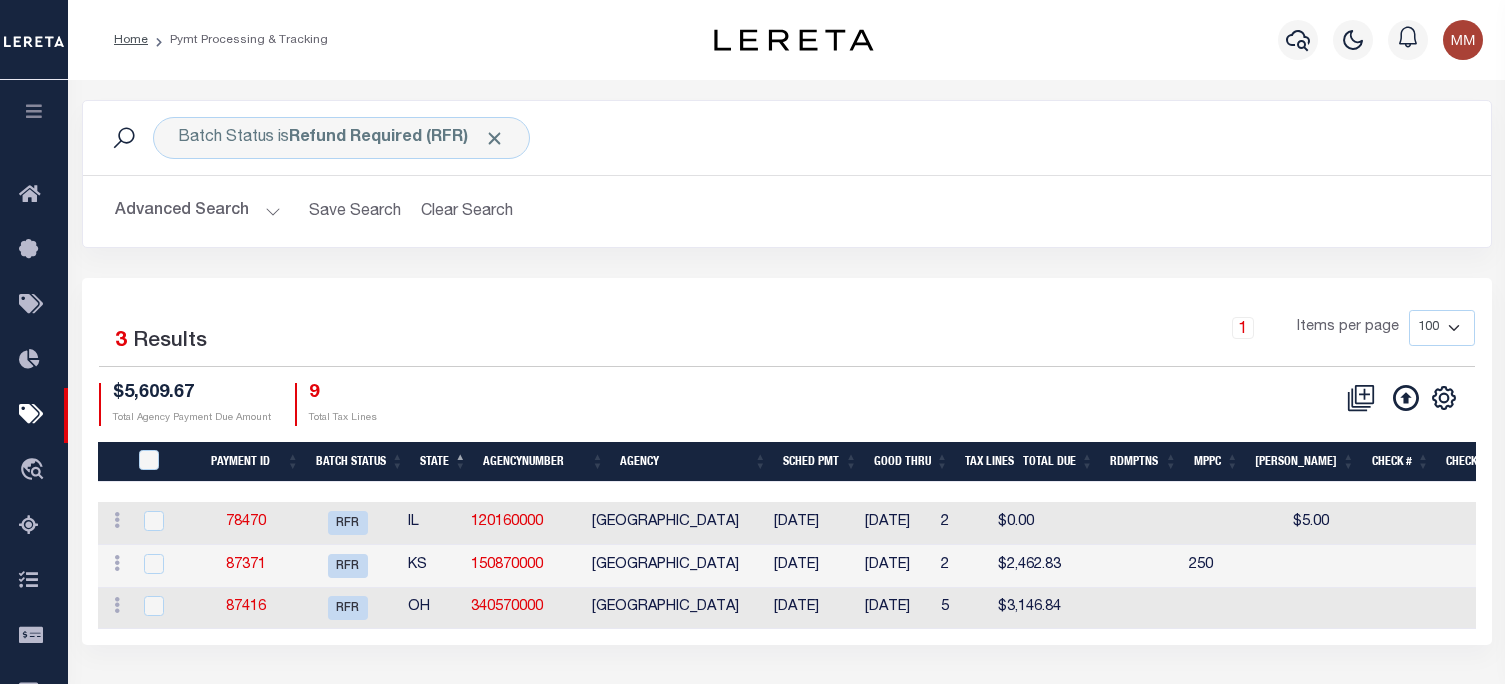scroll, scrollTop: 0, scrollLeft: 0, axis: both 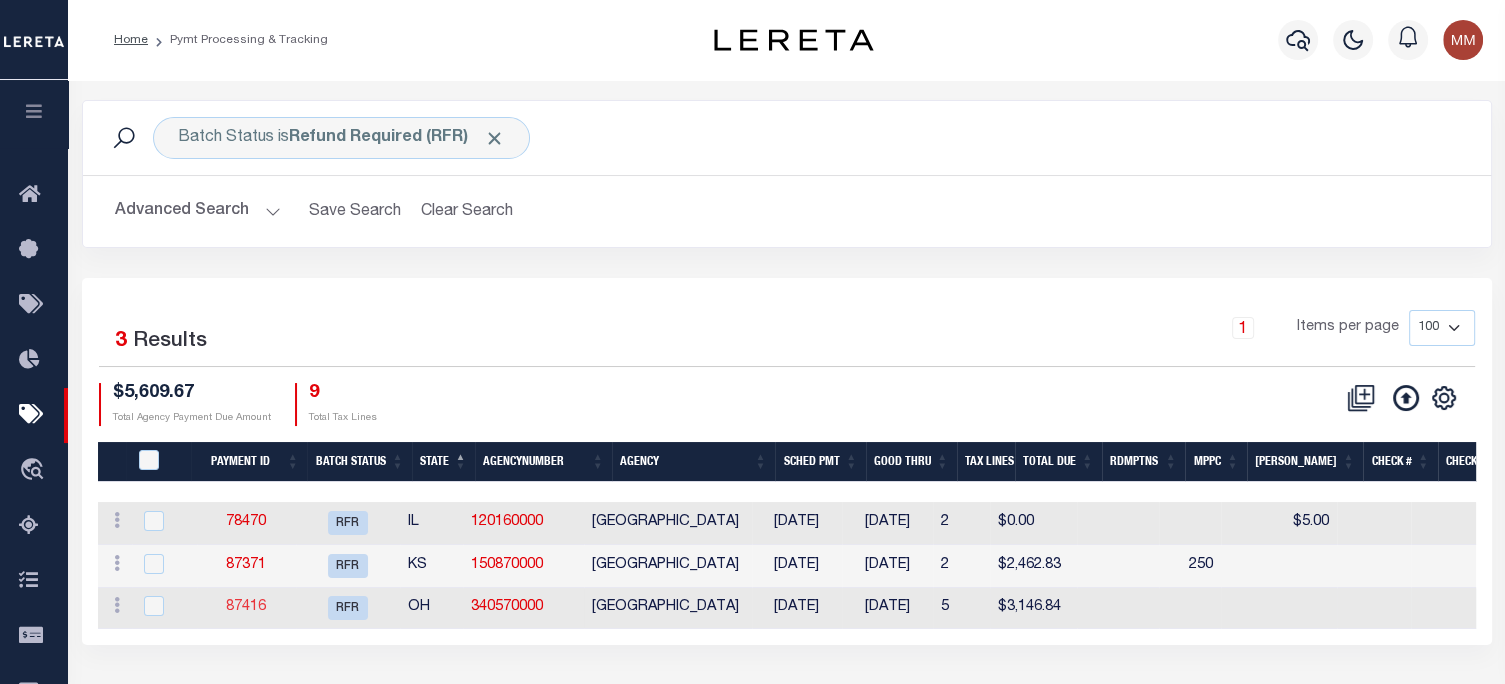 click on "87416" at bounding box center (246, 607) 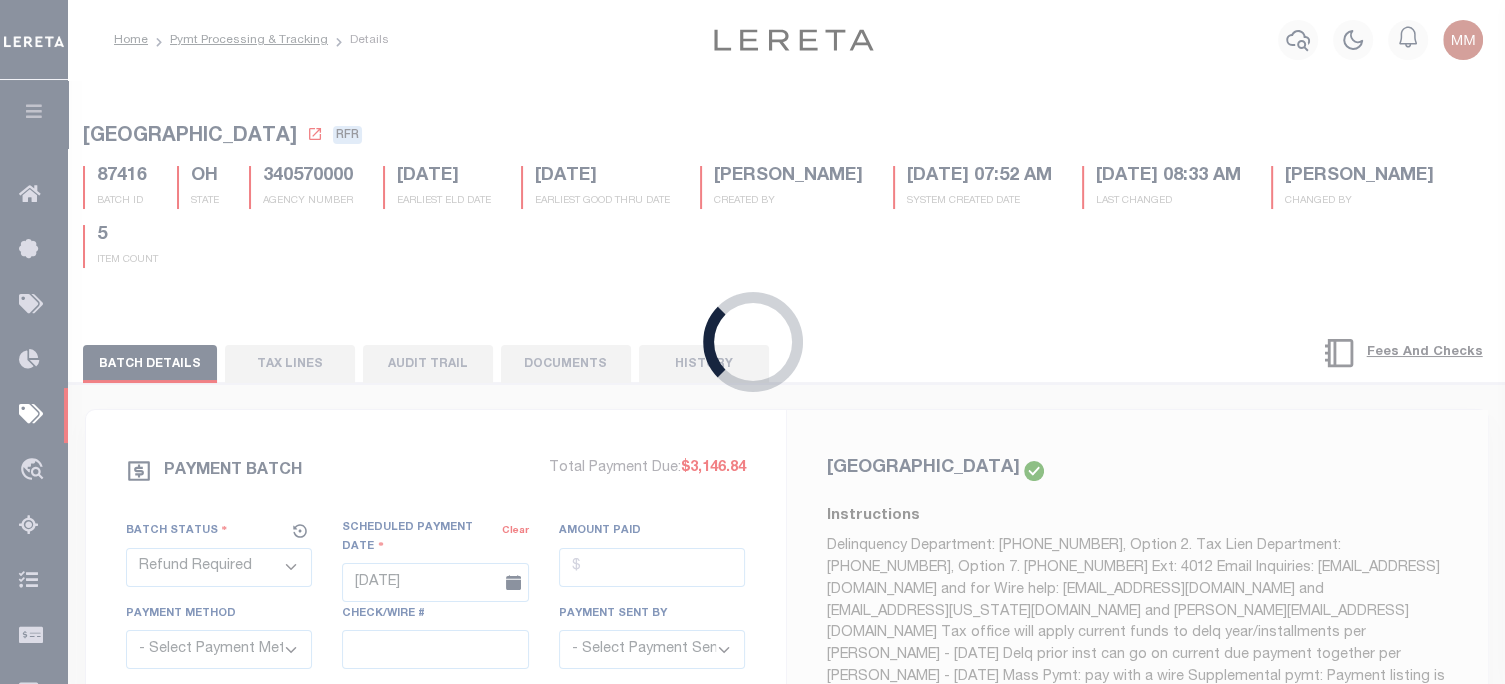 type on "$6,237.74" 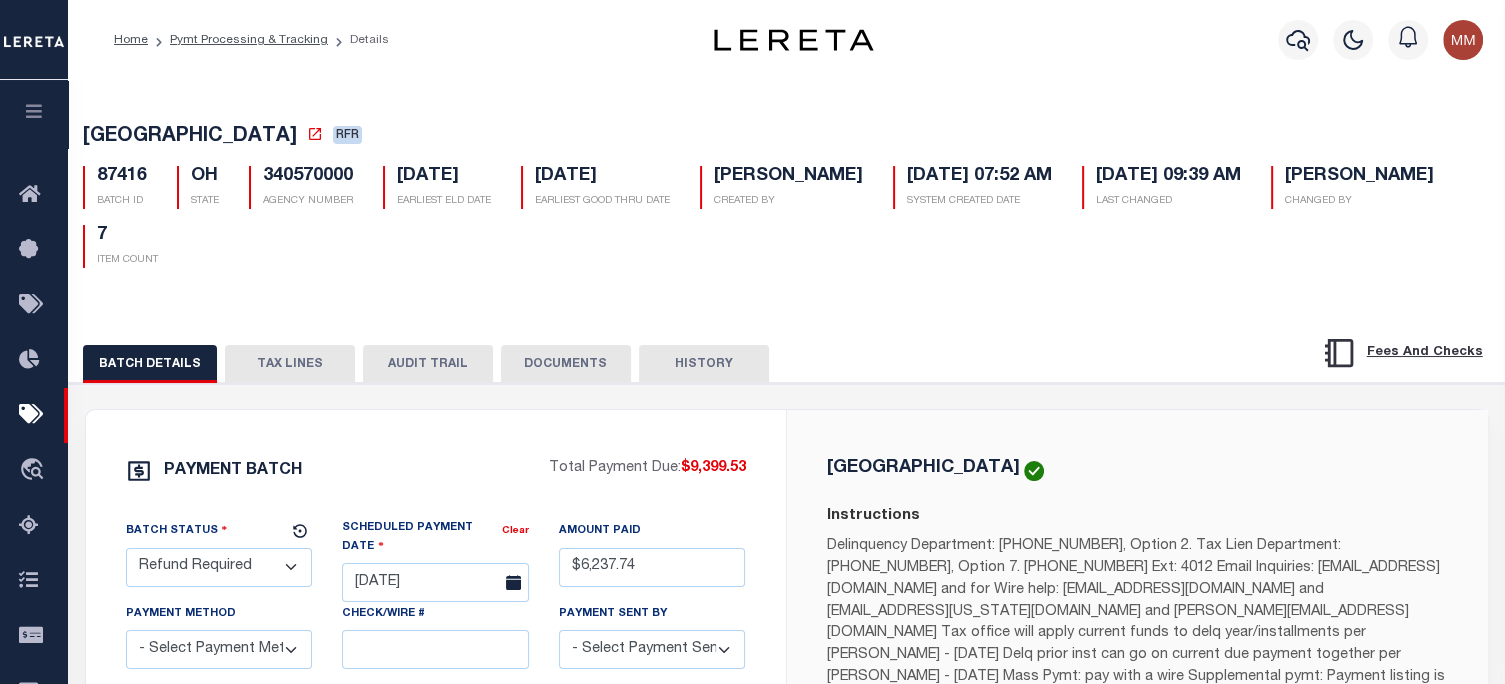 click on "TAX LINES" at bounding box center [290, 364] 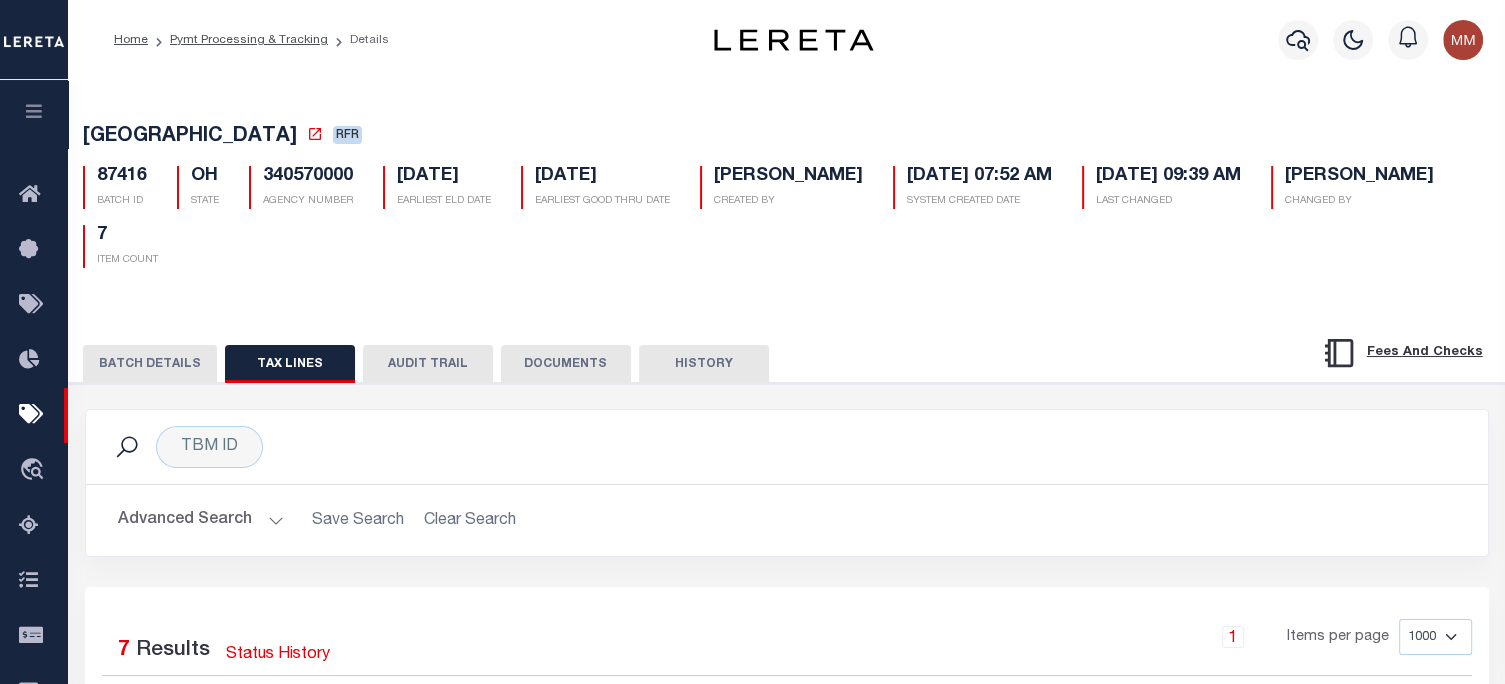click on "DOCUMENTS" at bounding box center [566, 364] 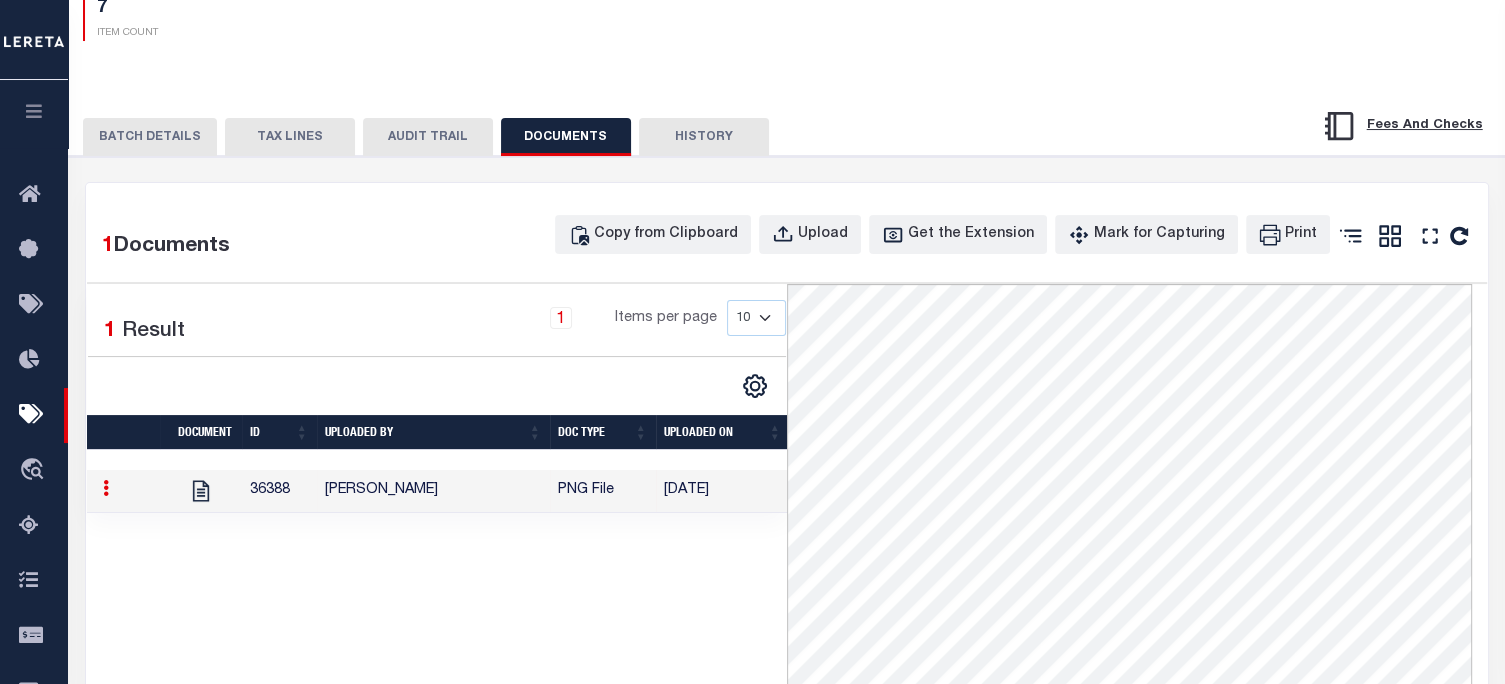 scroll, scrollTop: 300, scrollLeft: 0, axis: vertical 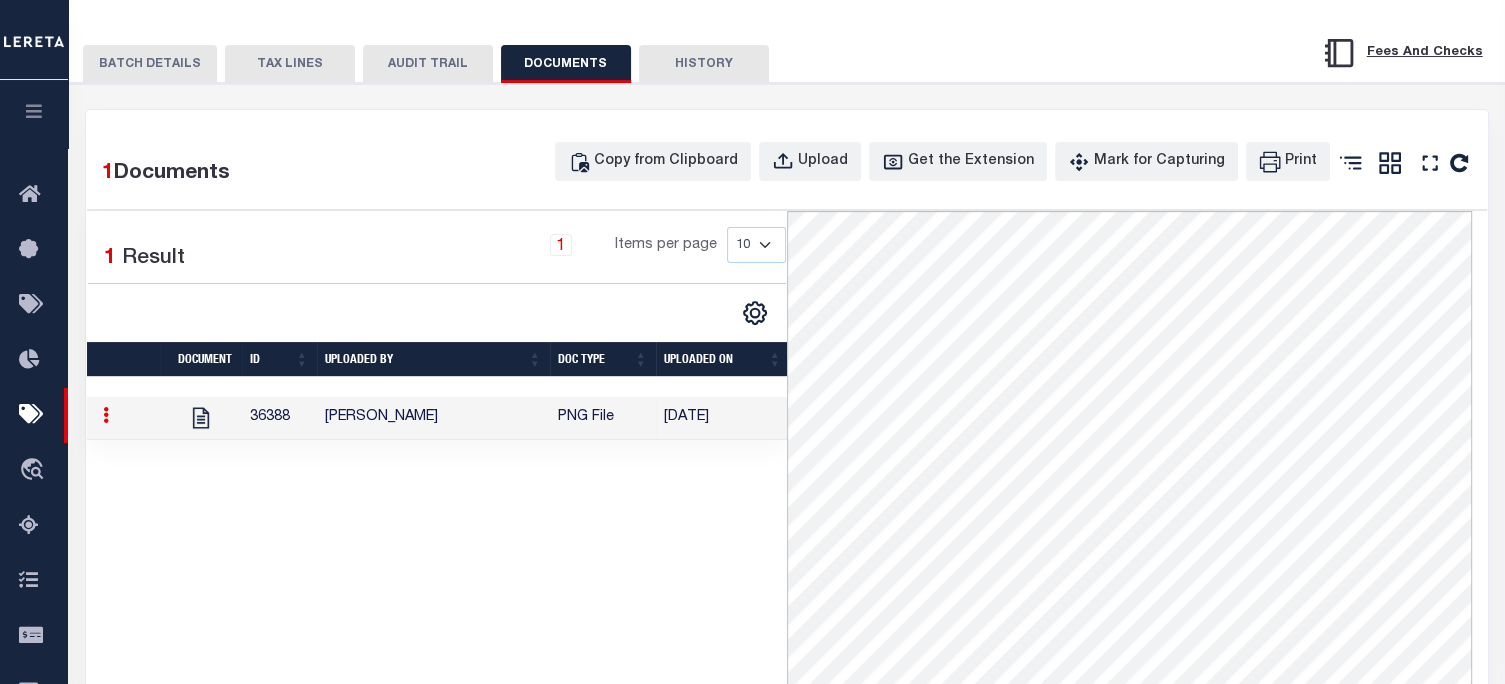 click on "TAX LINES" at bounding box center [290, 64] 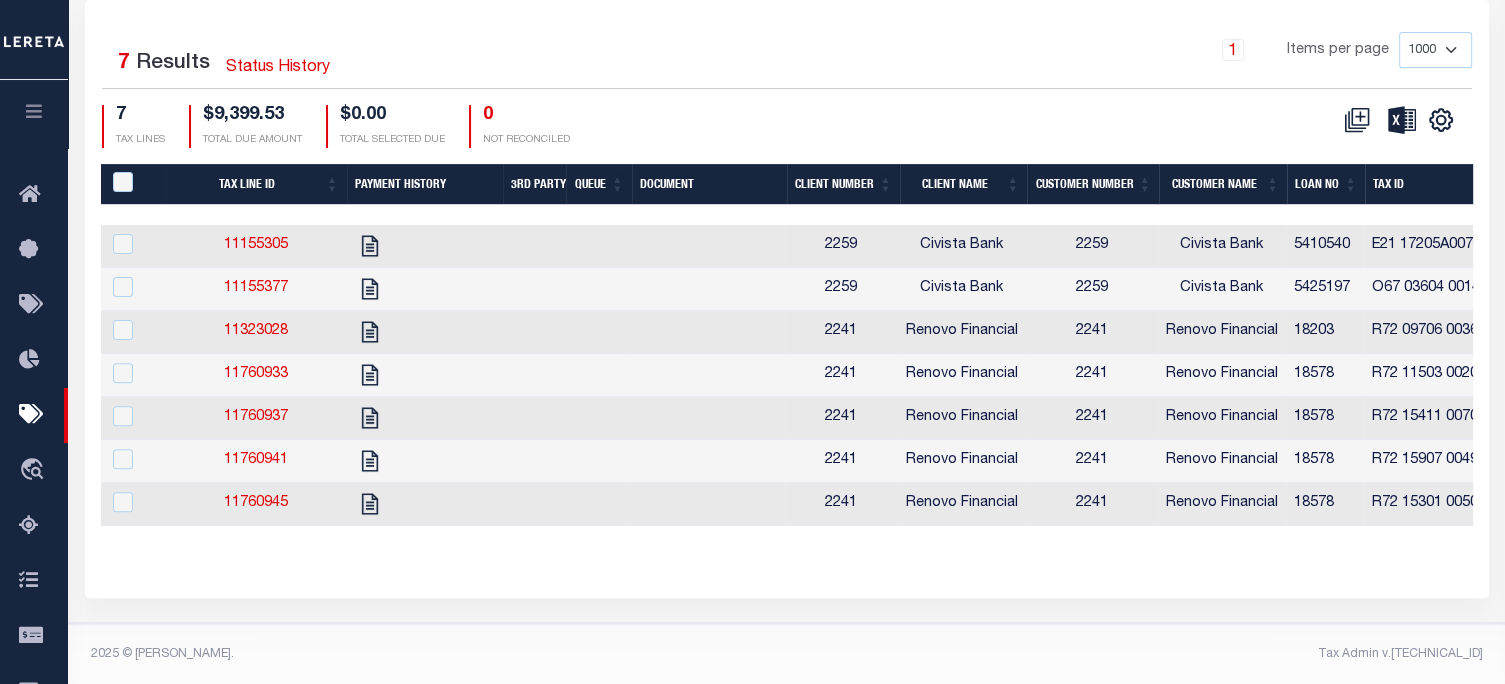scroll, scrollTop: 600, scrollLeft: 0, axis: vertical 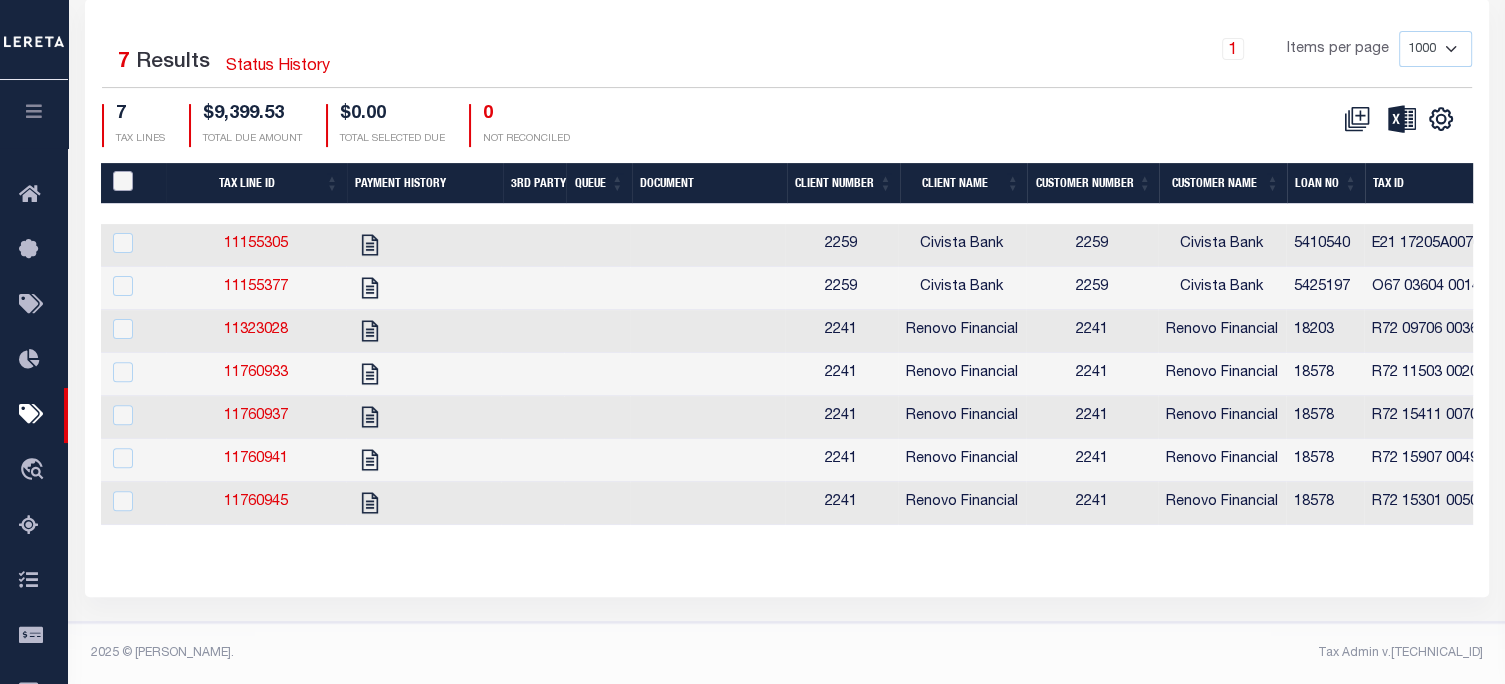 click at bounding box center [123, 181] 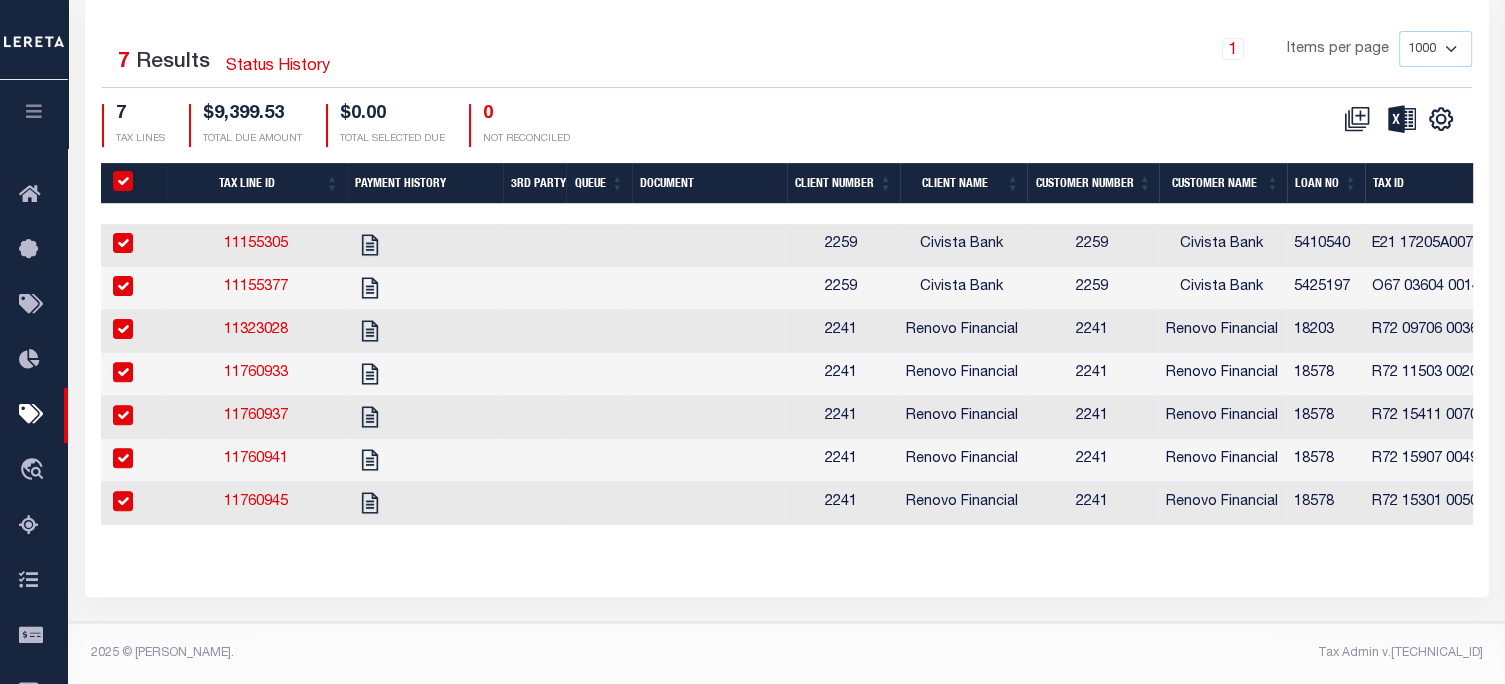 checkbox on "true" 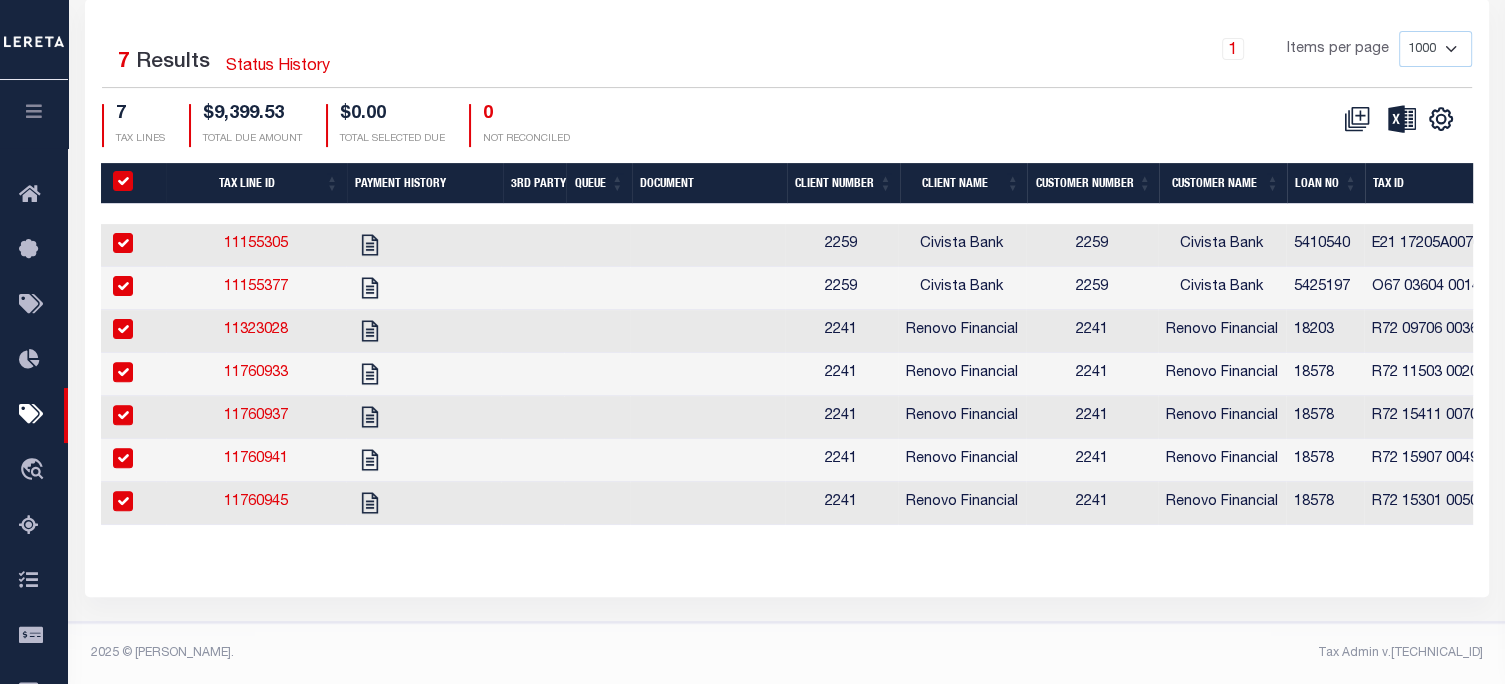 checkbox on "true" 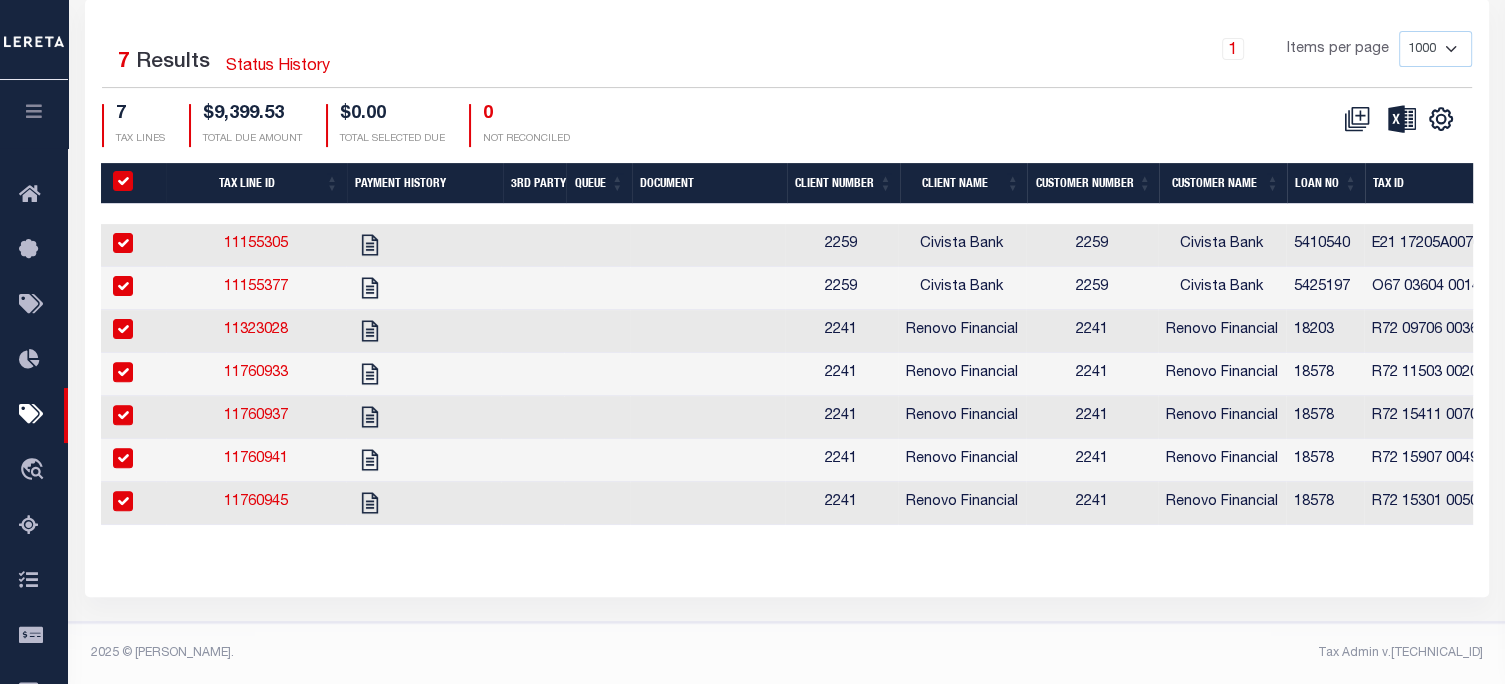 checkbox on "true" 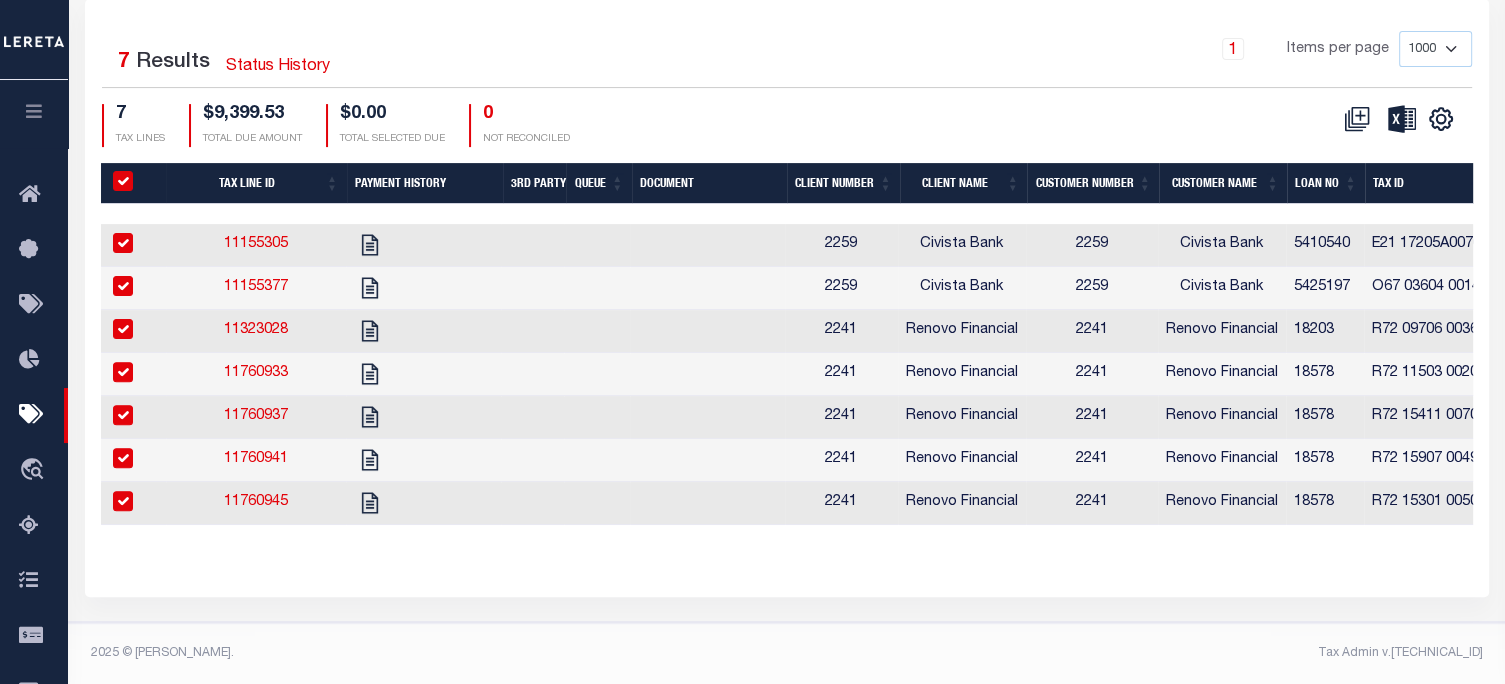checkbox on "true" 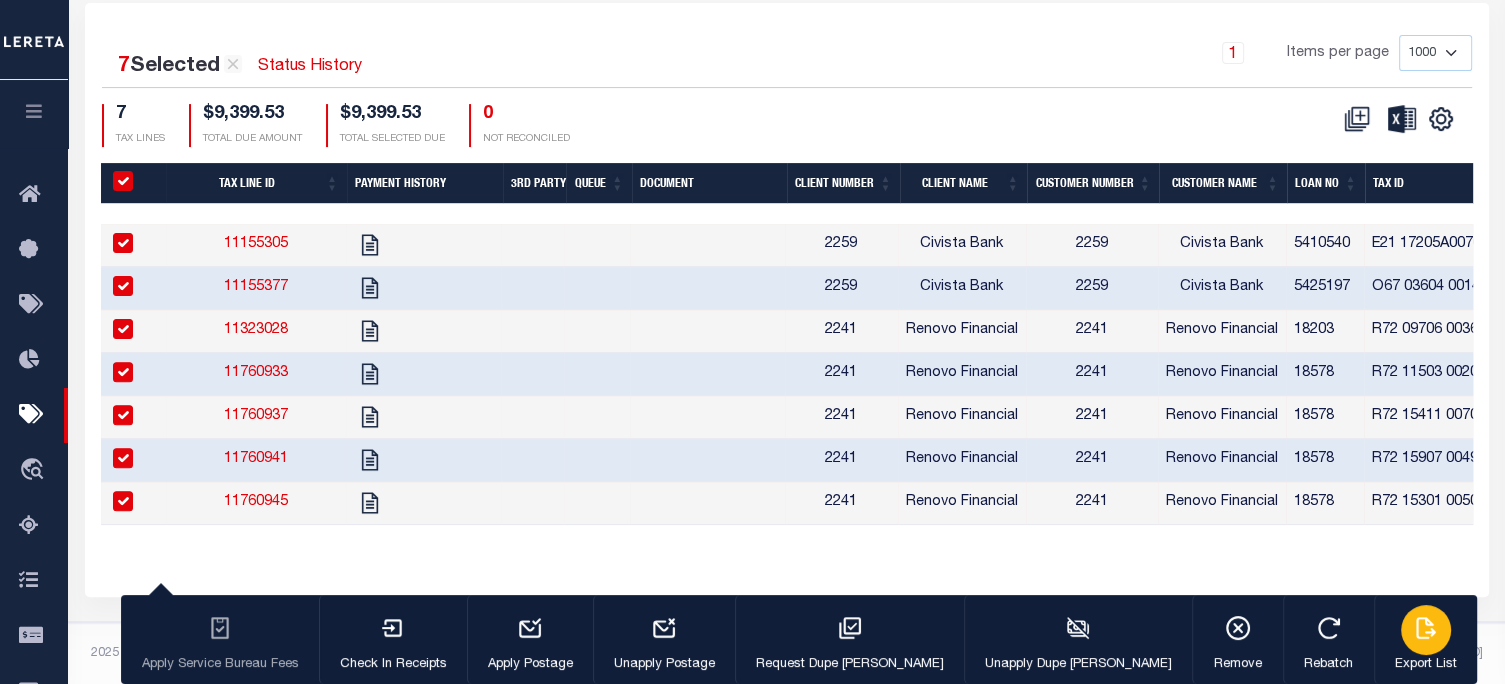 click 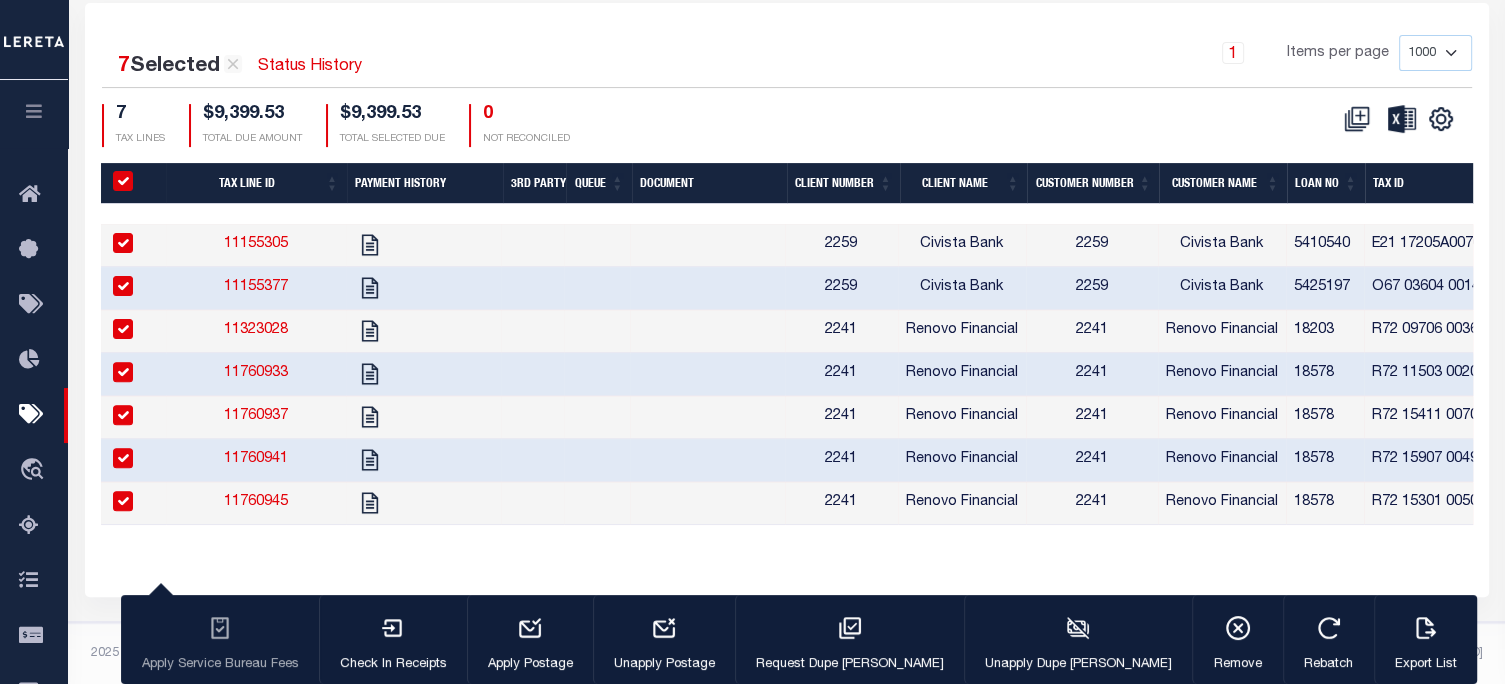 click at bounding box center [123, 181] 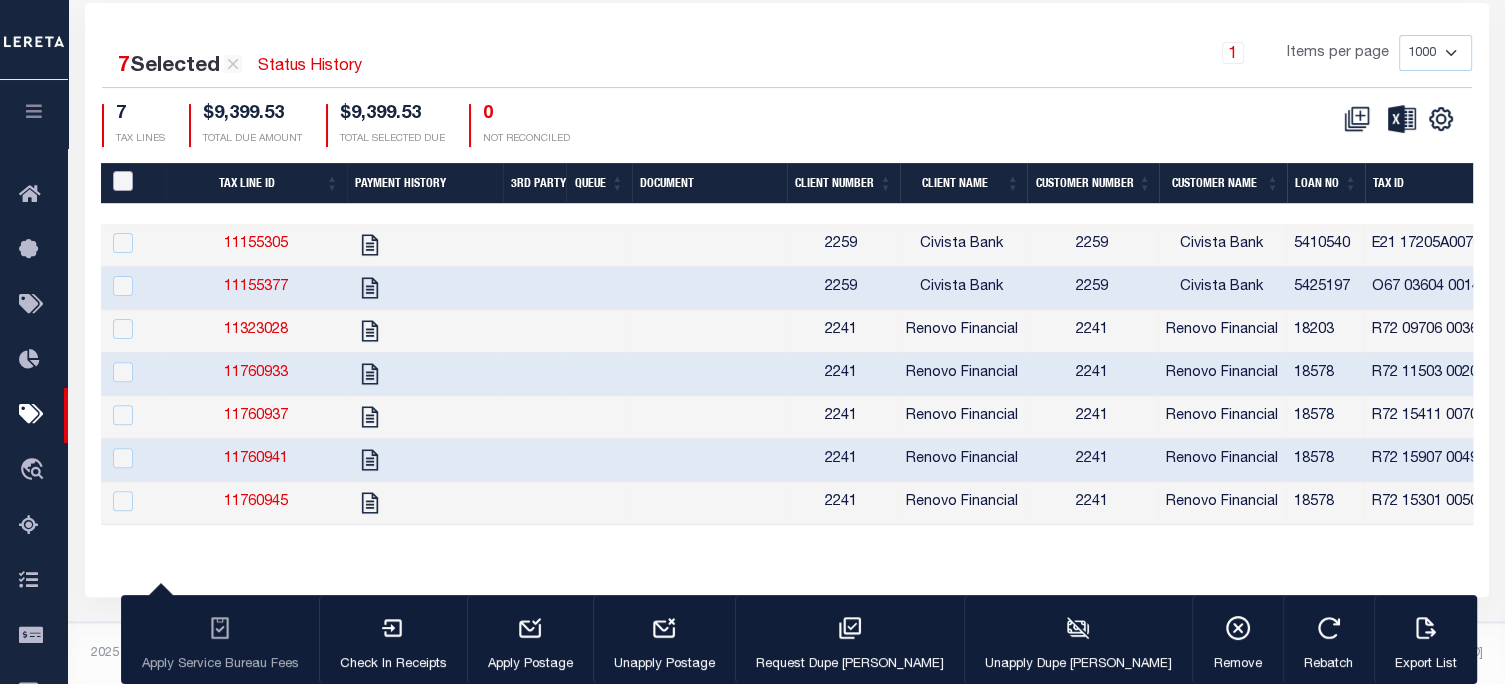 checkbox on "false" 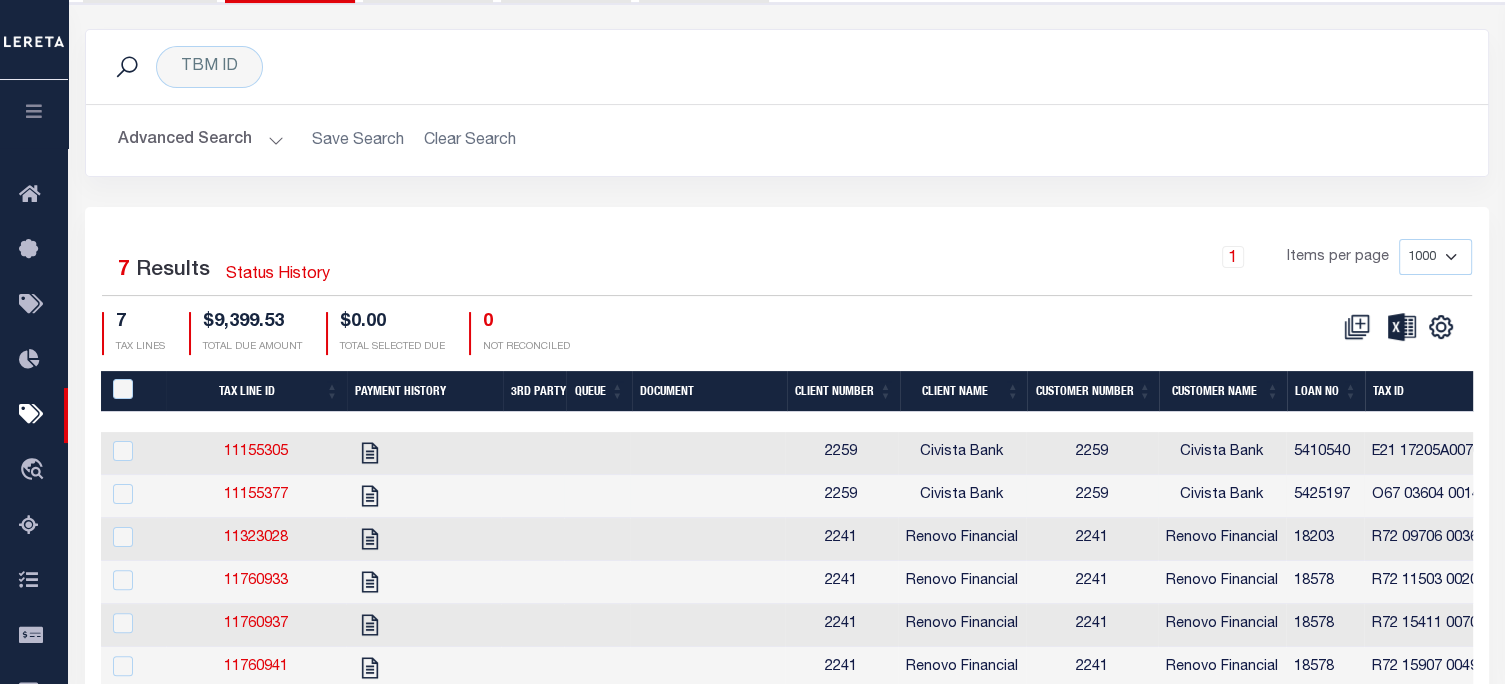 scroll, scrollTop: 200, scrollLeft: 0, axis: vertical 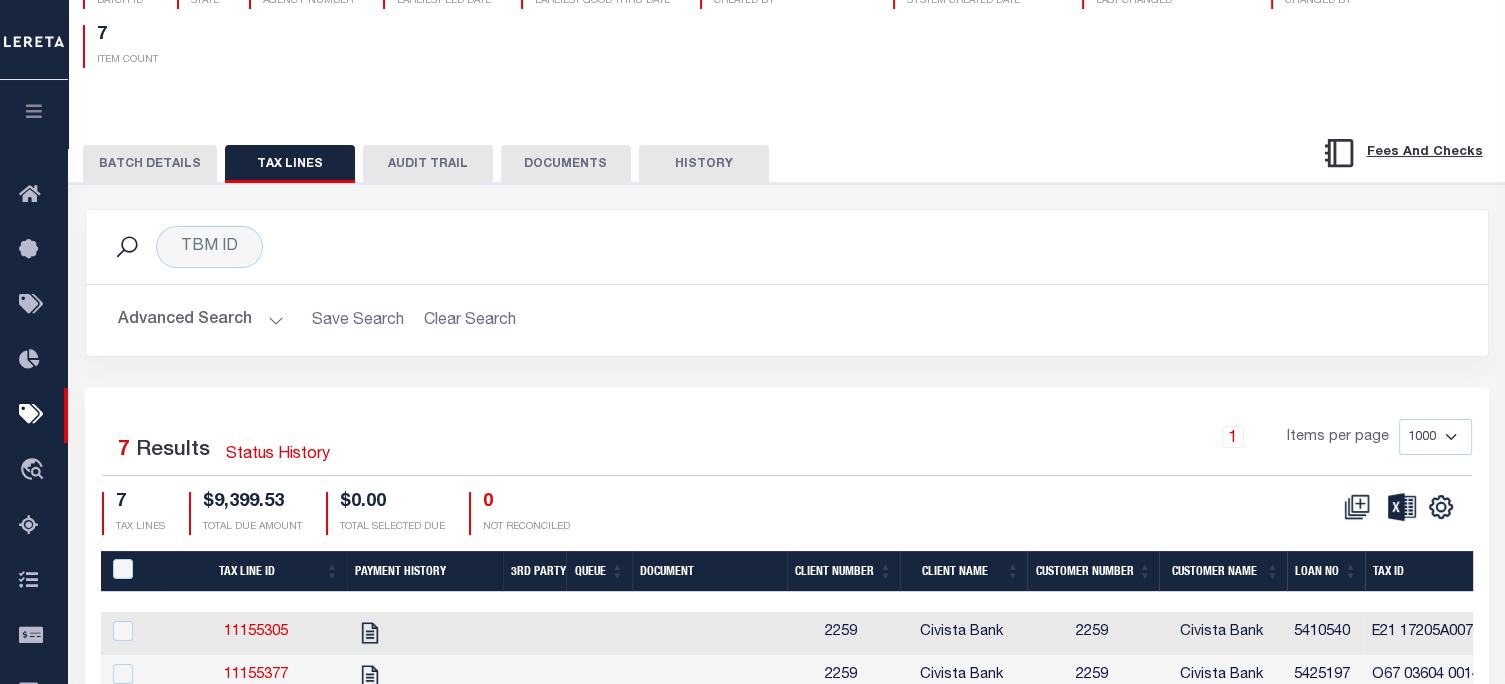 click on "BATCH DETAILS" at bounding box center (150, 164) 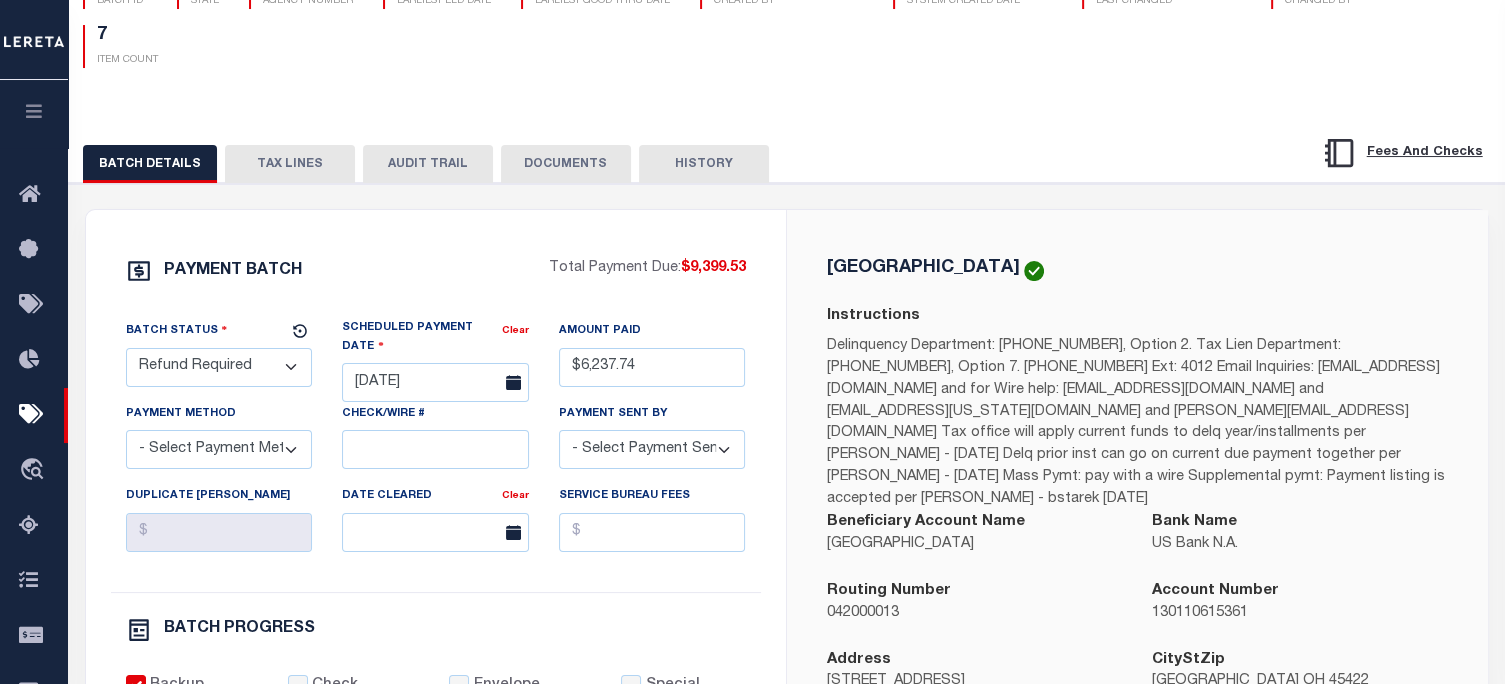 scroll, scrollTop: 0, scrollLeft: 0, axis: both 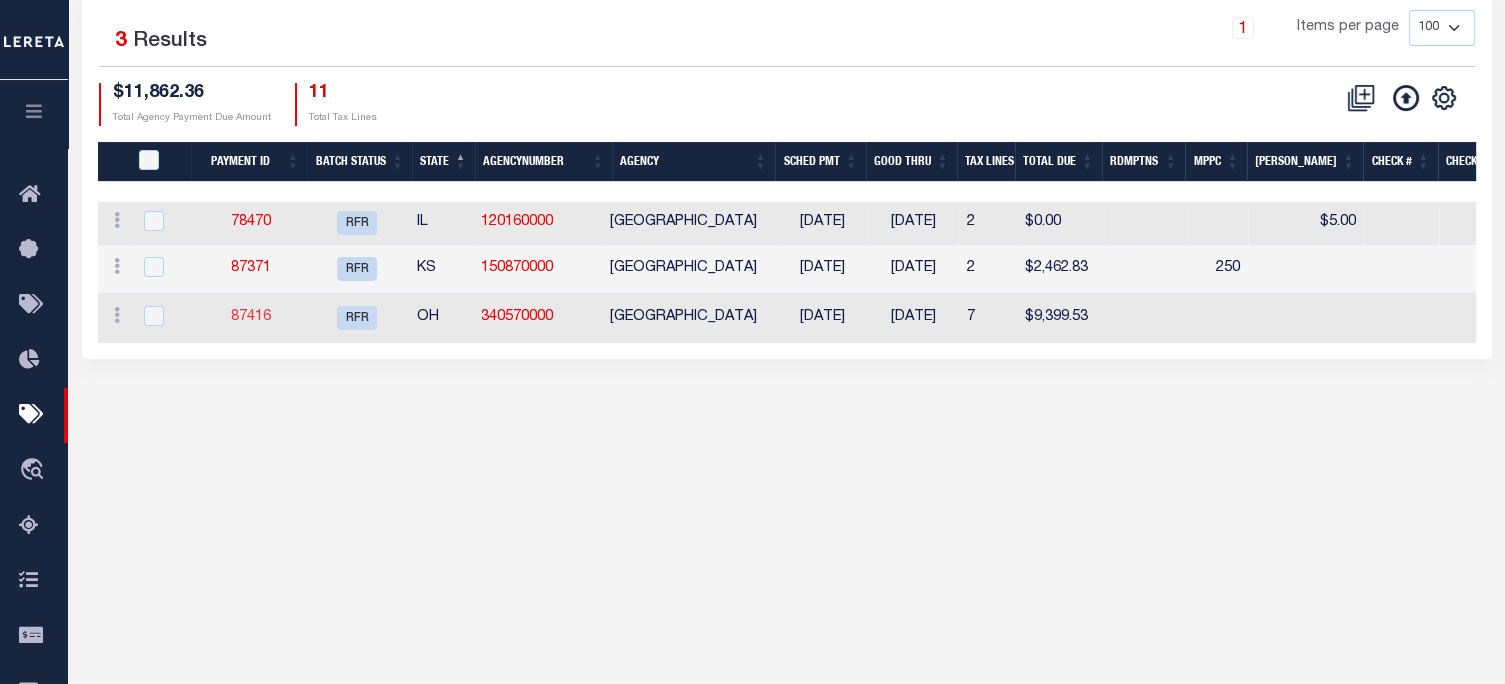 click on "87416" at bounding box center [251, 317] 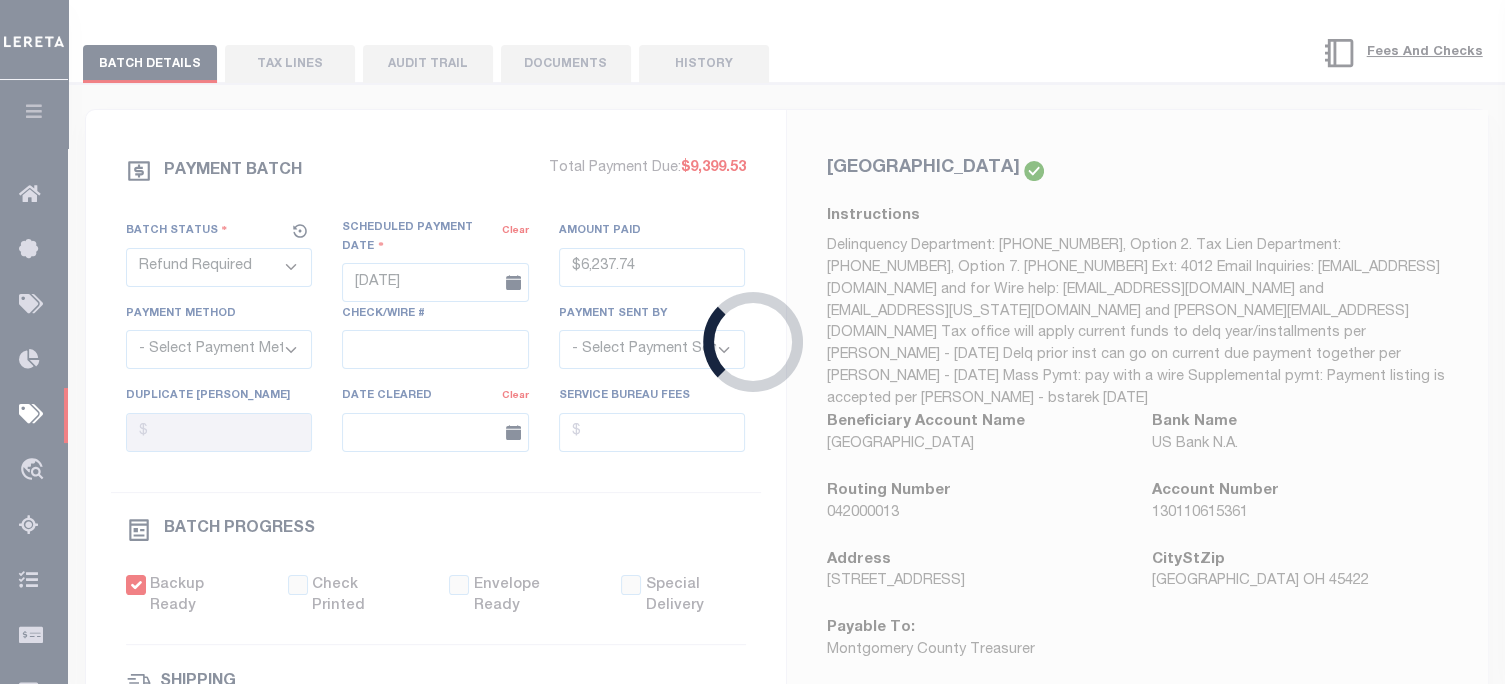 type on "$6,237.74" 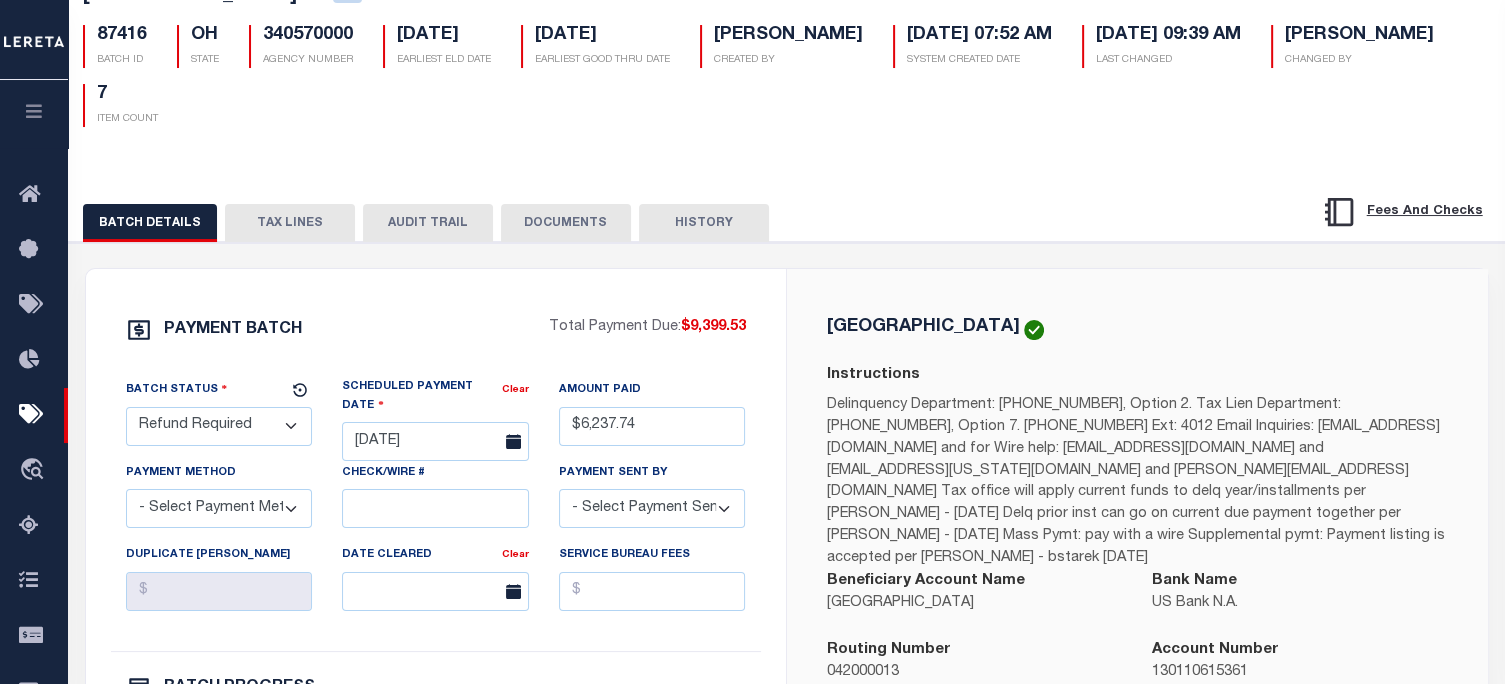 scroll, scrollTop: 0, scrollLeft: 0, axis: both 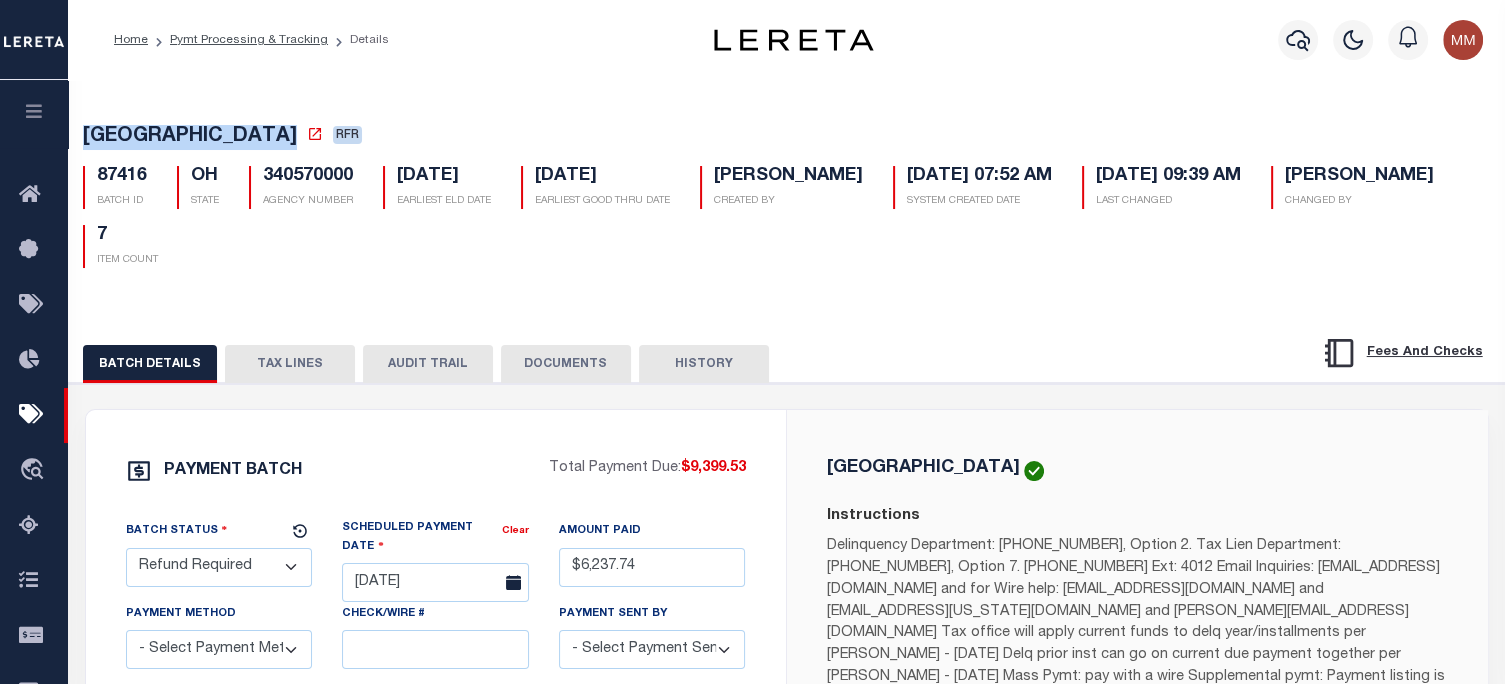 drag, startPoint x: 77, startPoint y: 129, endPoint x: 320, endPoint y: 139, distance: 243.20567 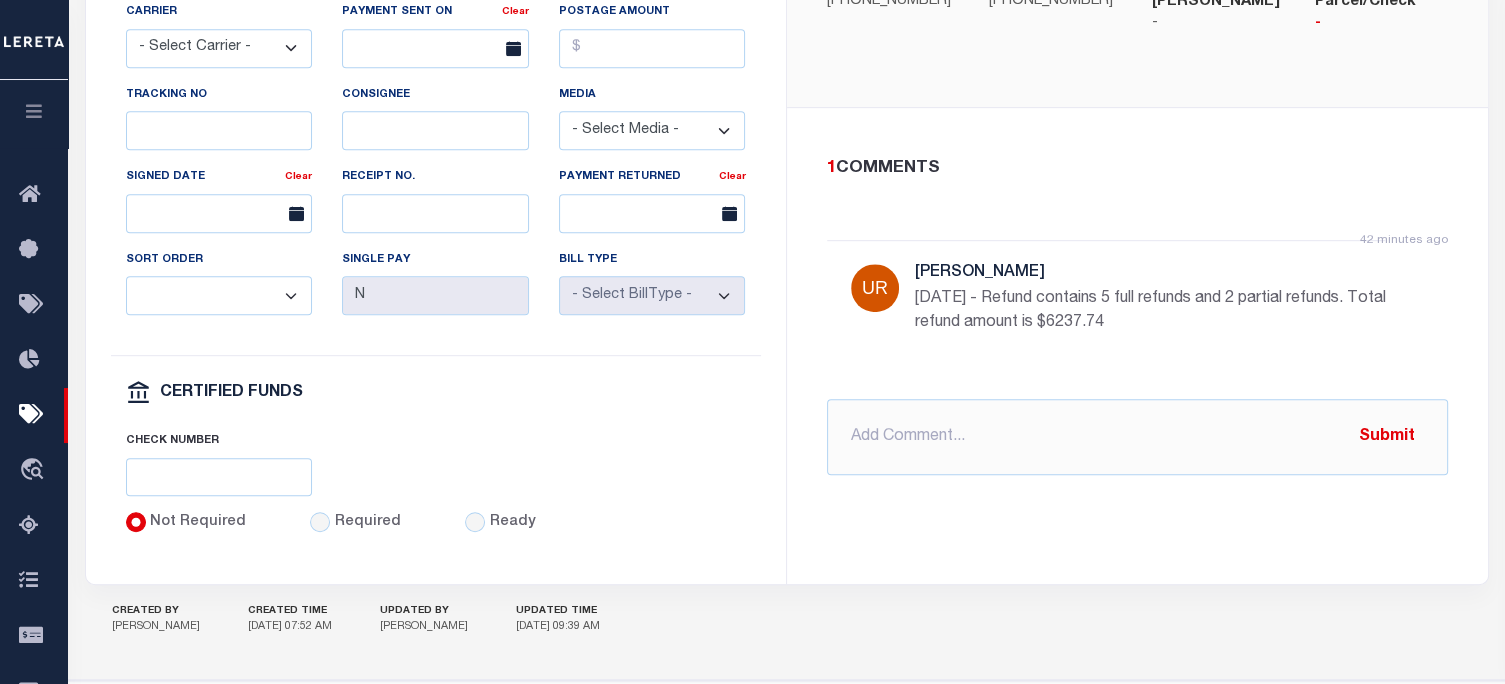 scroll, scrollTop: 1084, scrollLeft: 0, axis: vertical 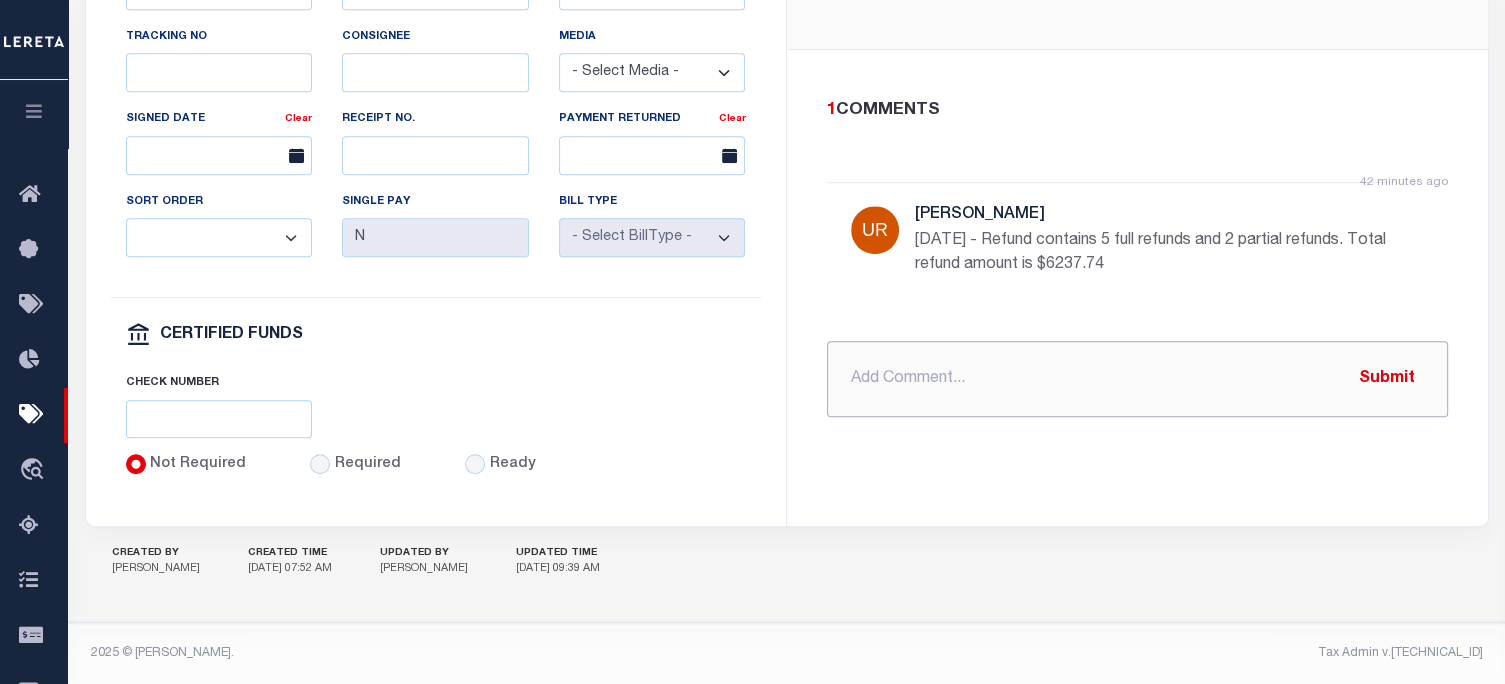 click at bounding box center (1137, 379) 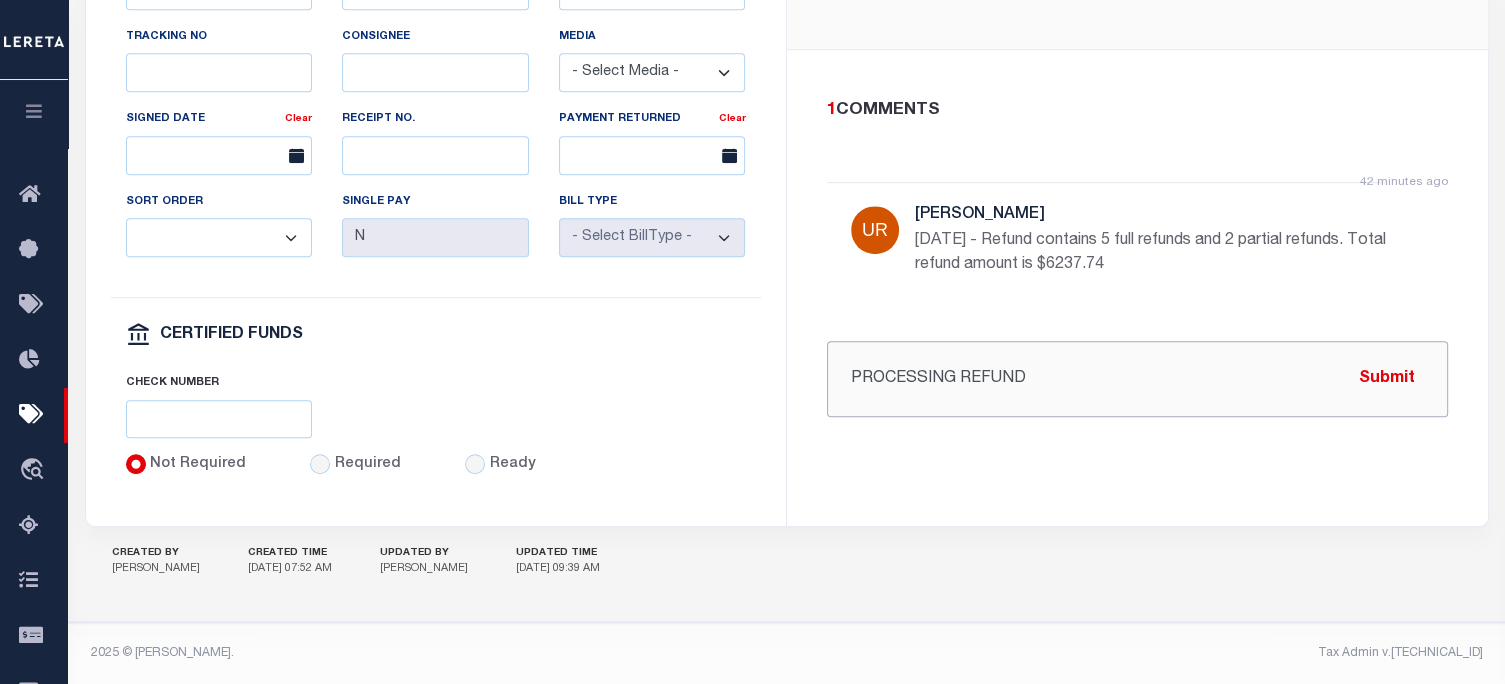 paste on "MONTGOMERY COUNTY OH RDID 7349 $ 6237.74" 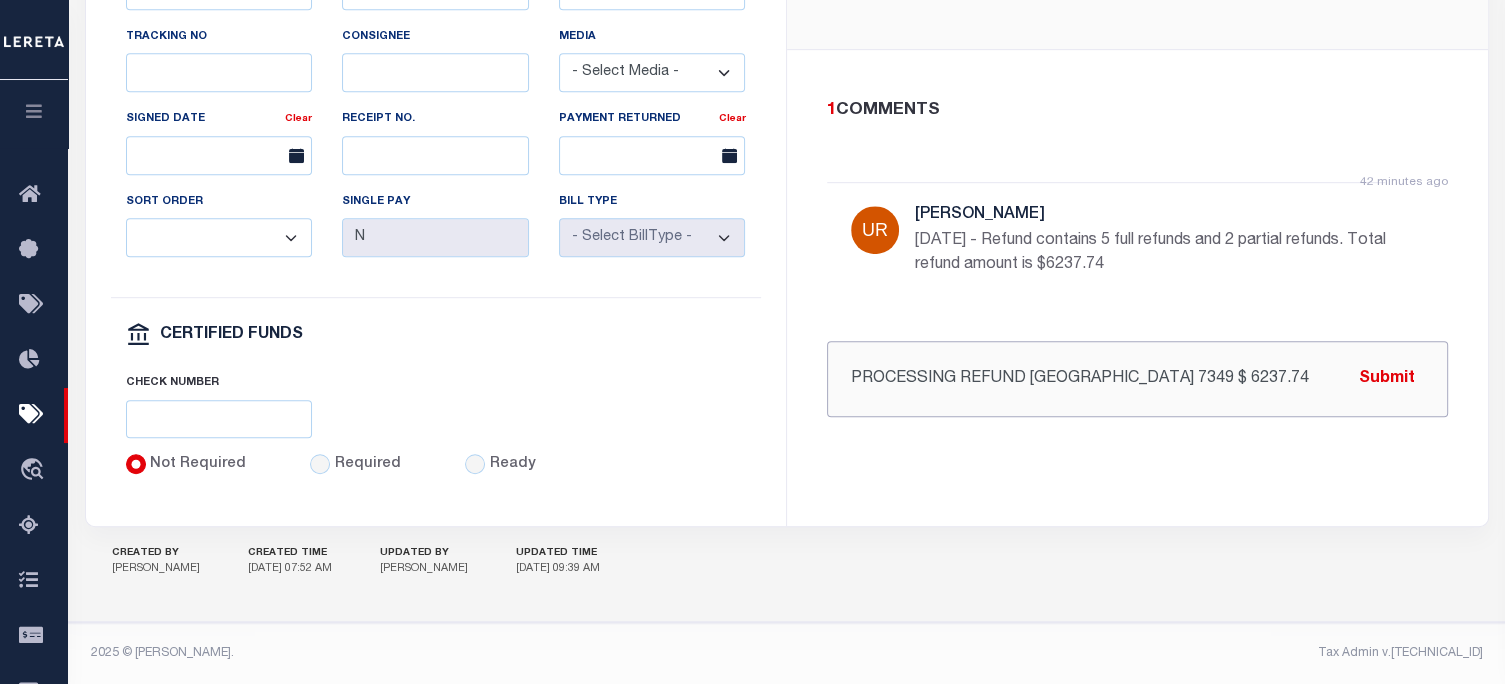 scroll, scrollTop: 0, scrollLeft: 62, axis: horizontal 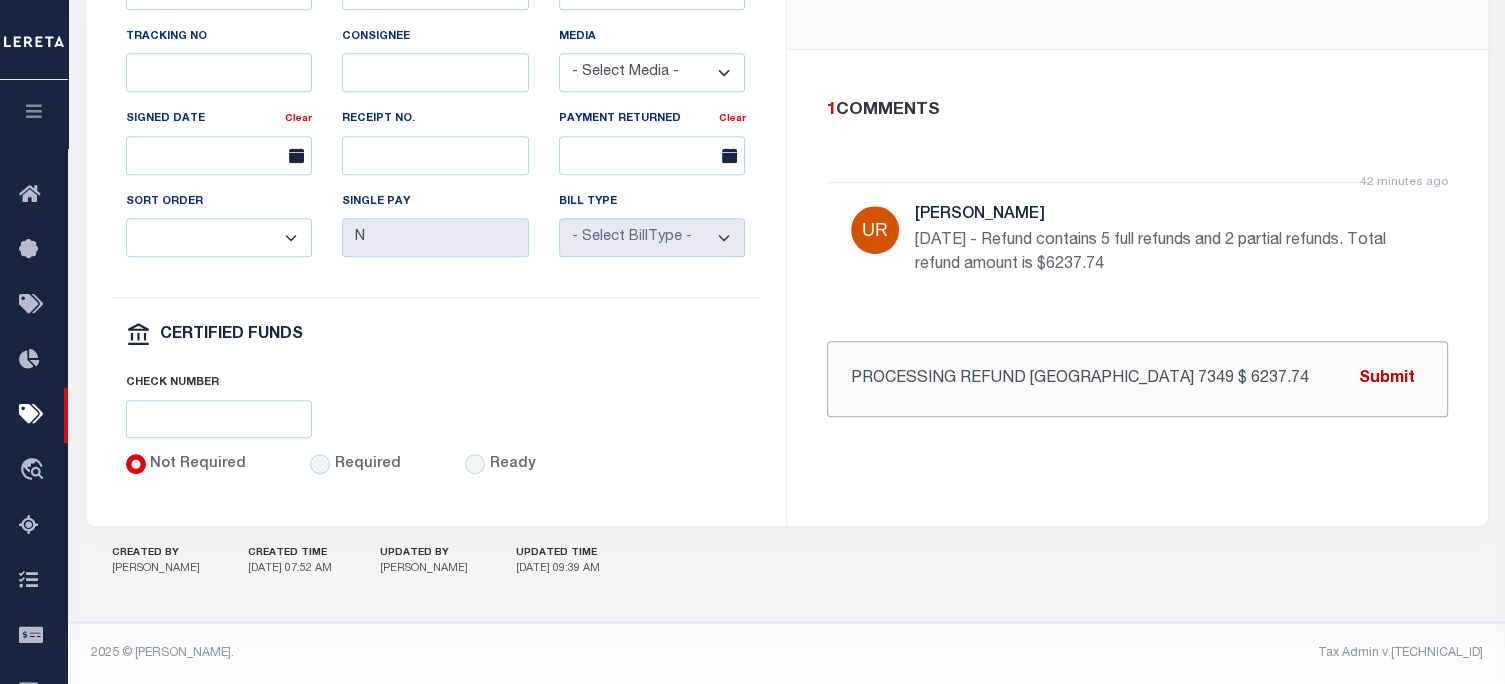type on "PROCESSING REFUND MONTGOMERY COUNTY OH RDID 7349 $ 6237.74" 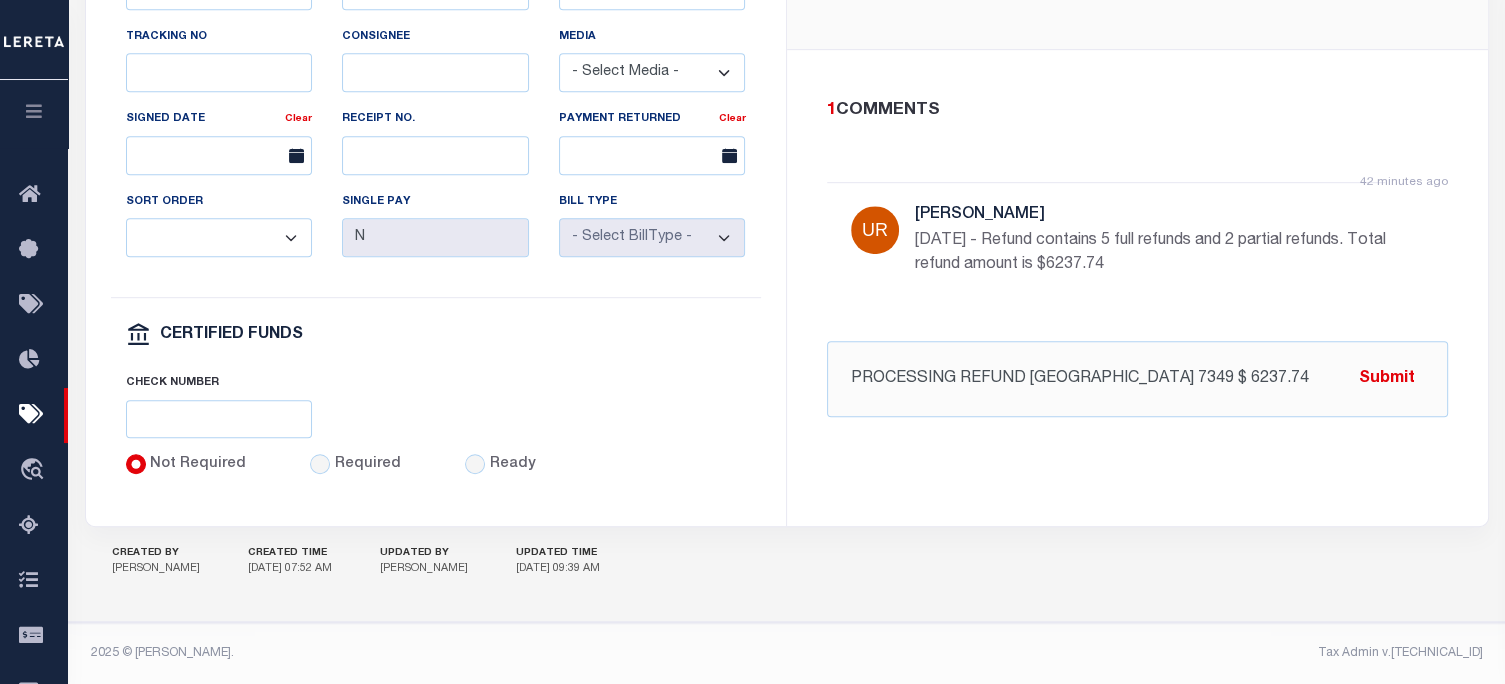 scroll, scrollTop: 0, scrollLeft: 0, axis: both 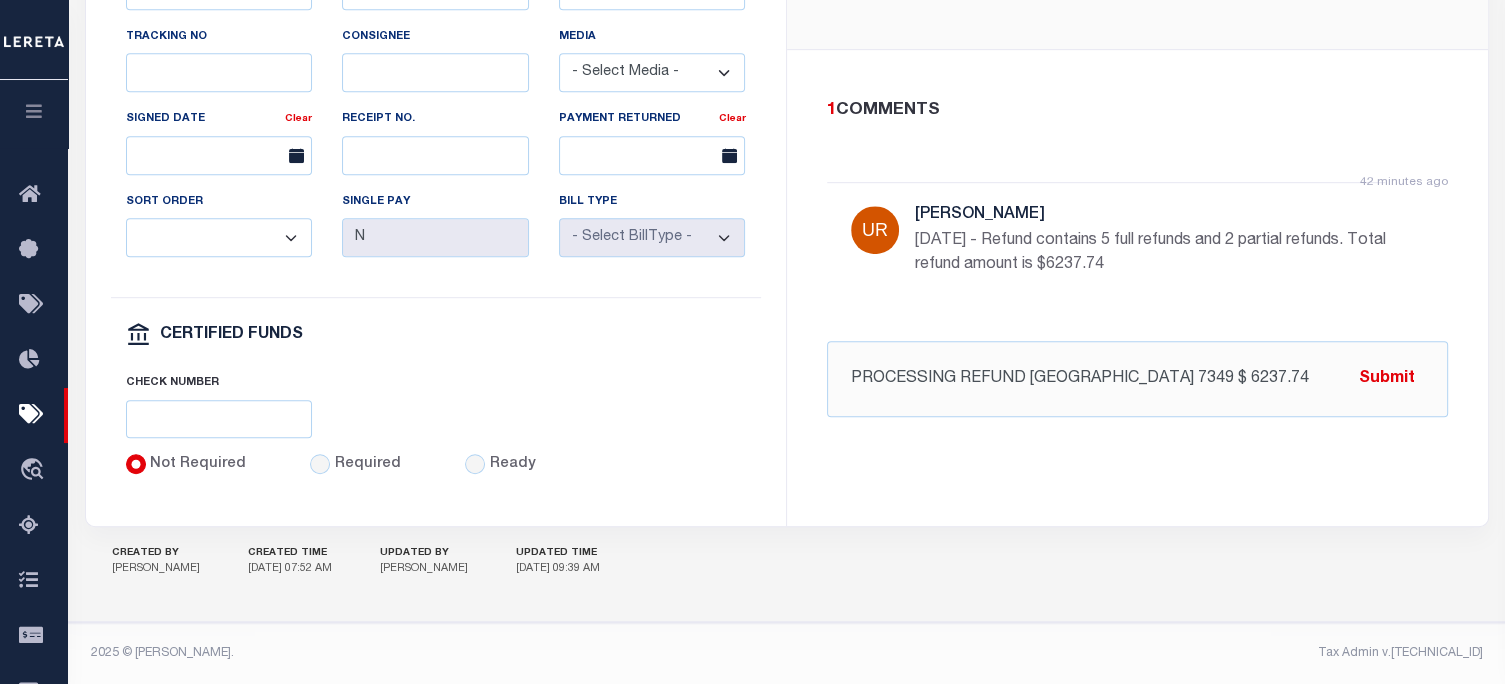 drag, startPoint x: 1386, startPoint y: 311, endPoint x: 1375, endPoint y: 315, distance: 11.7046995 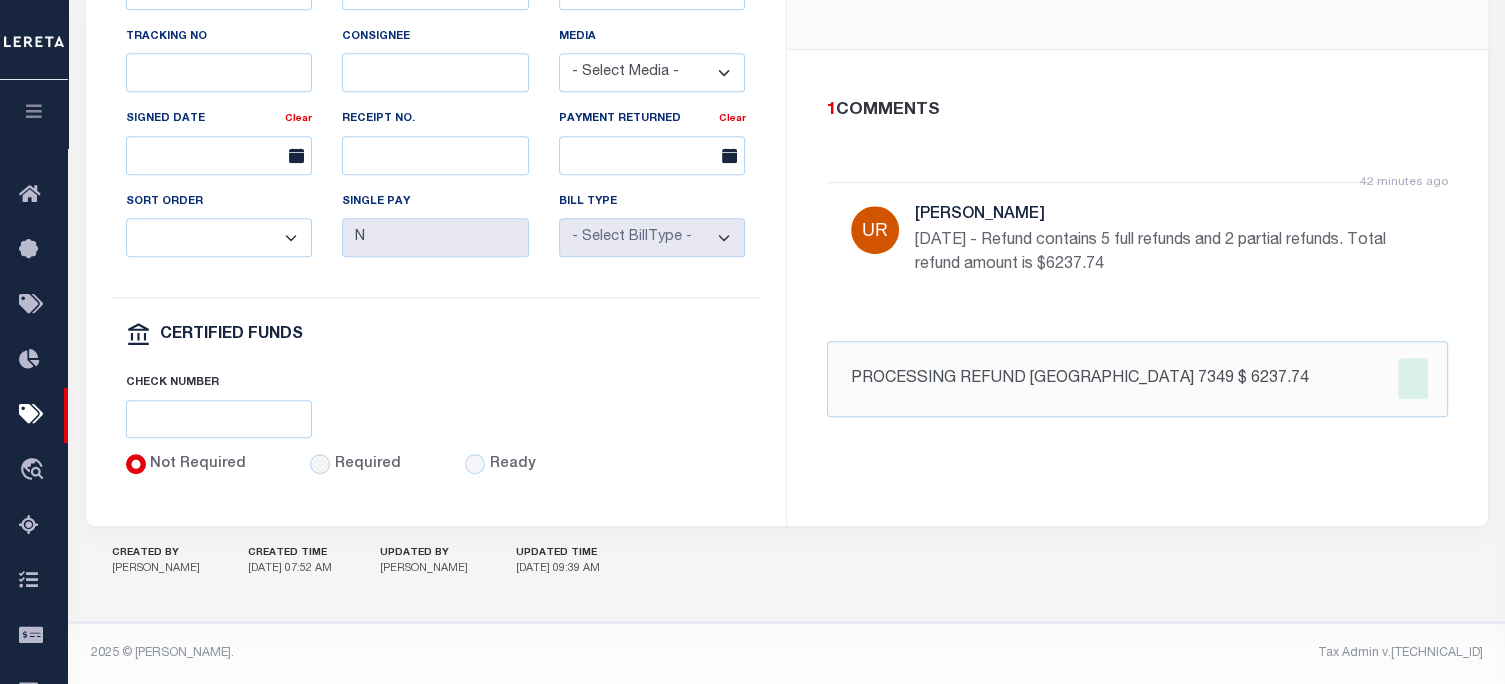 type 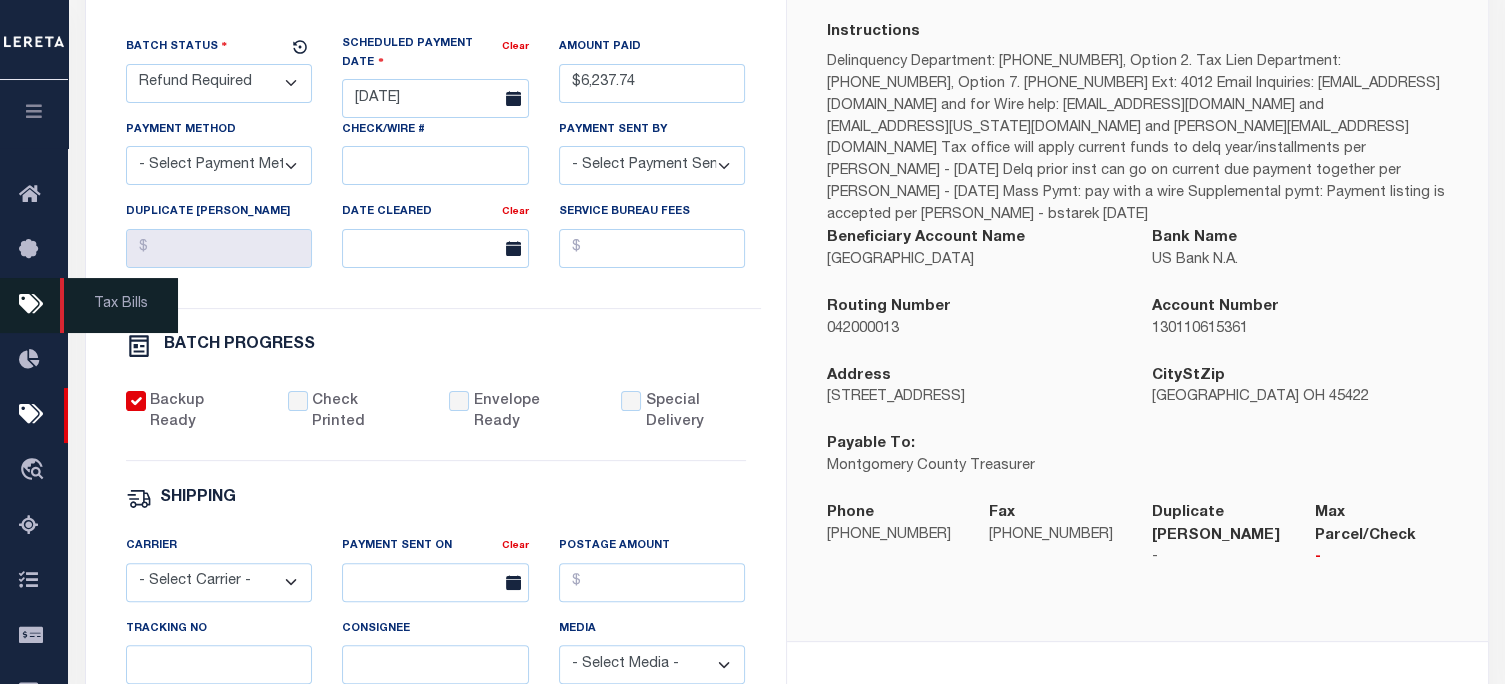 scroll, scrollTop: 0, scrollLeft: 0, axis: both 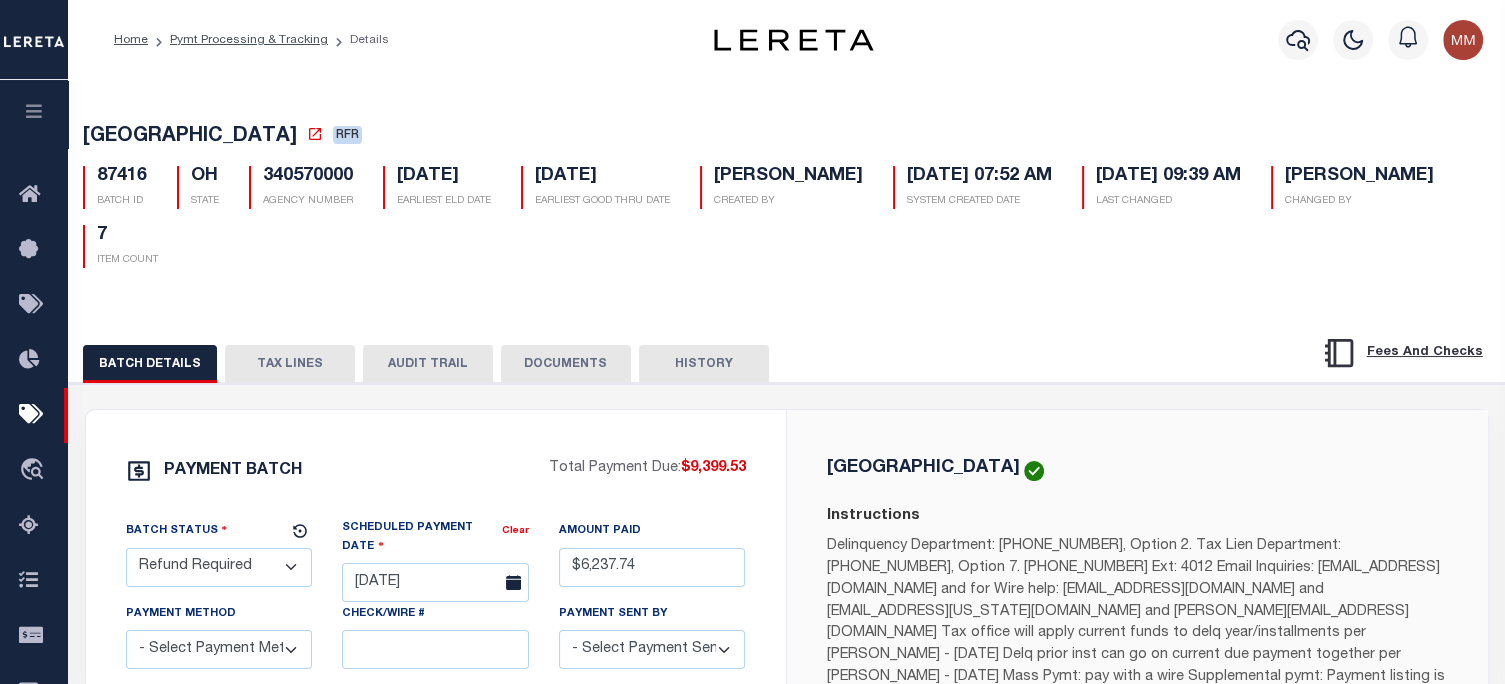 click on "- Select Status -
Scheduled for Payment
Ready For Payment
Payment Sent
Cleared and Complete
New Check Needed
Research Required
Awaiting Funds
Refund Required
Refund Logged
Refunded
Payment Received
Payment Recd - Ctfd
Ready for Wire
Ready for ACH
Ready for File
Refund Requested
Payment Returned
Payment File Sent
Receipt Received" at bounding box center [219, 567] 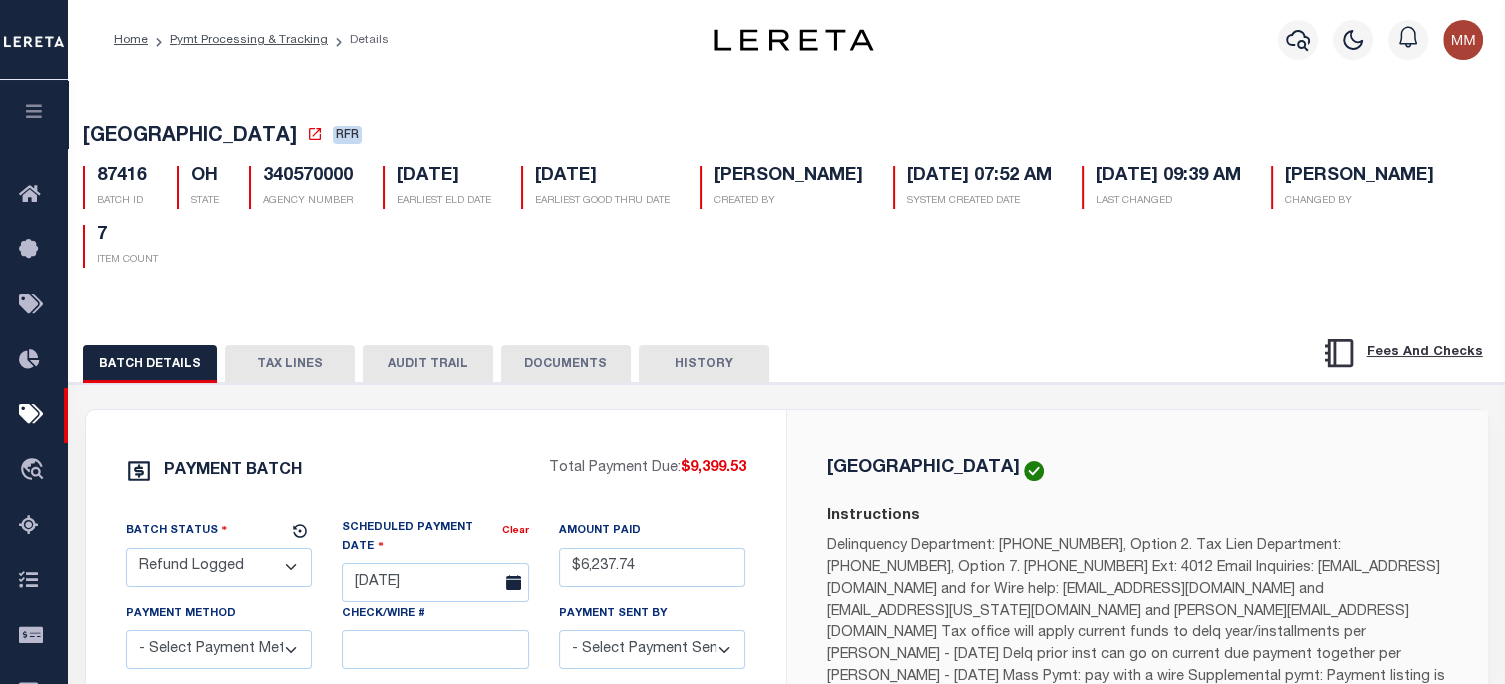 click on "- Select Status -
Scheduled for Payment
Ready For Payment
Payment Sent
Cleared and Complete
New Check Needed
Research Required
Awaiting Funds
Refund Required
Refund Logged
Refunded
Payment Received
Payment Recd - Ctfd
Ready for Wire
Ready for ACH
Ready for File
Refund Requested
Payment Returned
Payment File Sent
Receipt Received" at bounding box center [219, 567] 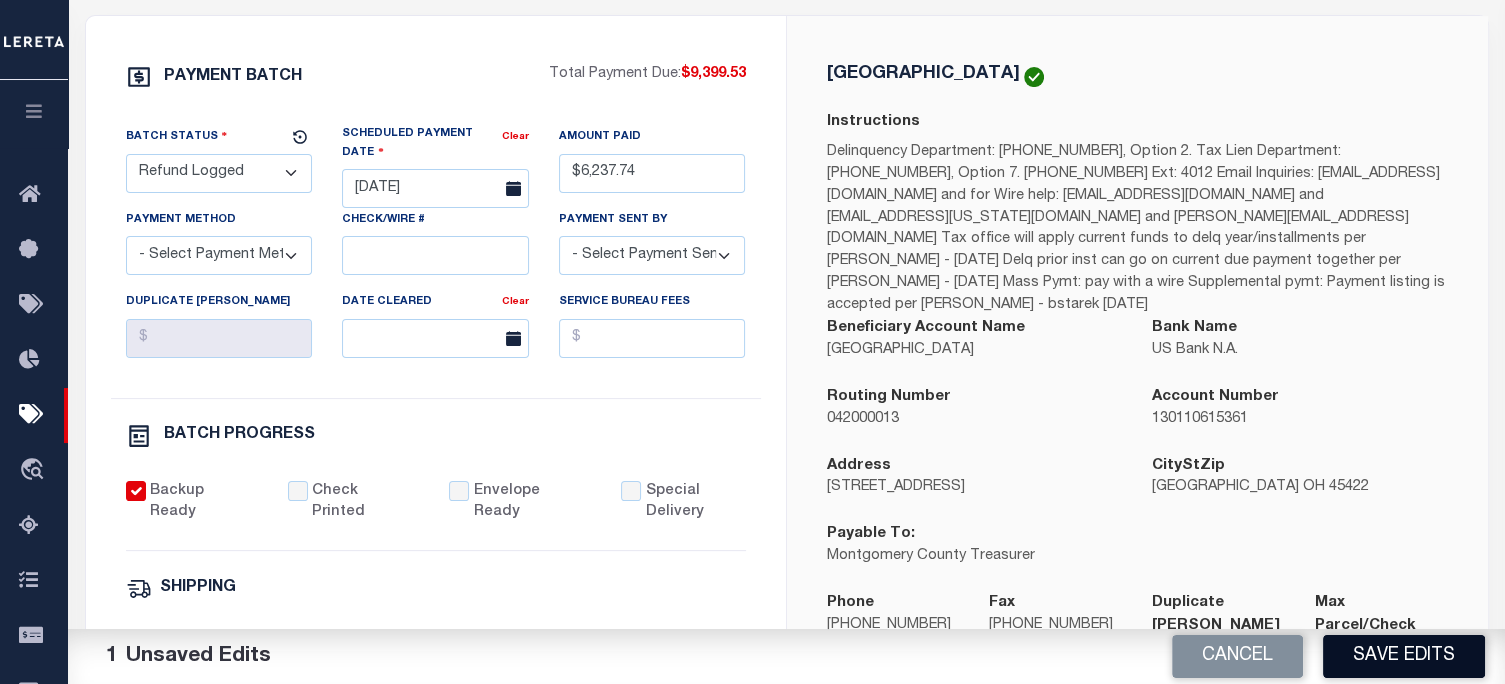 scroll, scrollTop: 400, scrollLeft: 0, axis: vertical 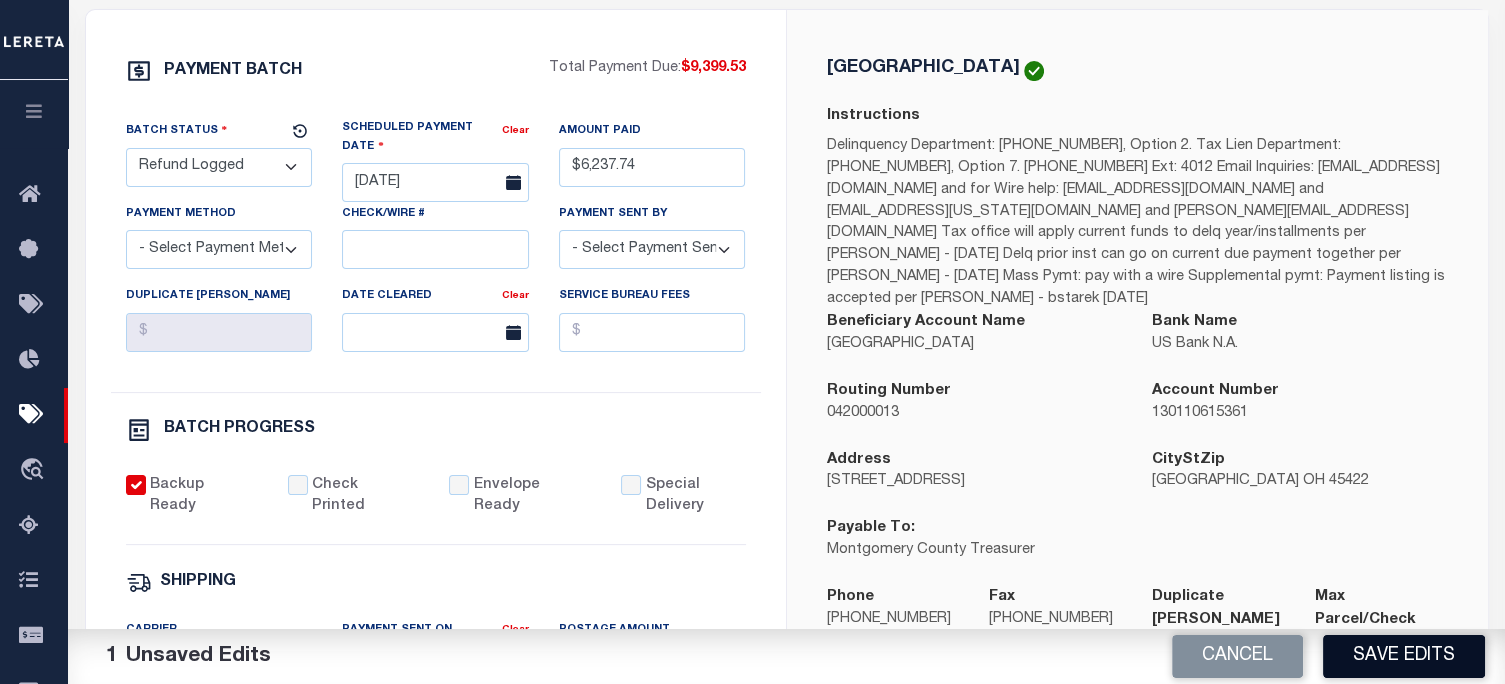 click on "Save Edits" at bounding box center (1404, 656) 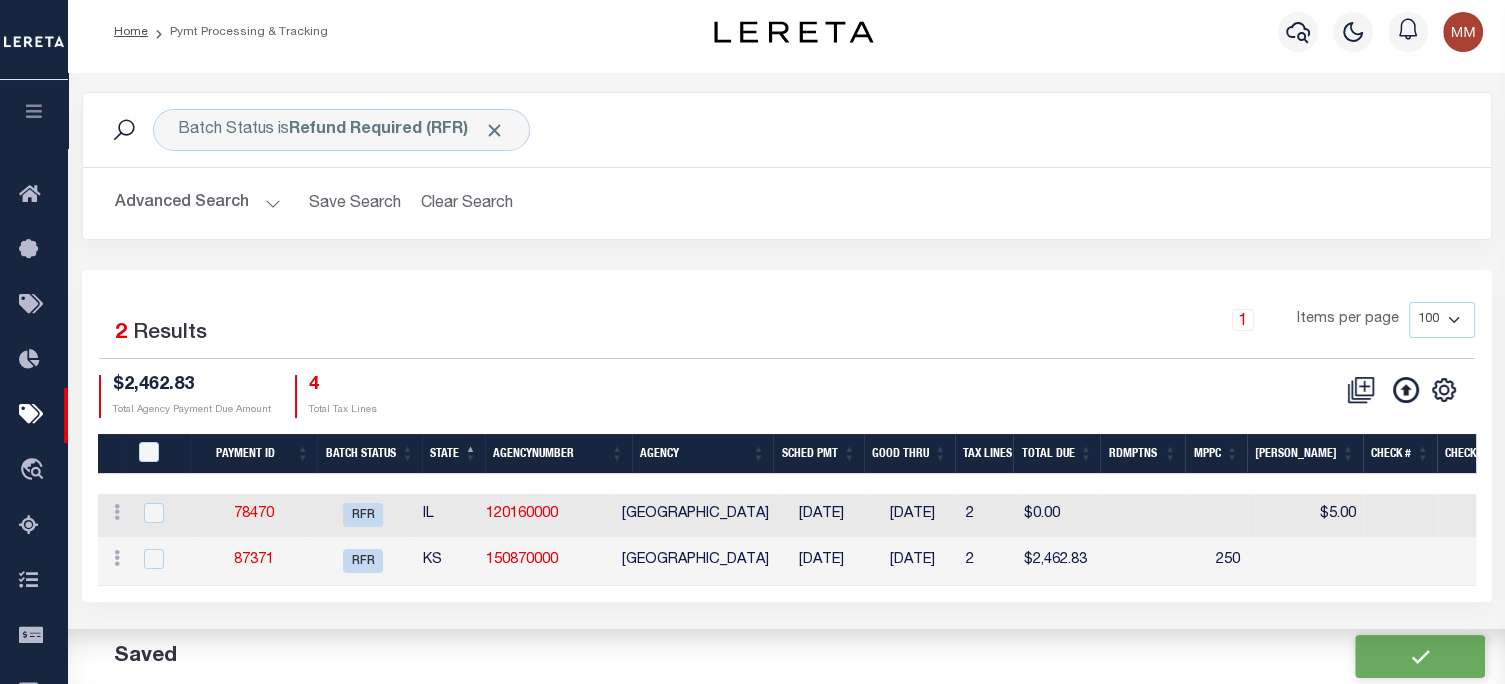 scroll, scrollTop: 0, scrollLeft: 0, axis: both 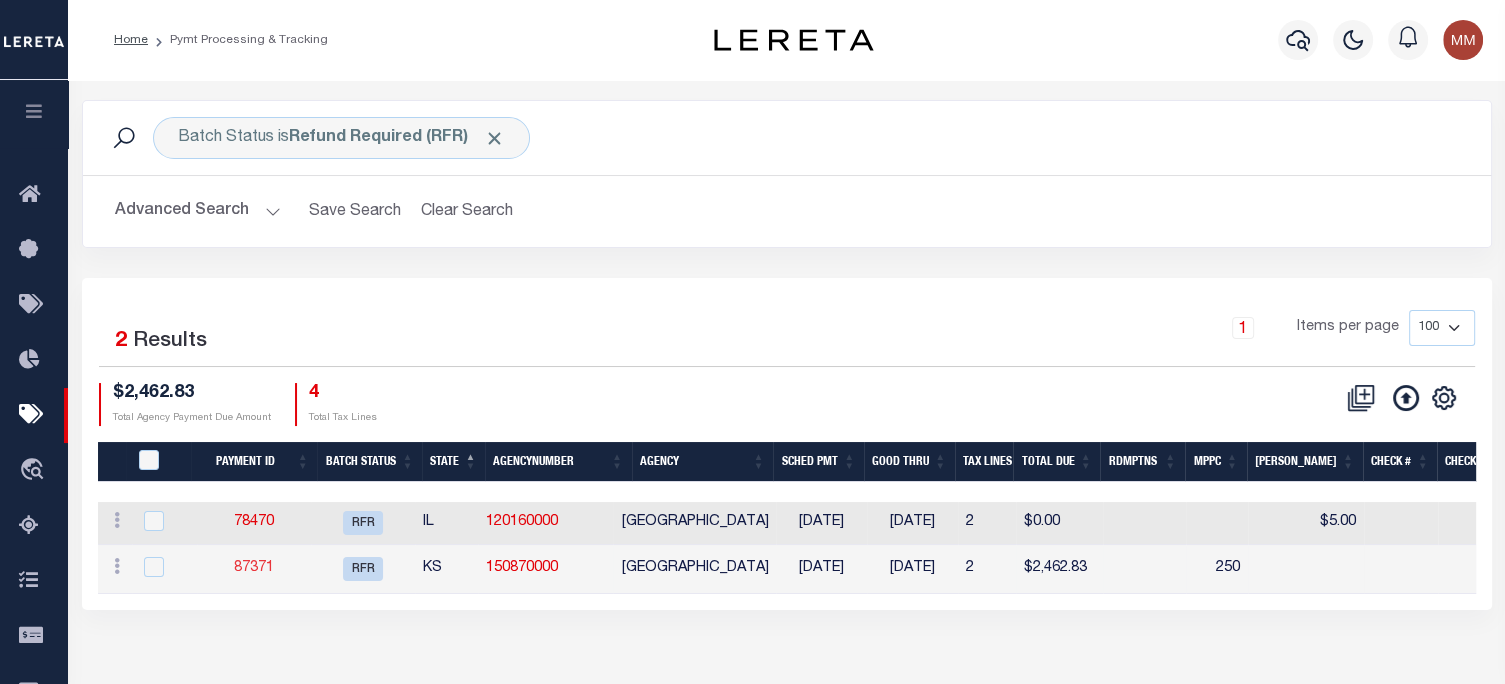 click on "87371" at bounding box center [254, 568] 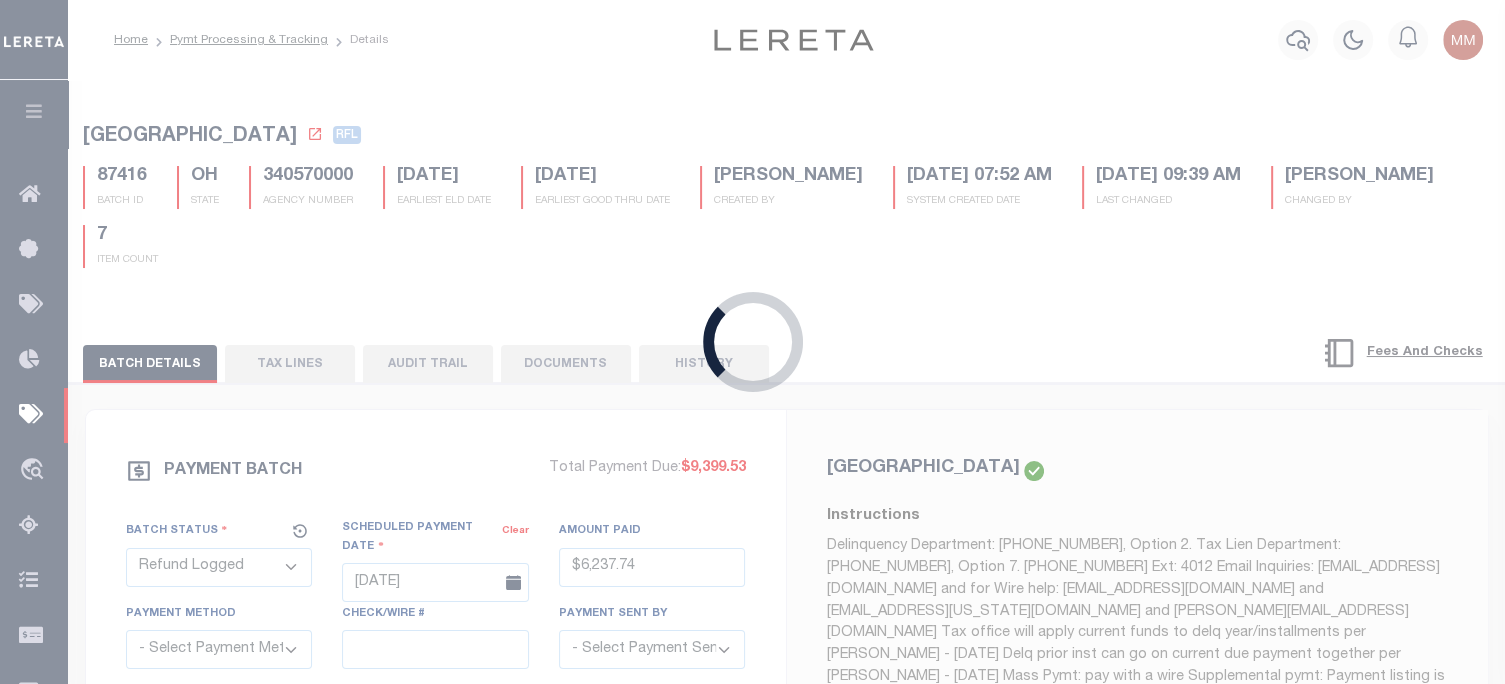 select on "RFR" 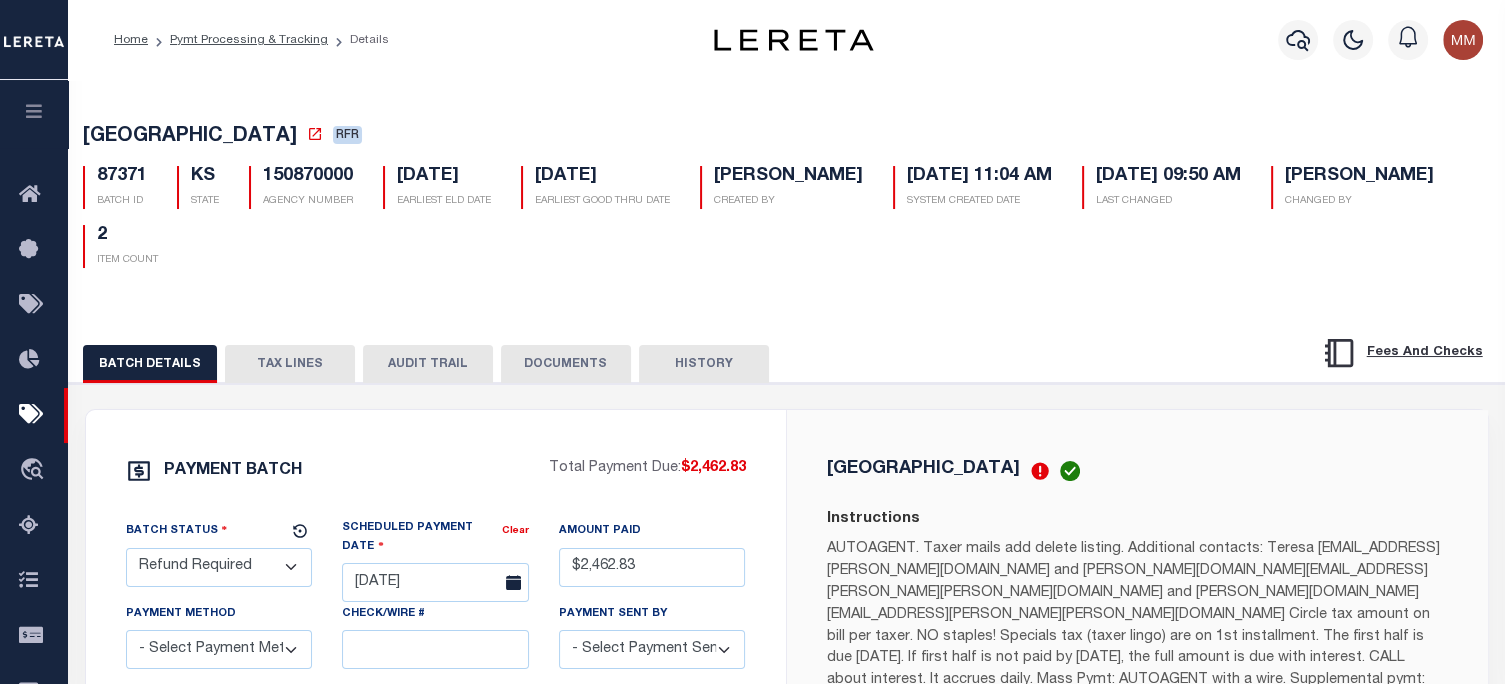 click on "DOCUMENTS" at bounding box center (566, 364) 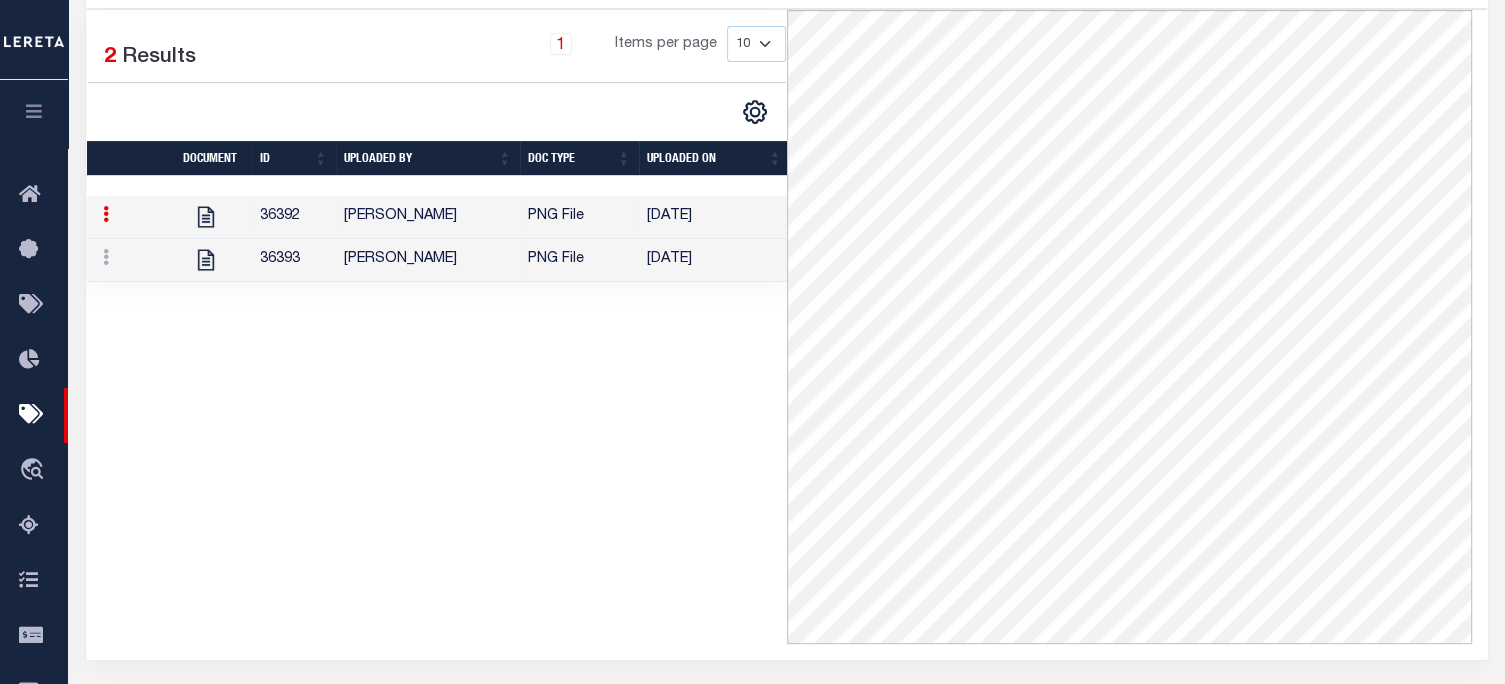 scroll, scrollTop: 572, scrollLeft: 0, axis: vertical 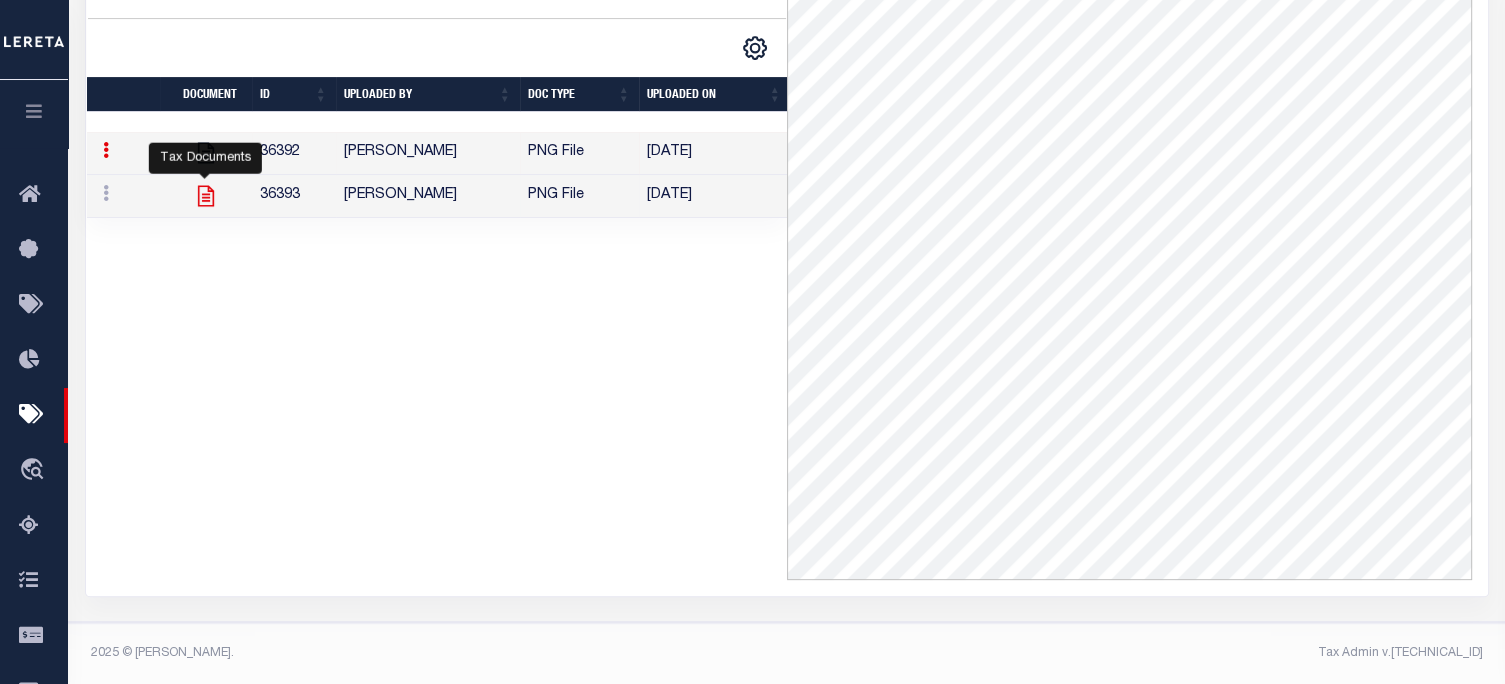 click 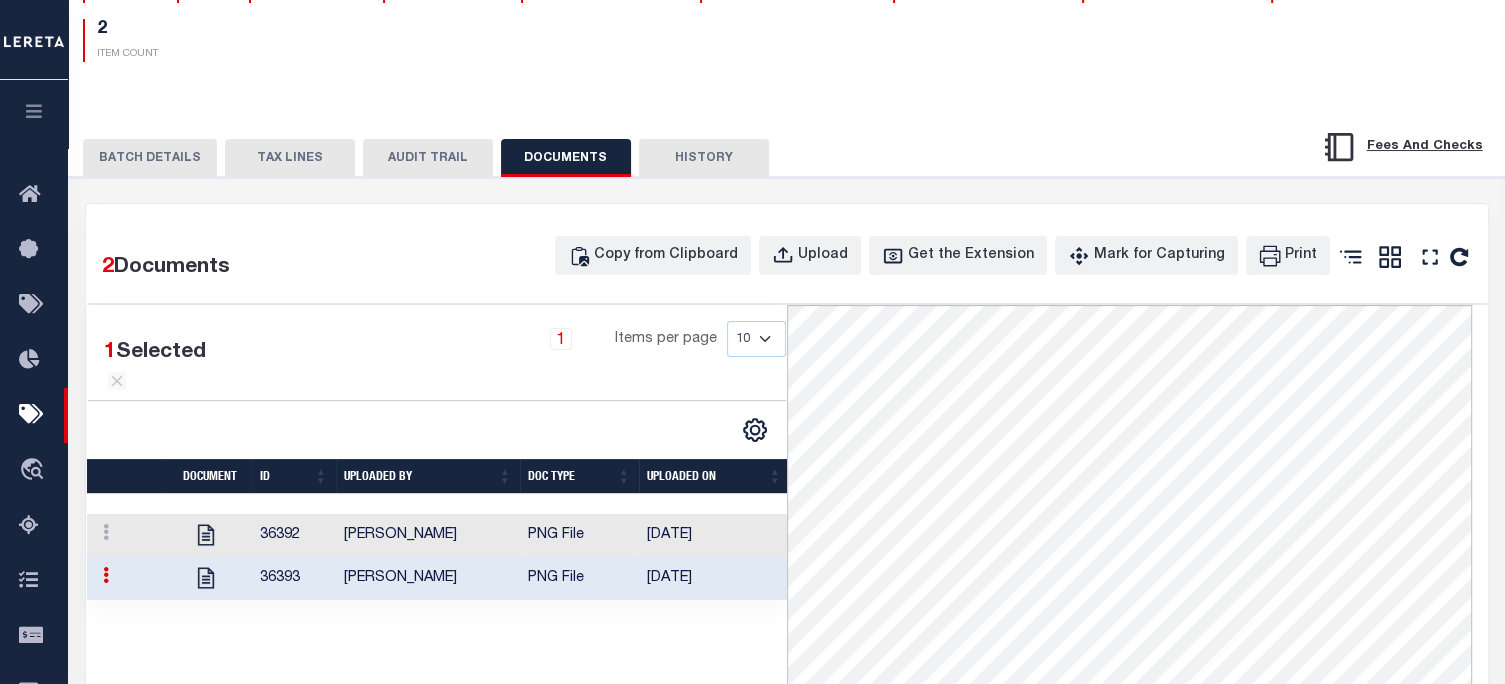 scroll, scrollTop: 172, scrollLeft: 0, axis: vertical 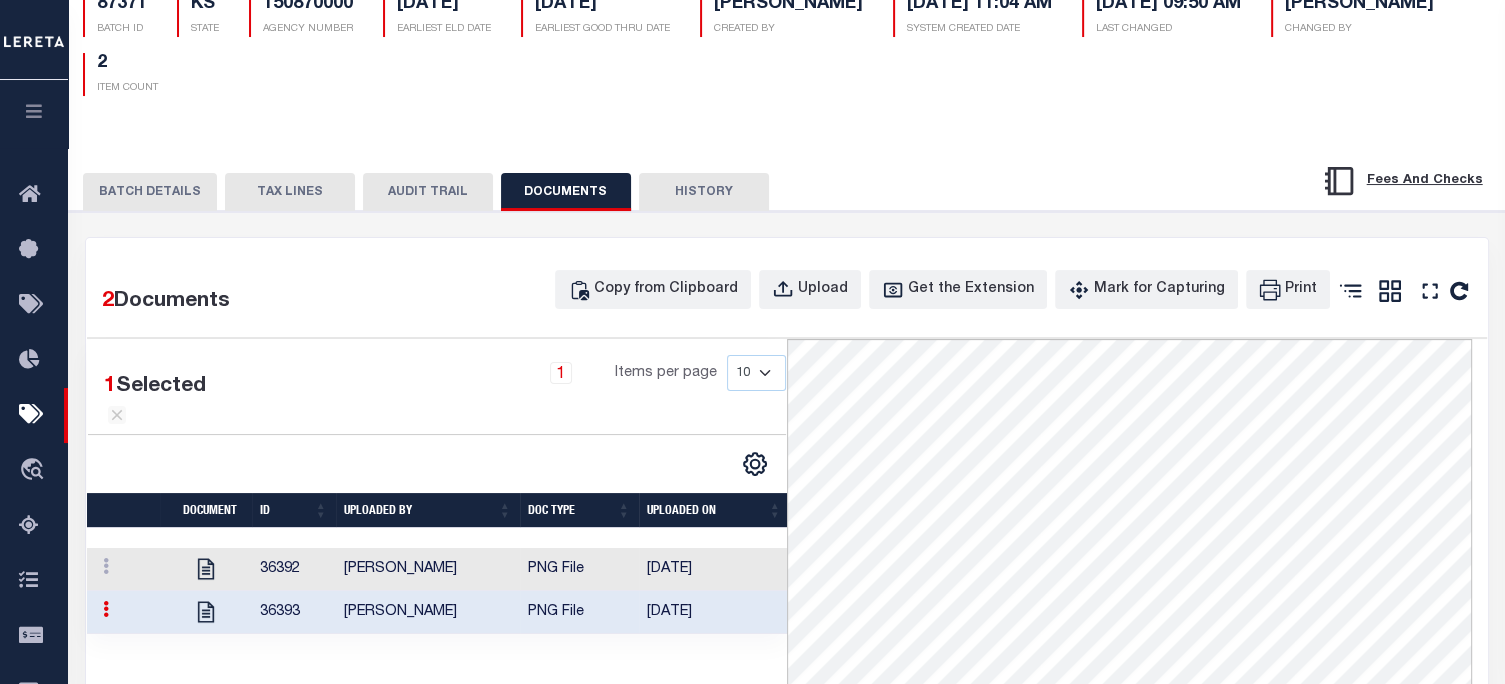 click on "TAX LINES" at bounding box center (290, 192) 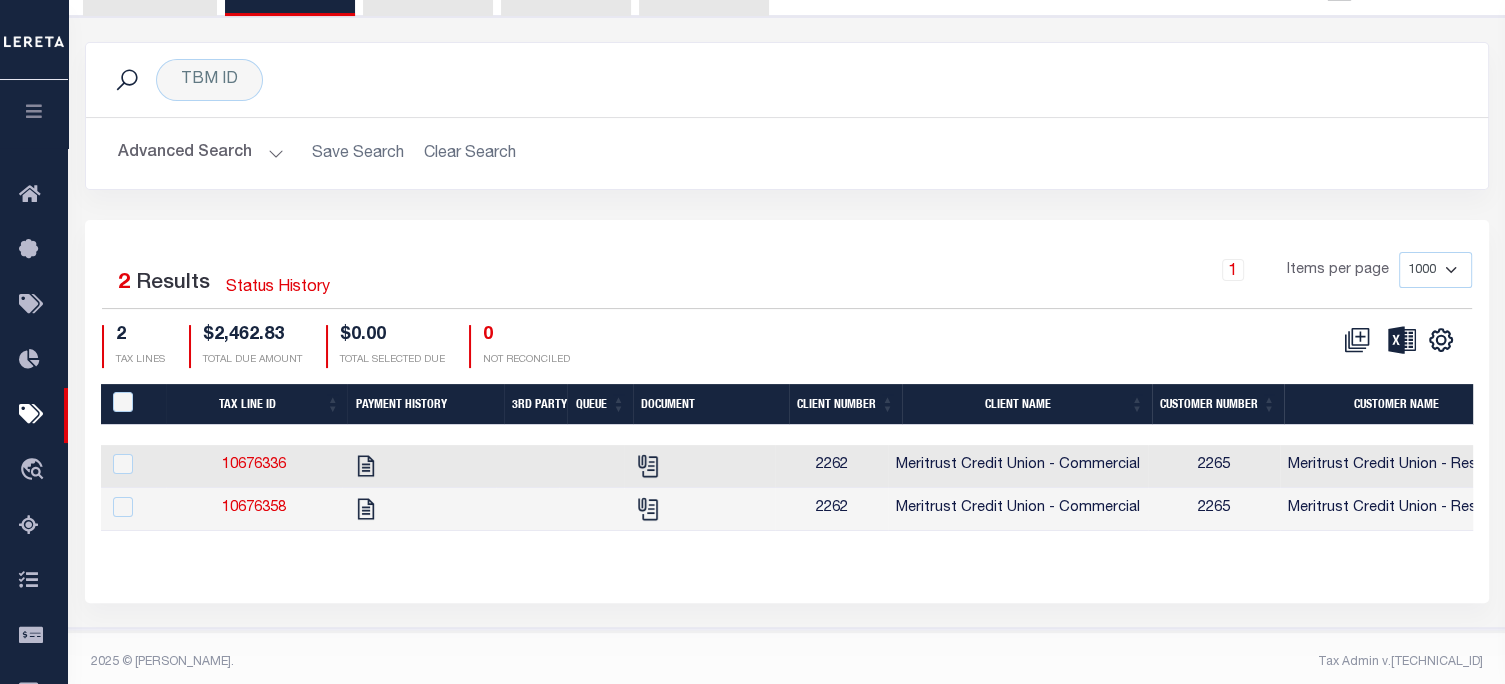 scroll, scrollTop: 388, scrollLeft: 0, axis: vertical 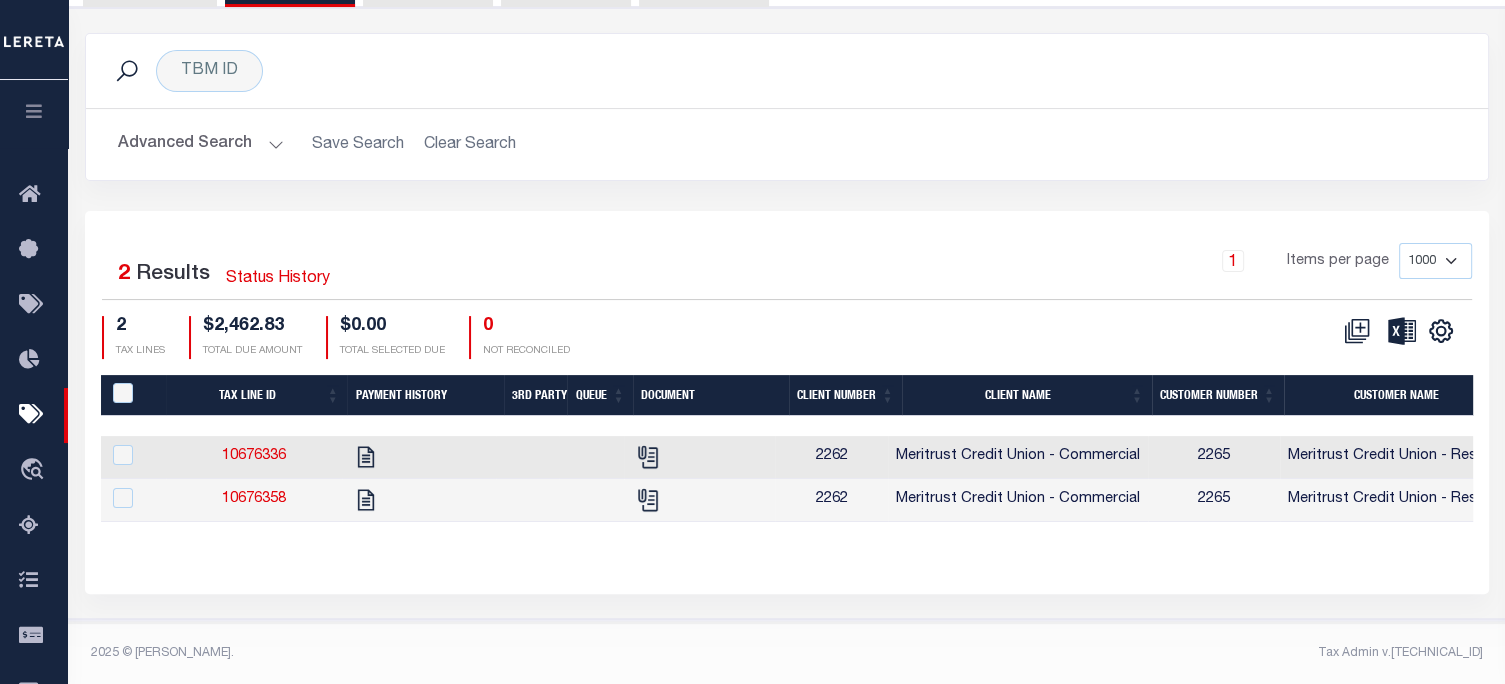 click at bounding box center (137, 394) 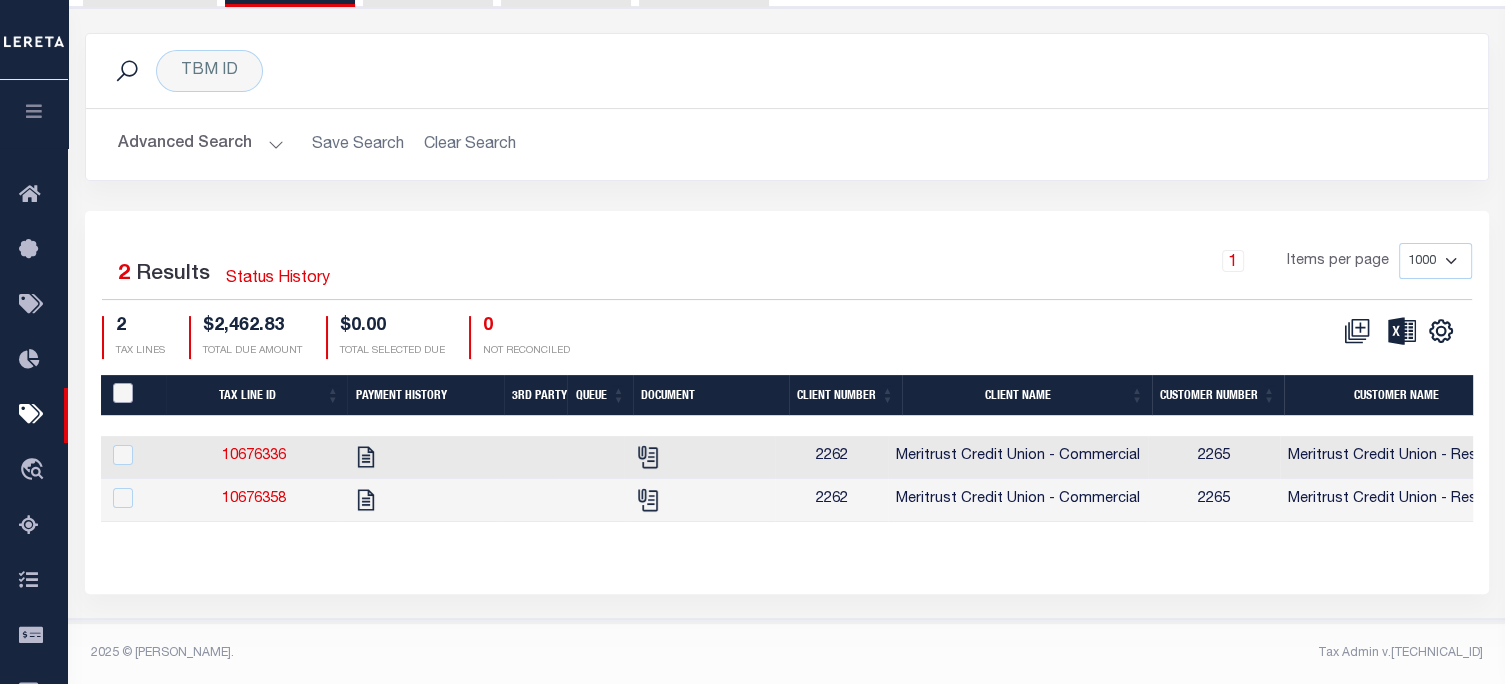 click at bounding box center [123, 393] 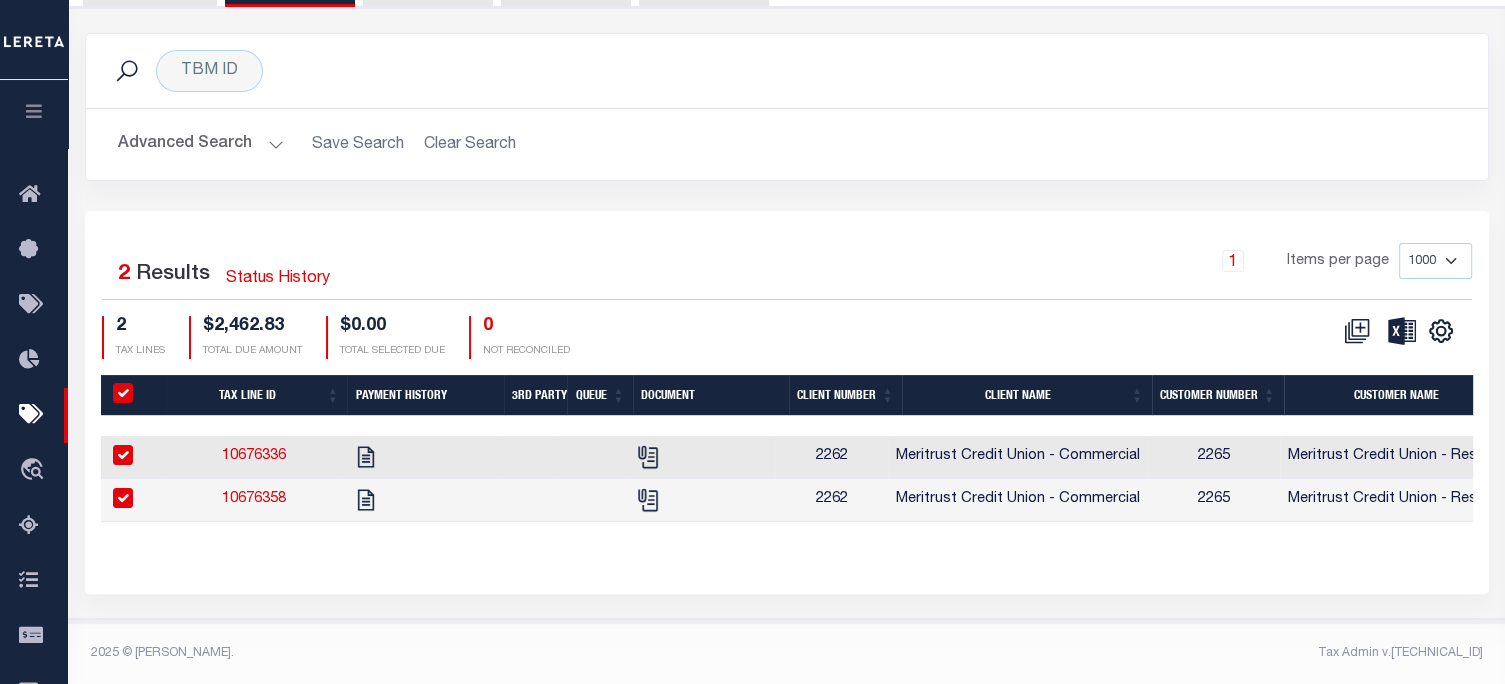 checkbox on "true" 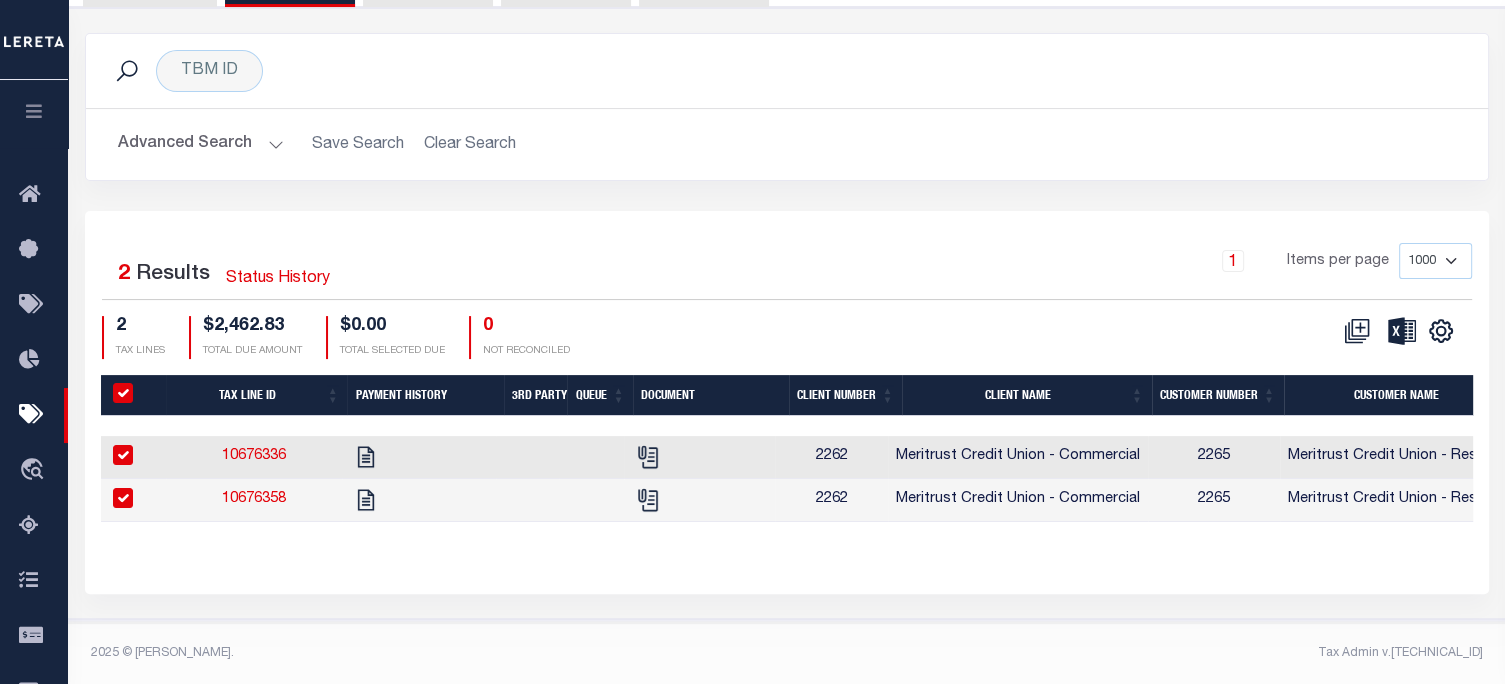 checkbox on "true" 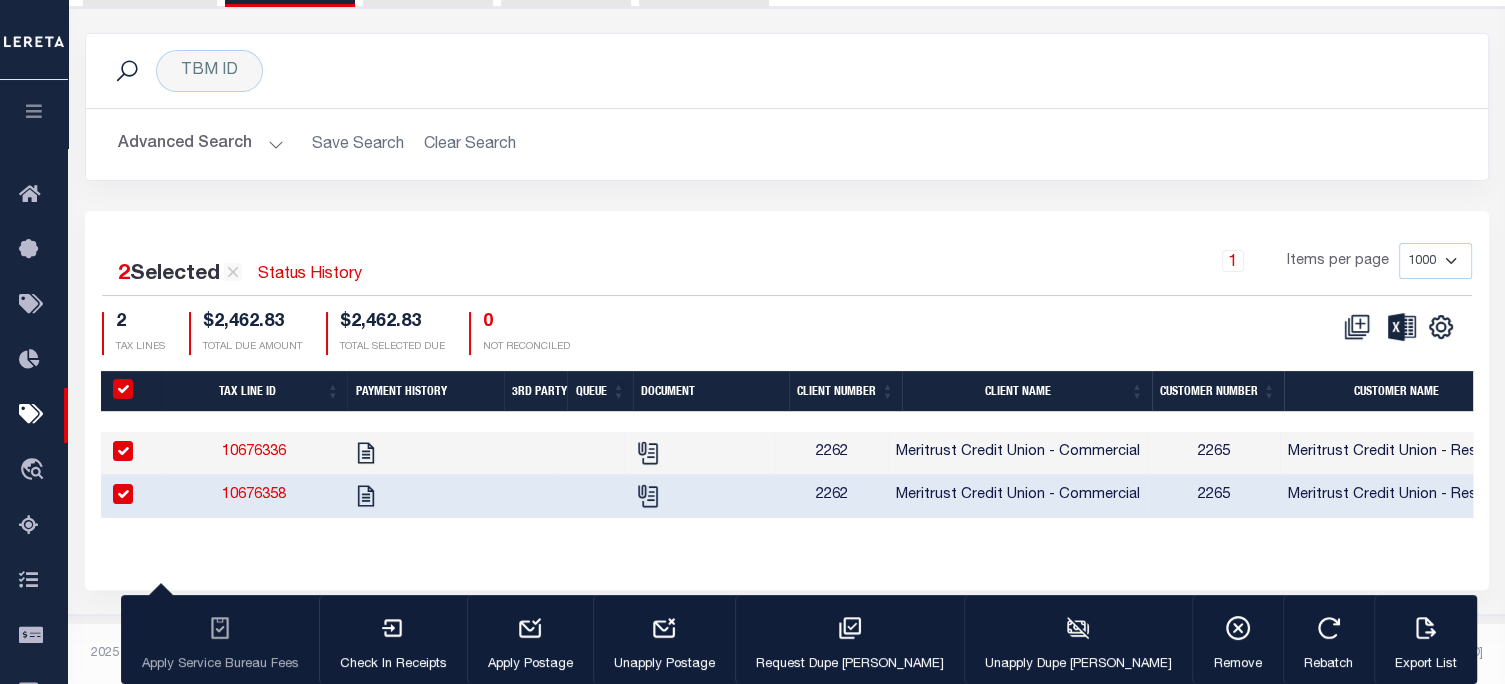 scroll, scrollTop: 384, scrollLeft: 0, axis: vertical 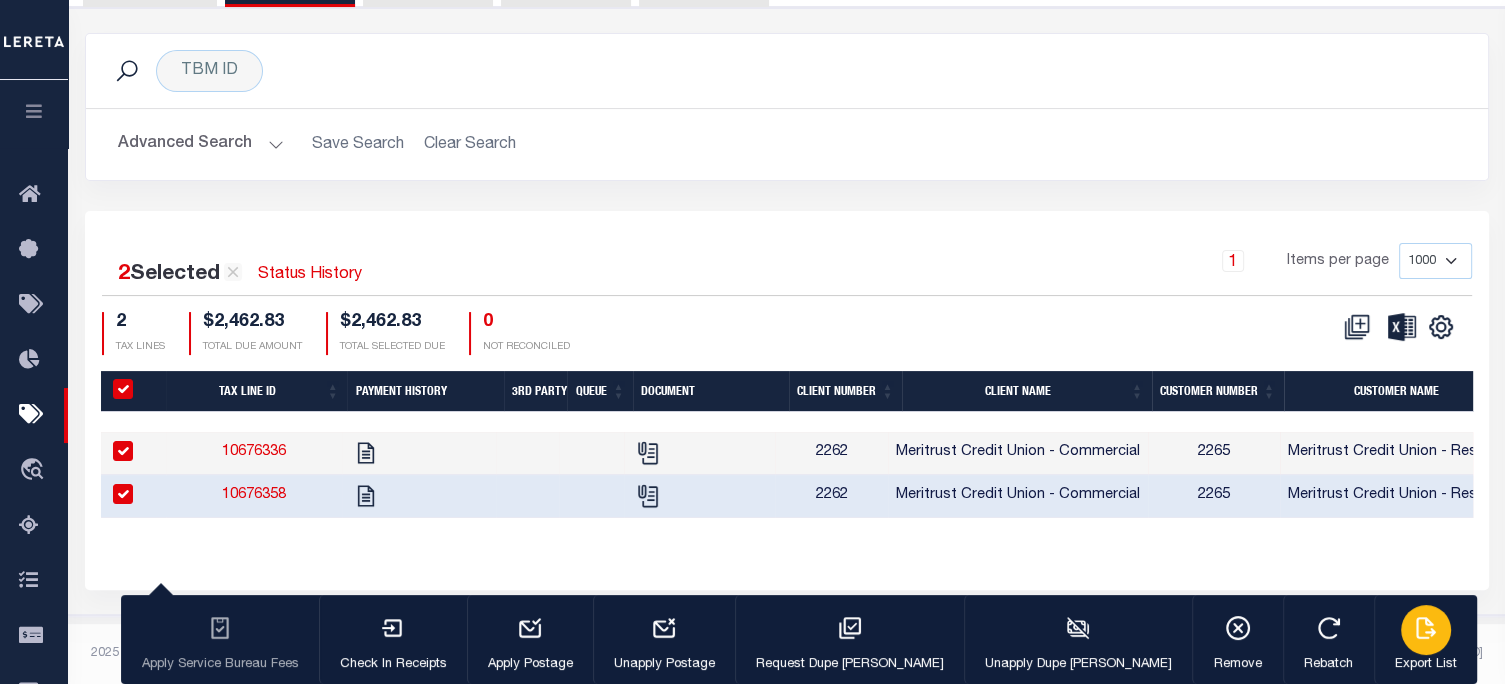 click at bounding box center [1426, 630] 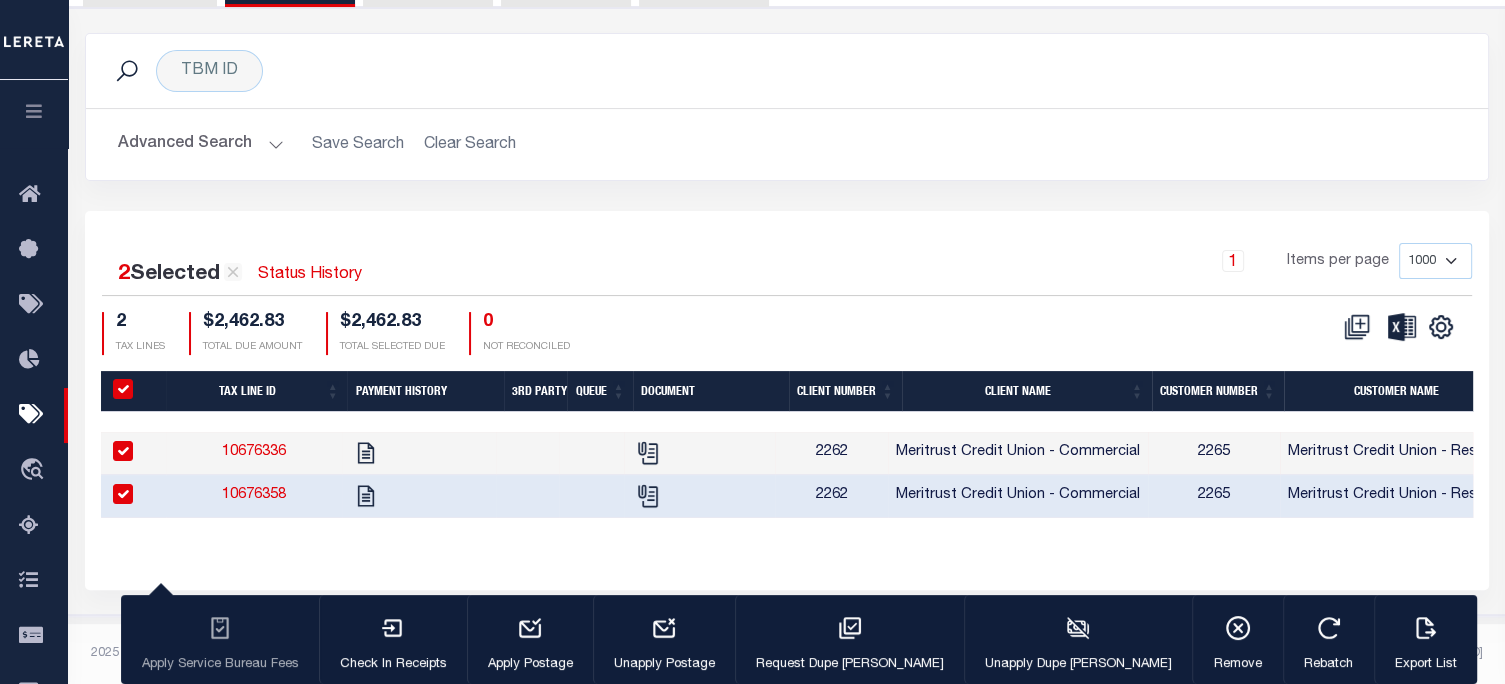 scroll, scrollTop: 0, scrollLeft: 0, axis: both 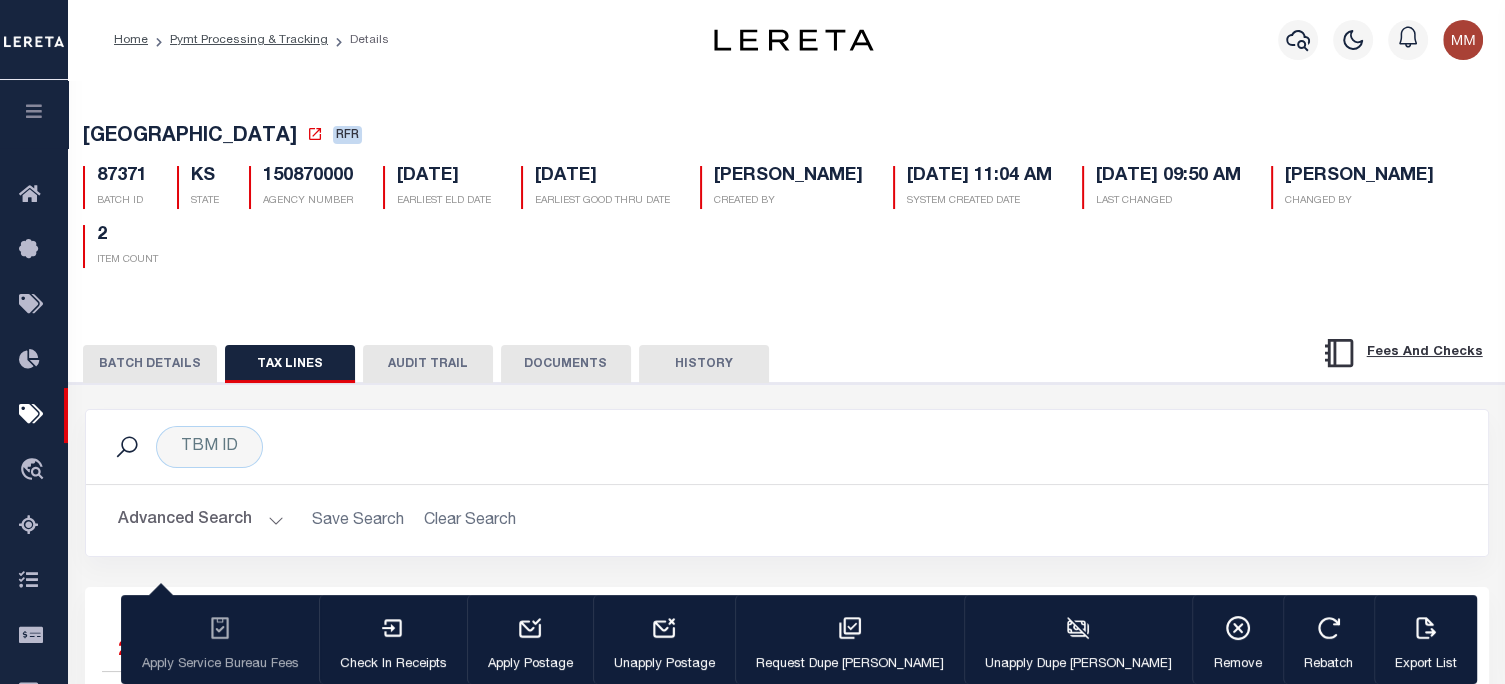 click on "BATCH DETAILS" at bounding box center [150, 364] 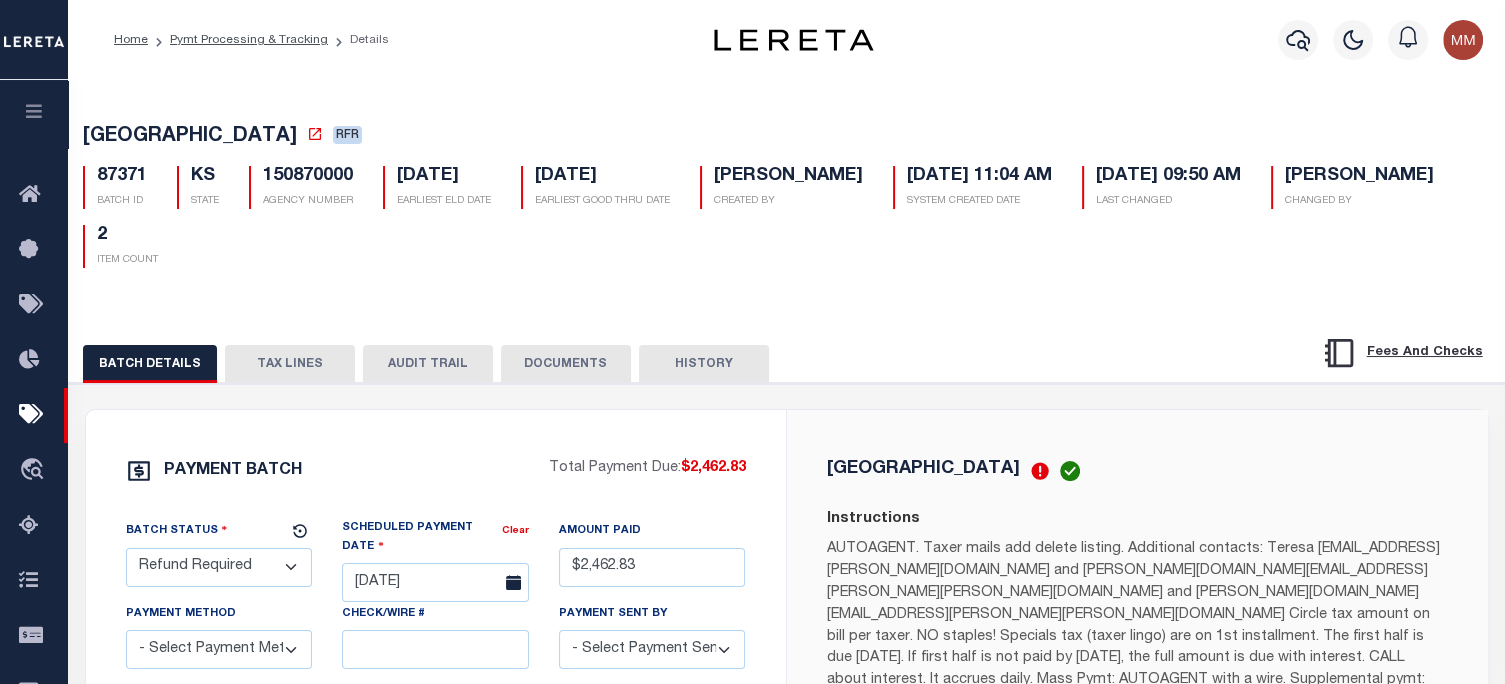 scroll, scrollTop: 400, scrollLeft: 0, axis: vertical 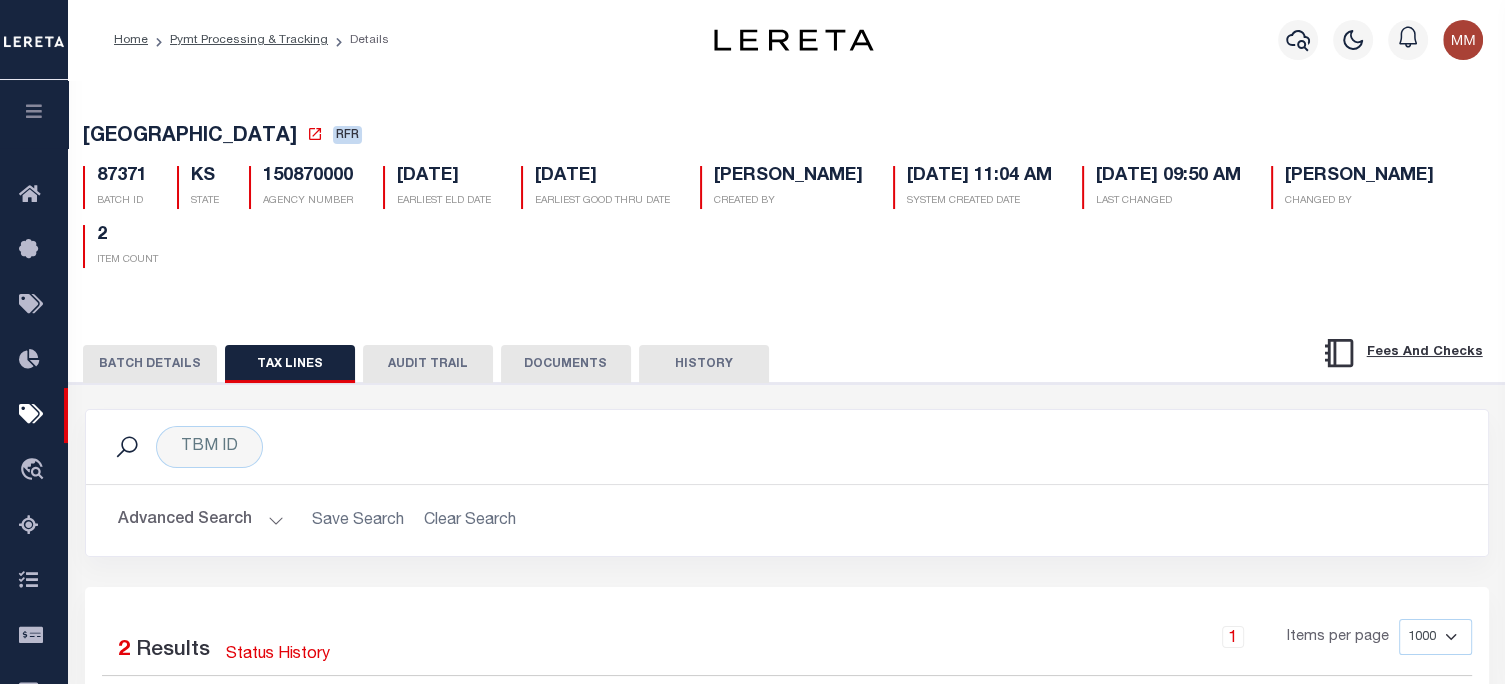 click on "BATCH DETAILS" at bounding box center (150, 364) 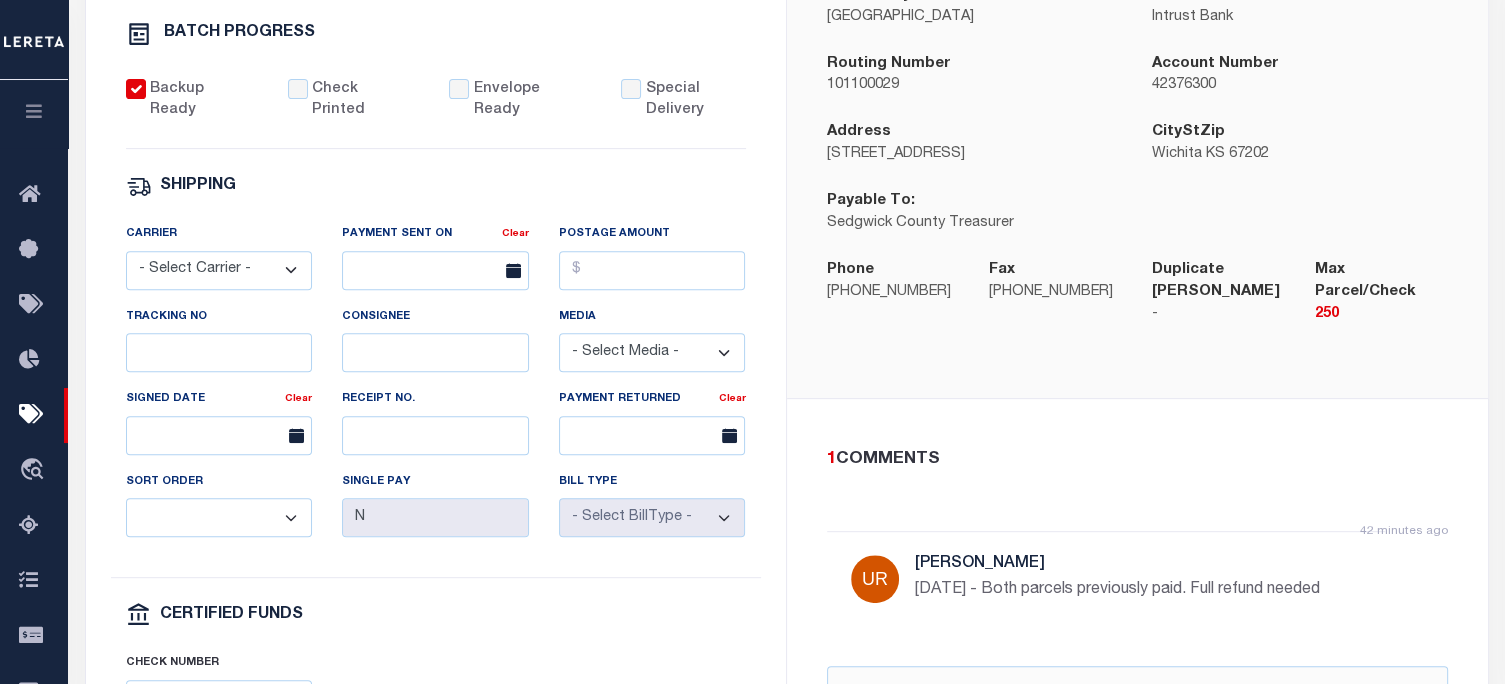 scroll, scrollTop: 1084, scrollLeft: 0, axis: vertical 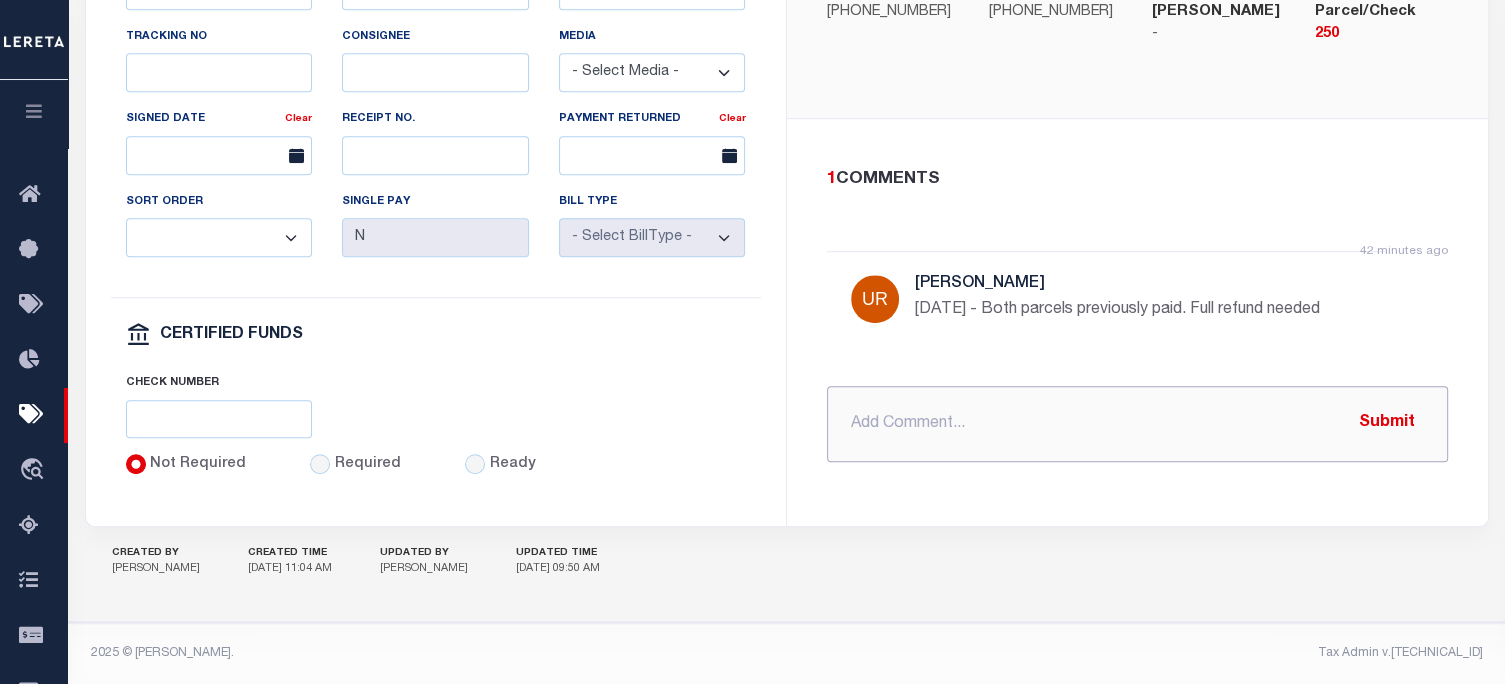 click at bounding box center [1137, 424] 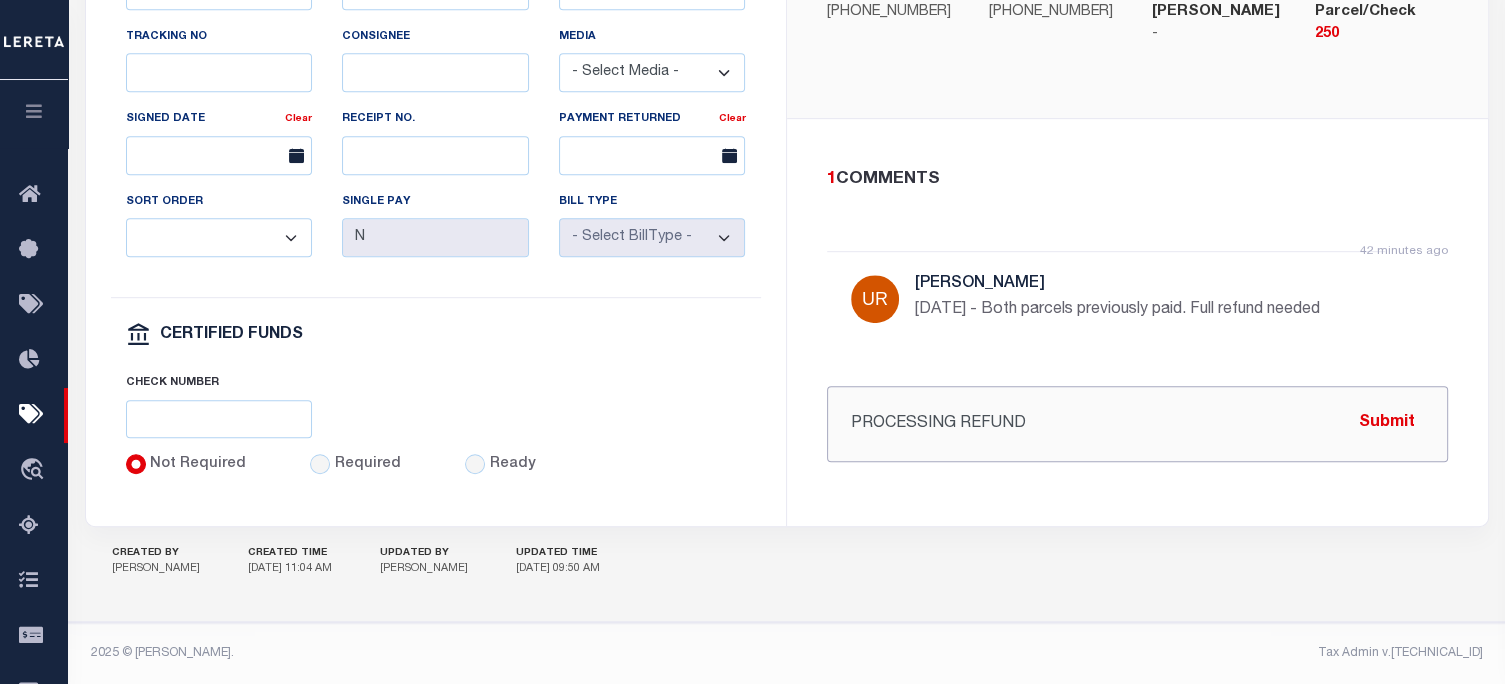 paste on "SEDGWICK COUNTY KS RDID 7350 $ 2462.83" 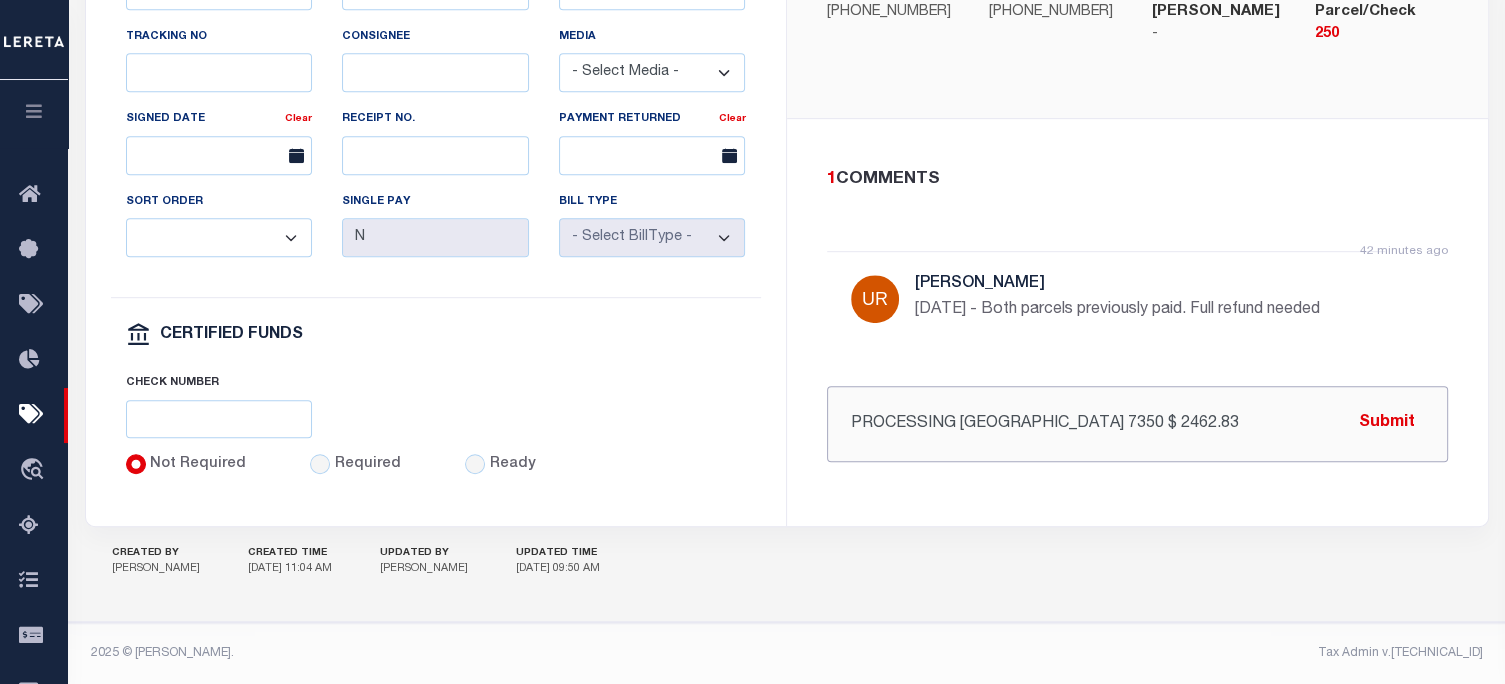 scroll, scrollTop: 0, scrollLeft: 28, axis: horizontal 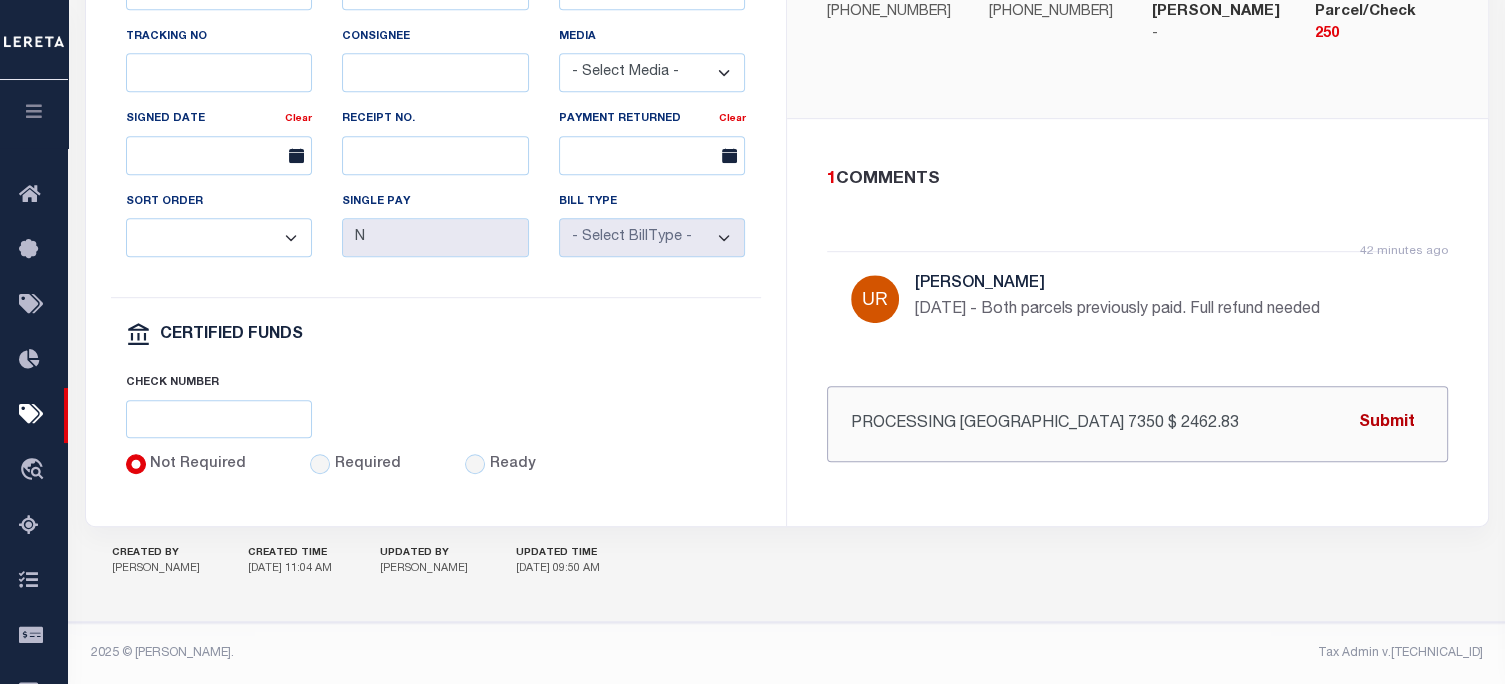 type on "PROCESSING REFUND SEDGWICK COUNTY KS RDID 7350 $ 2462.83" 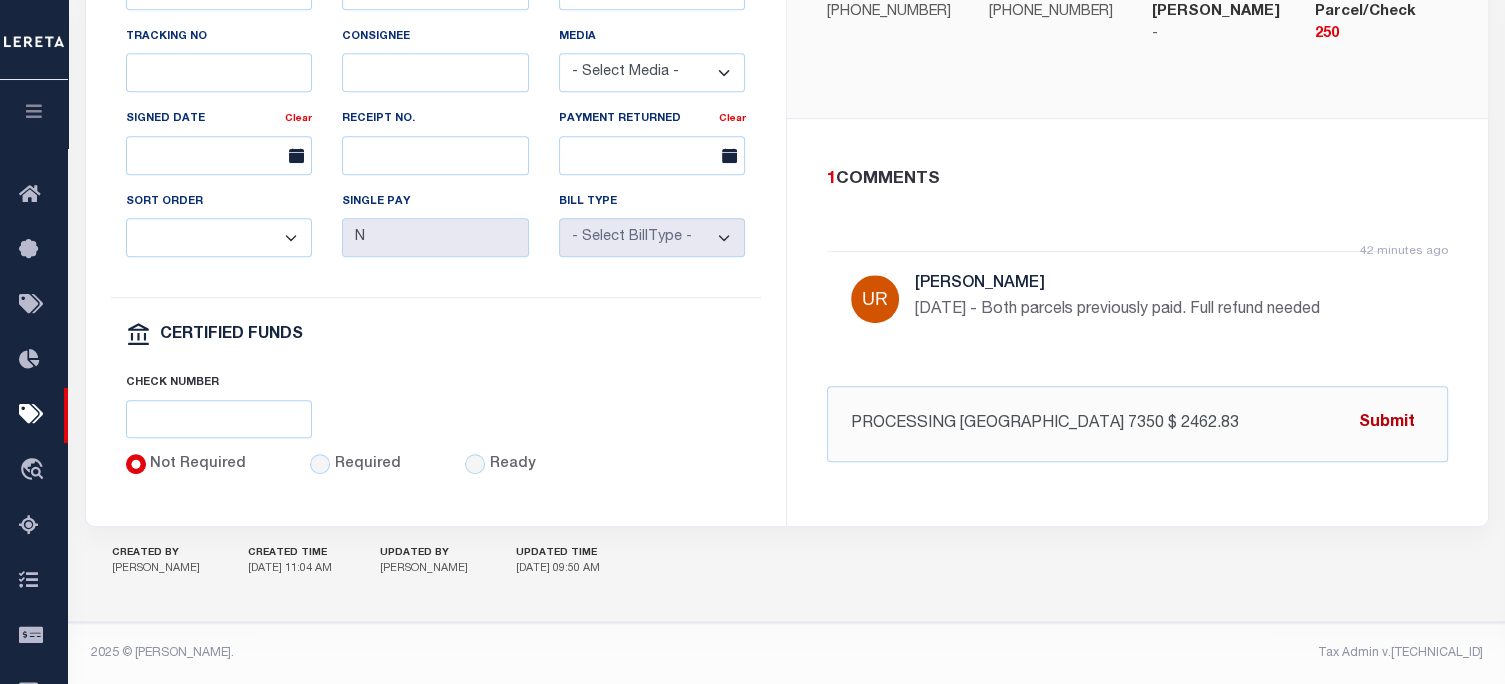 click on "Submit" at bounding box center [1387, 423] 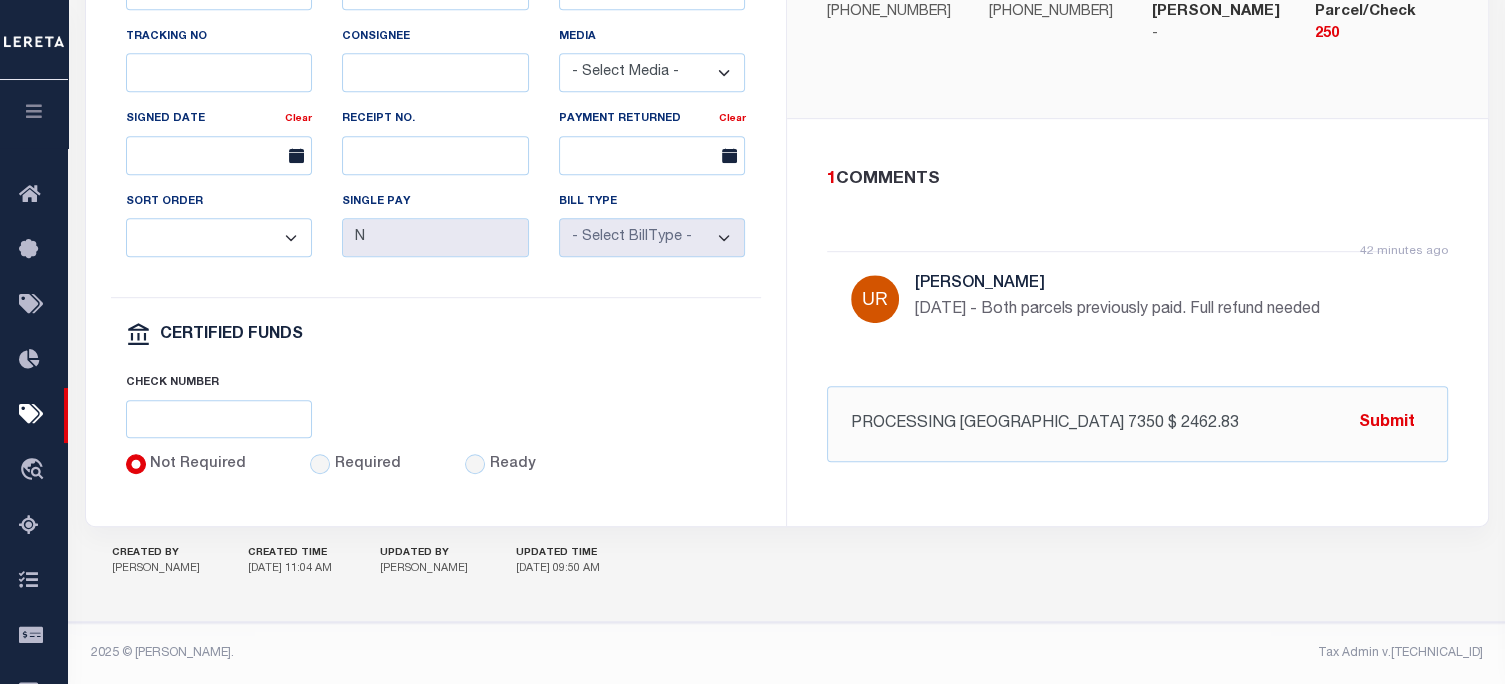 scroll, scrollTop: 0, scrollLeft: 0, axis: both 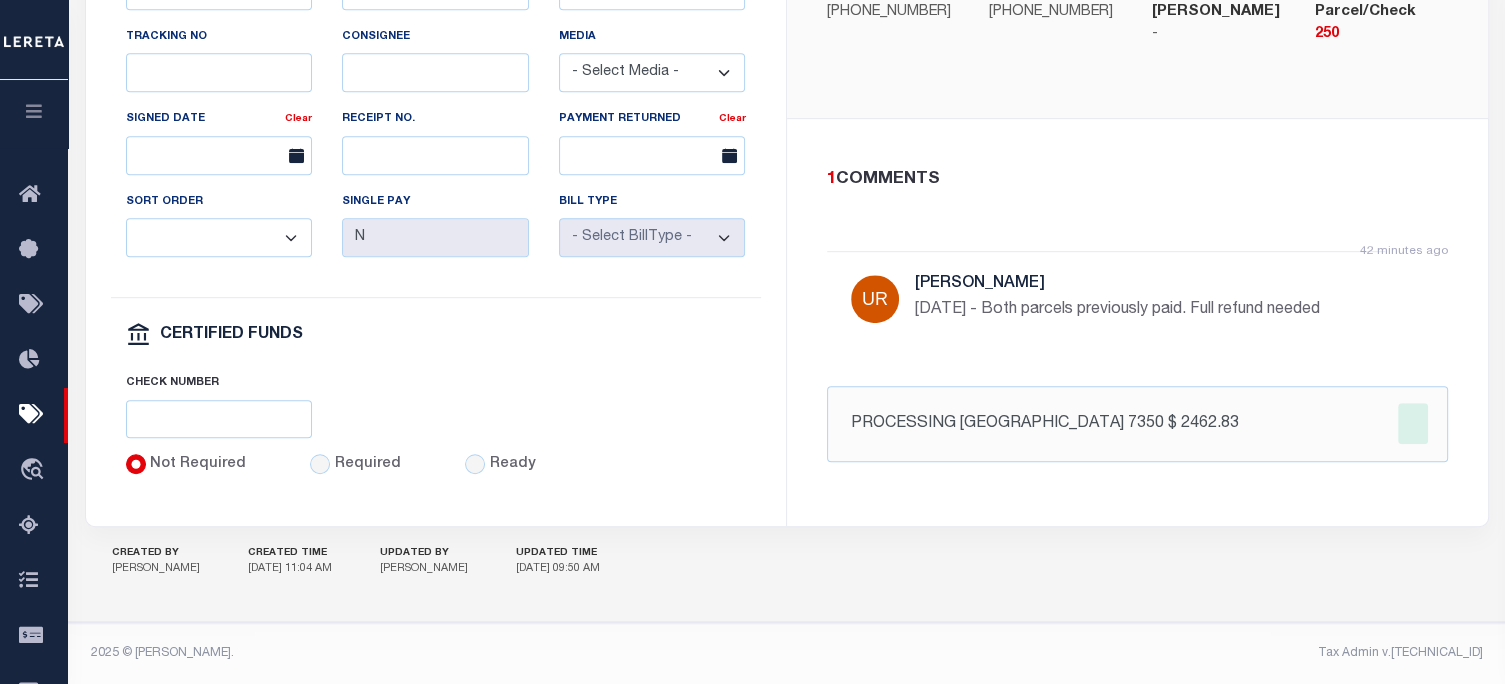 type 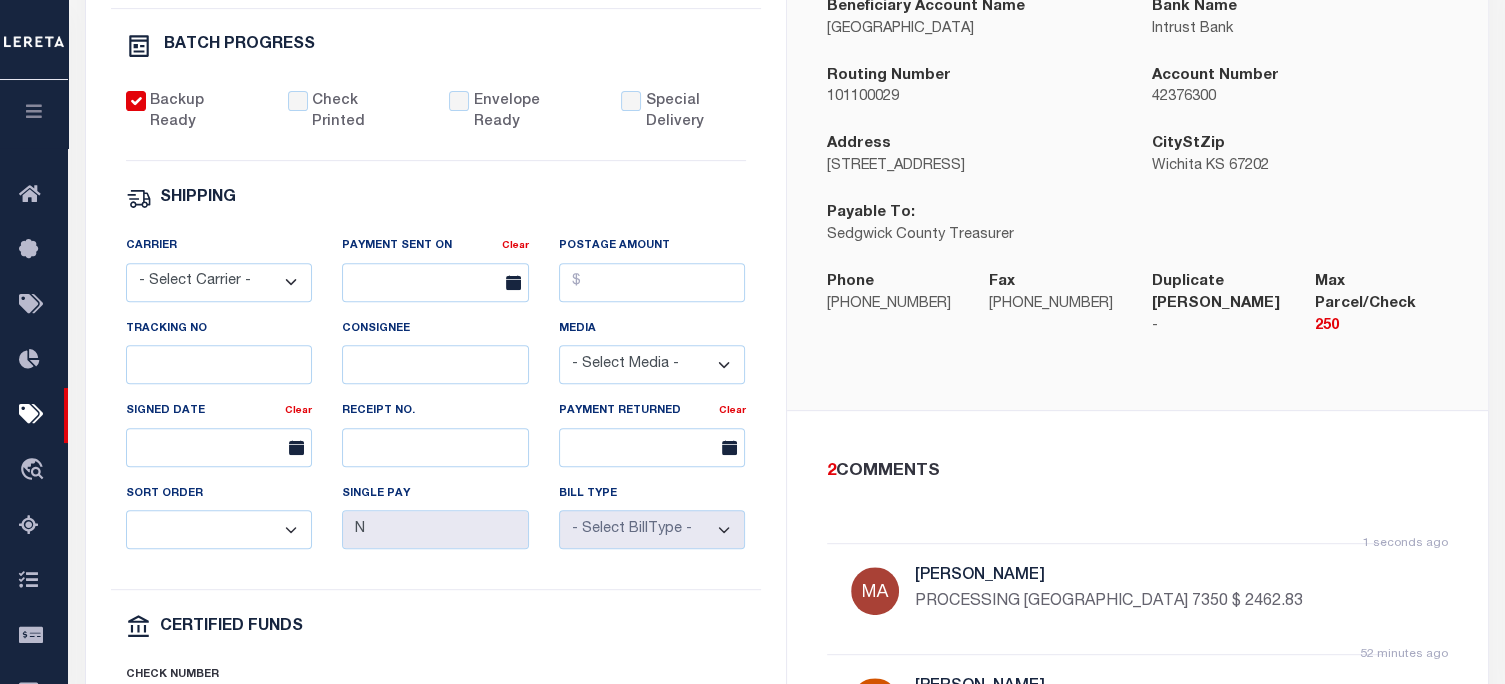 scroll, scrollTop: 384, scrollLeft: 0, axis: vertical 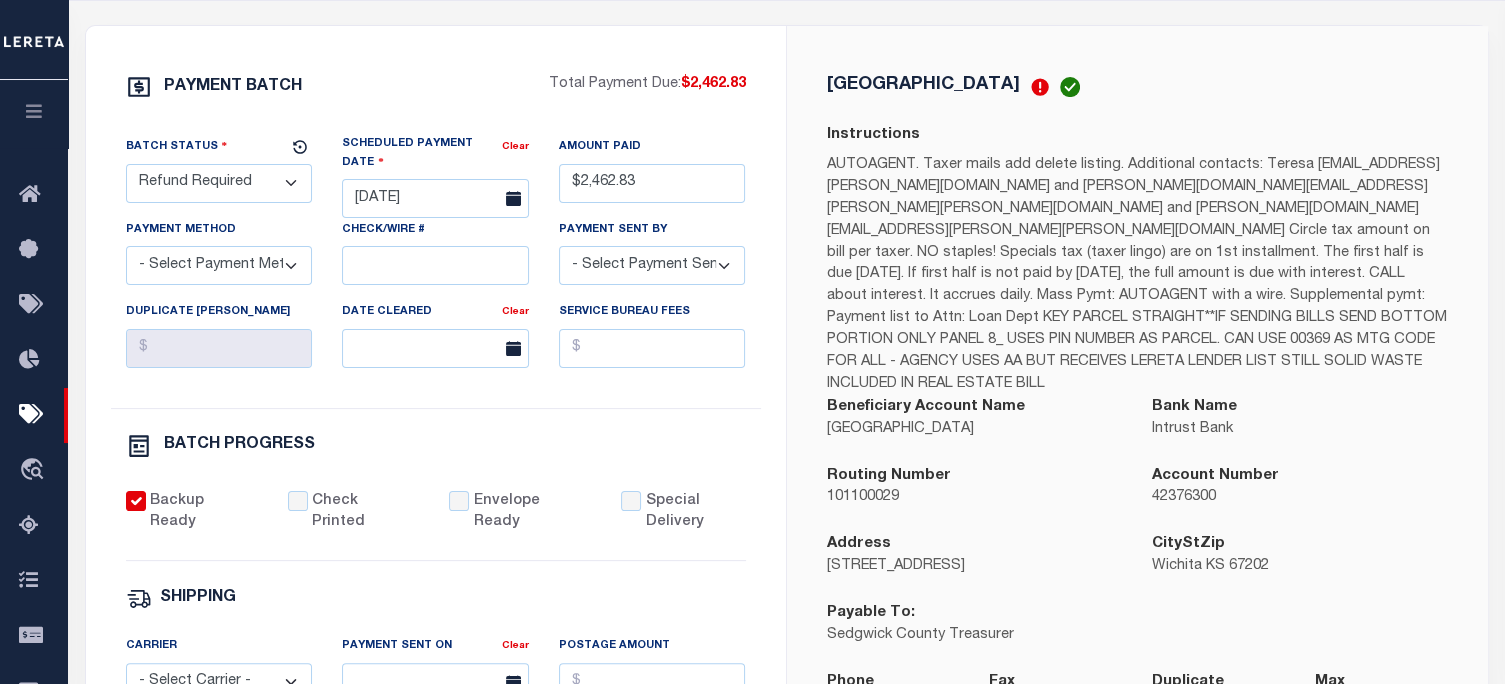 click on "- Select Status -
Scheduled for Payment
Ready For Payment
Payment Sent
Cleared and Complete
New Check Needed
Research Required
Awaiting Funds
Refund Required
Refund Logged
Refunded
Payment Received
Payment Recd - Ctfd
Ready for Wire
Ready for ACH
Ready for File
Refund Requested
Payment Returned
Payment File Sent
Receipt Received" at bounding box center (219, 183) 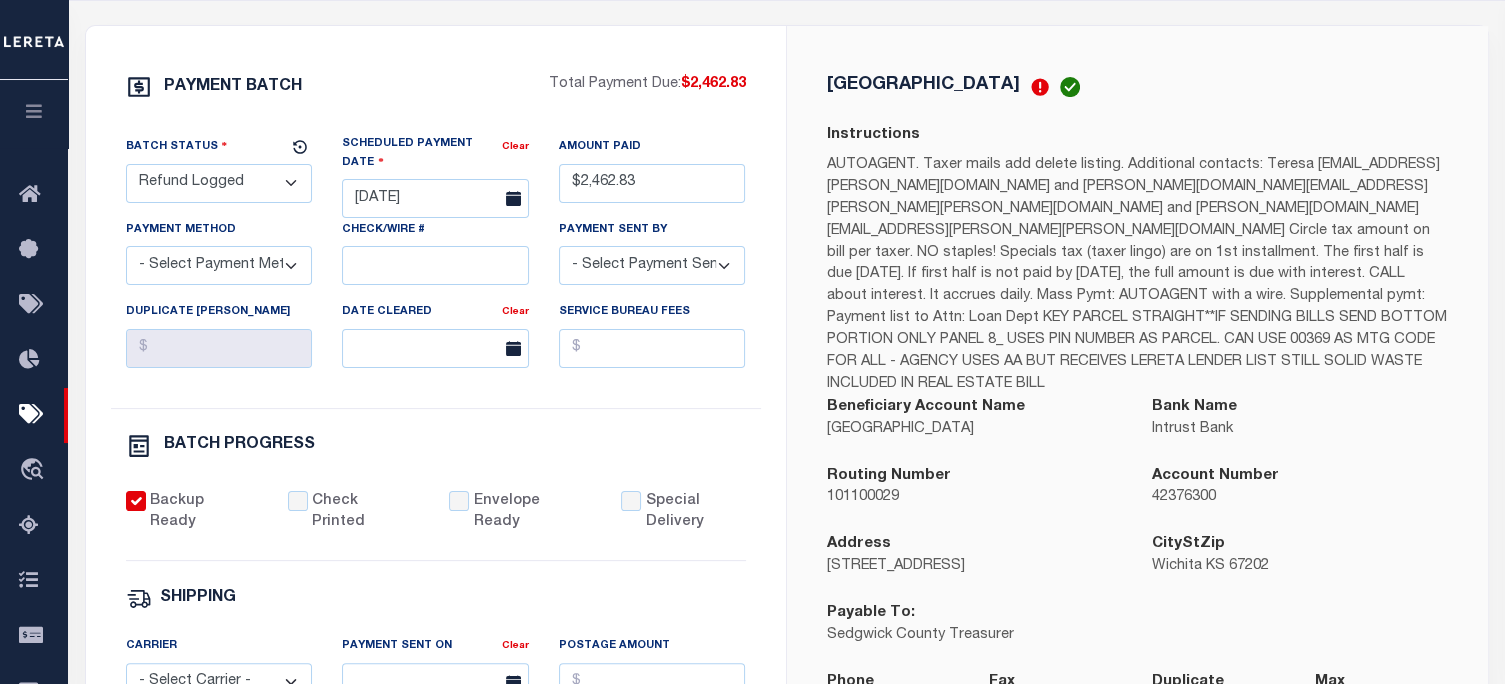 click on "- Select Status -
Scheduled for Payment
Ready For Payment
Payment Sent
Cleared and Complete
New Check Needed
Research Required
Awaiting Funds
Refund Required
Refund Logged
Refunded
Payment Received
Payment Recd - Ctfd
Ready for Wire
Ready for ACH
Ready for File
Refund Requested
Payment Returned
Payment File Sent
Receipt Received" at bounding box center (219, 183) 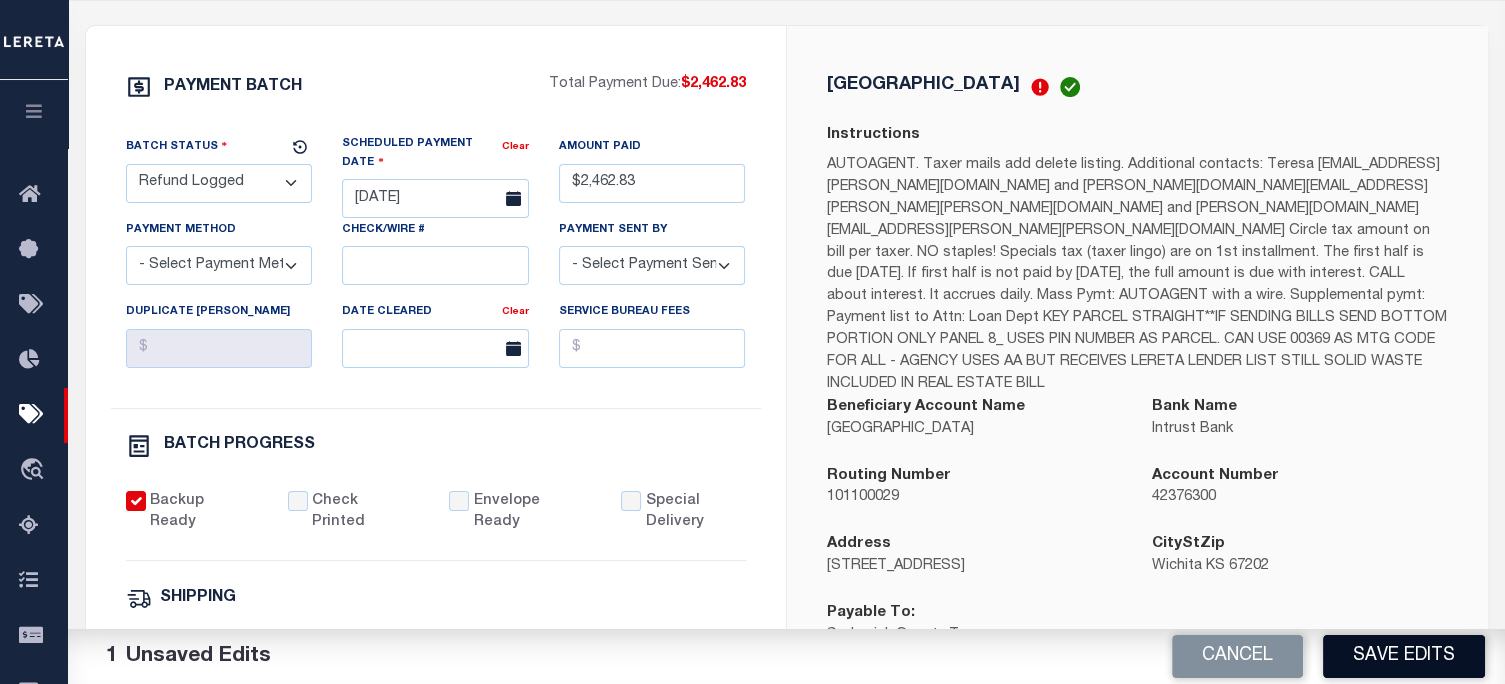 click on "Save Edits" at bounding box center [1404, 656] 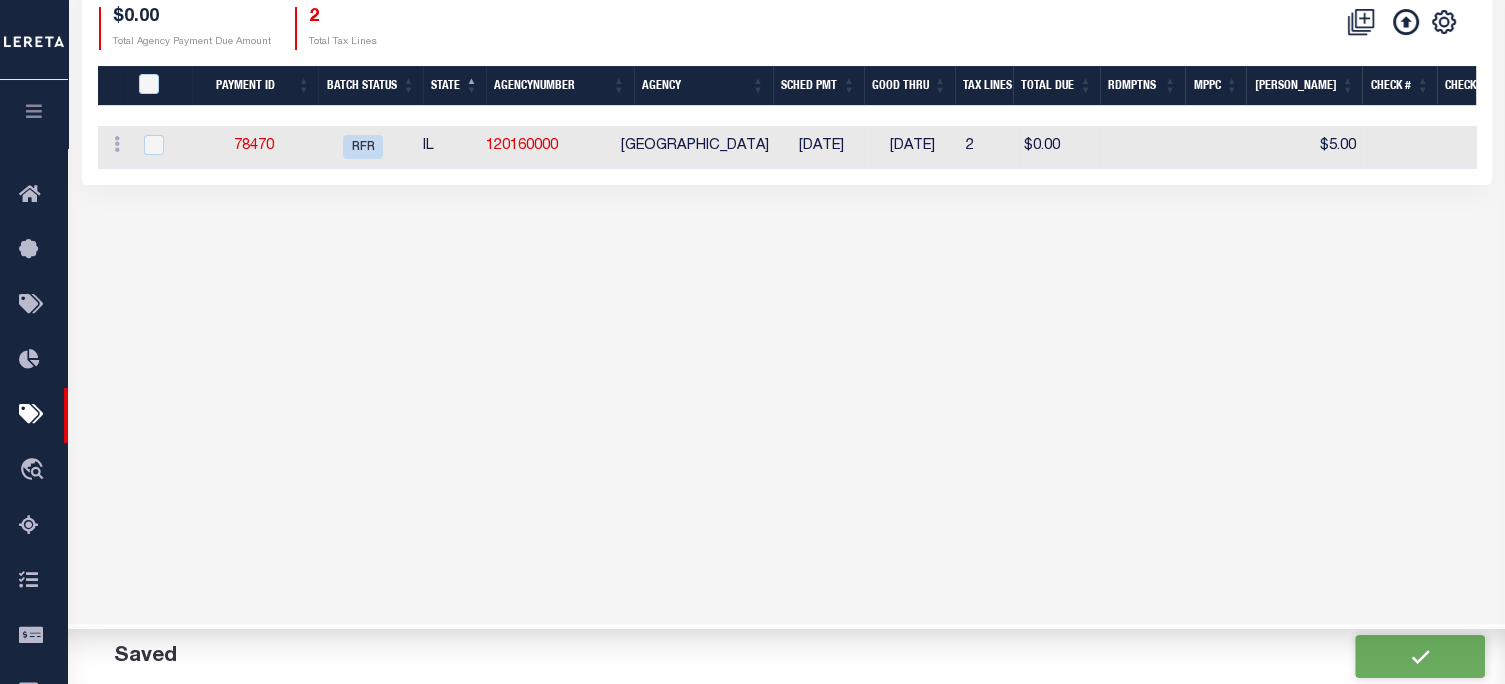 scroll, scrollTop: 0, scrollLeft: 0, axis: both 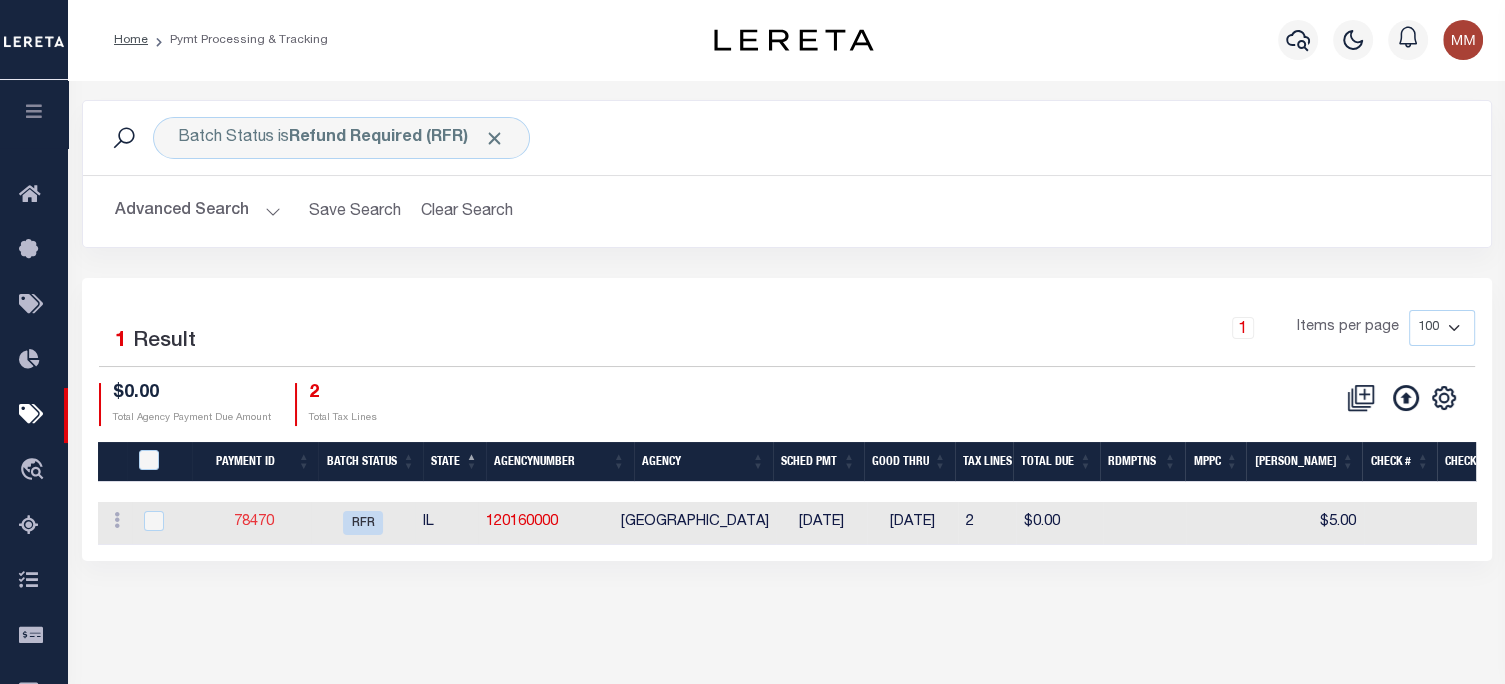 click on "78470" at bounding box center [254, 522] 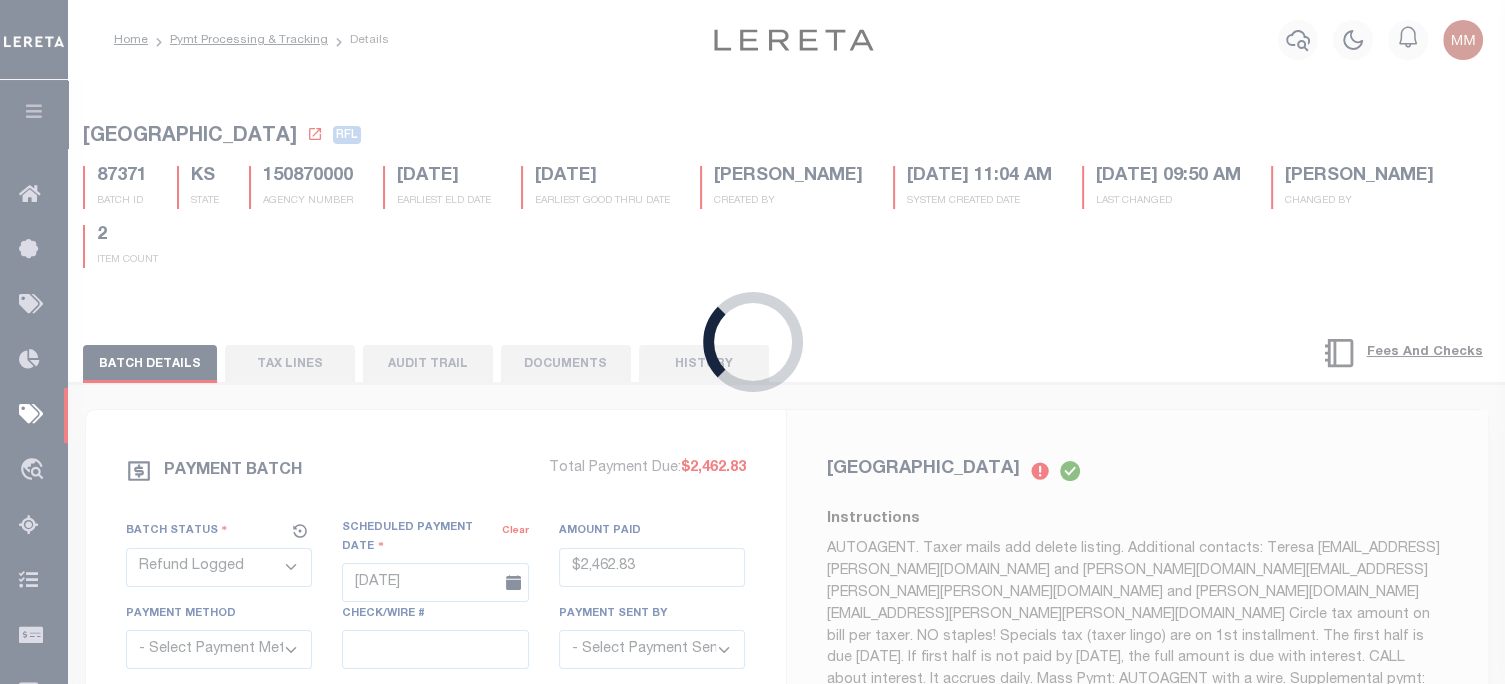 select on "RFR" 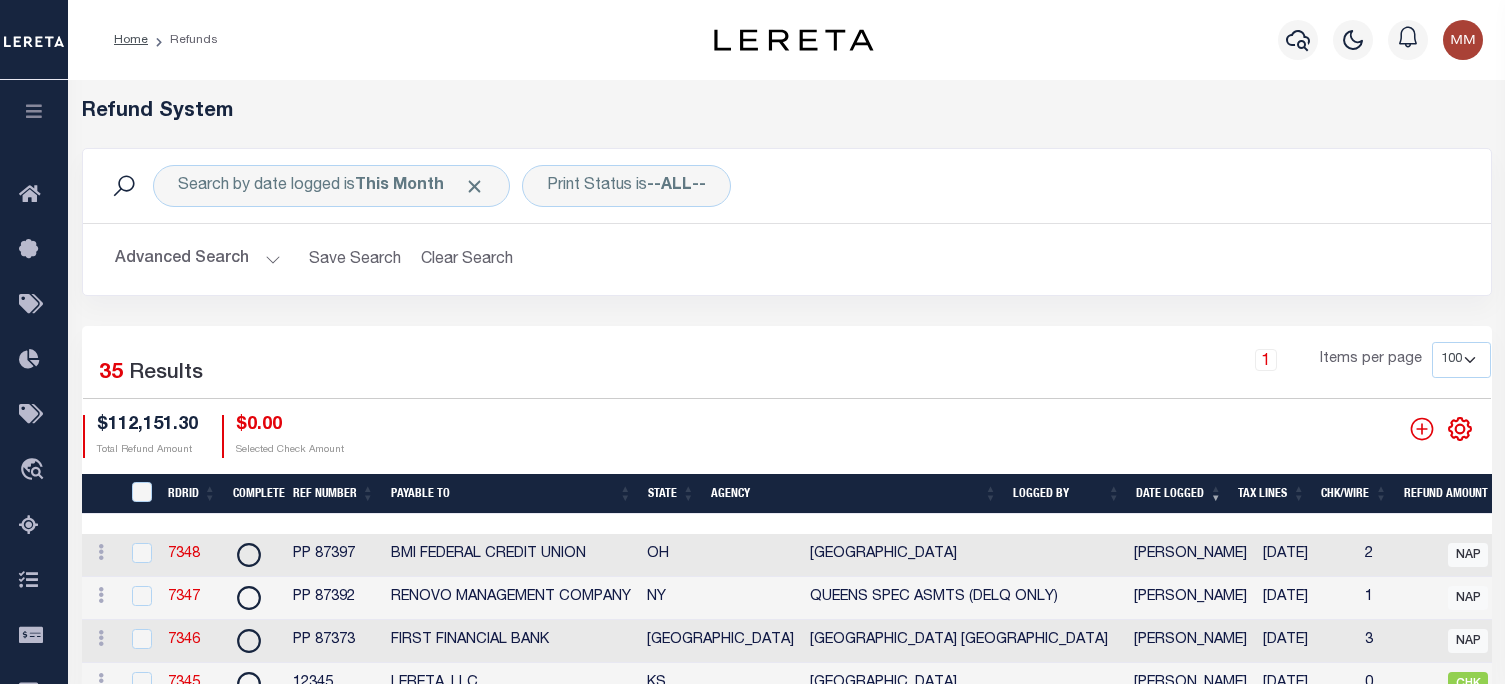 select on "100" 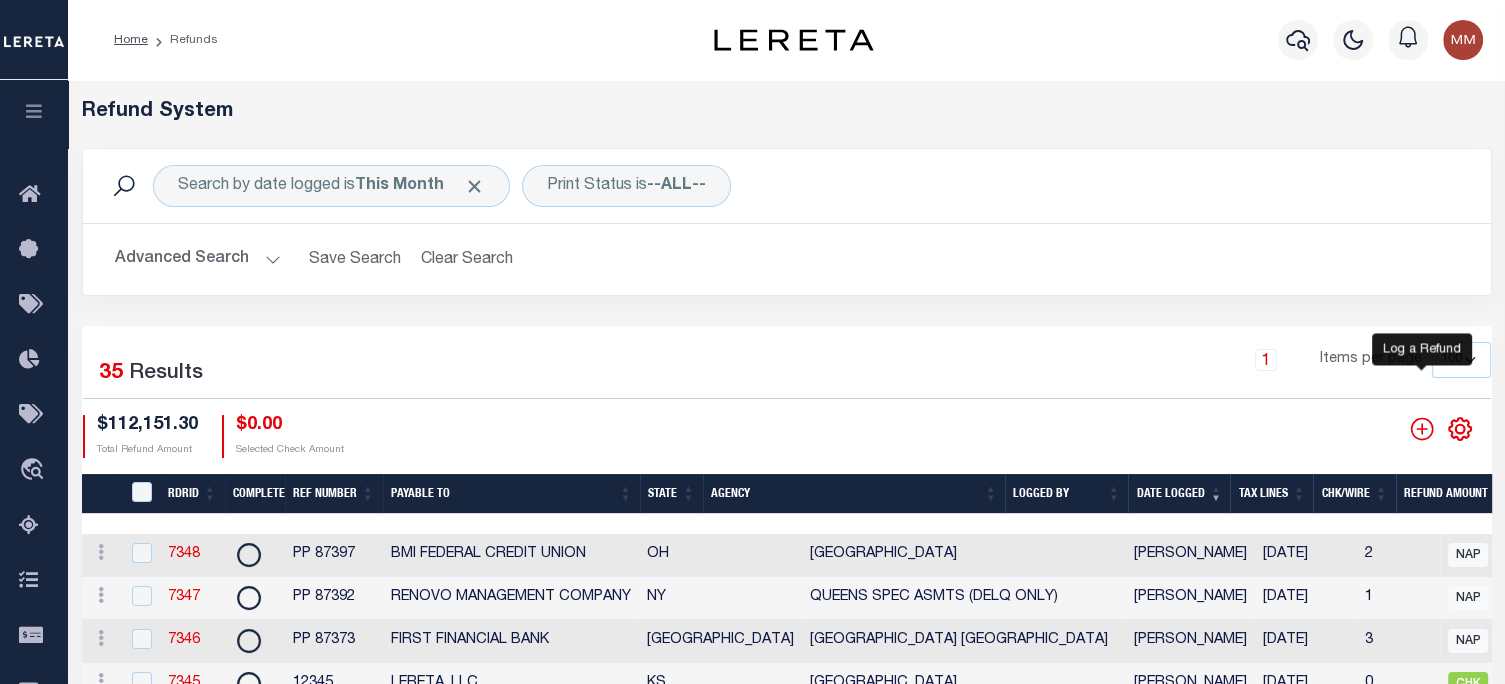 click 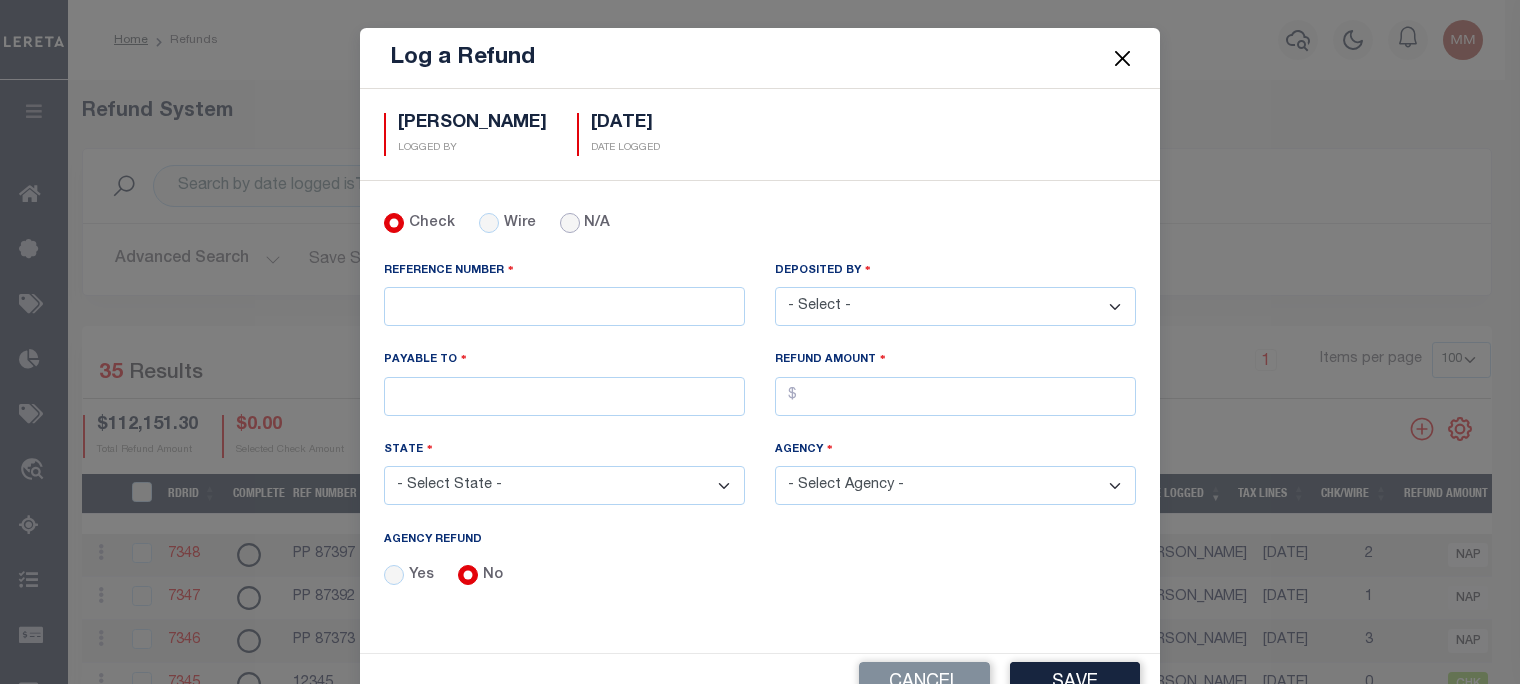 click on "N/A" at bounding box center [570, 223] 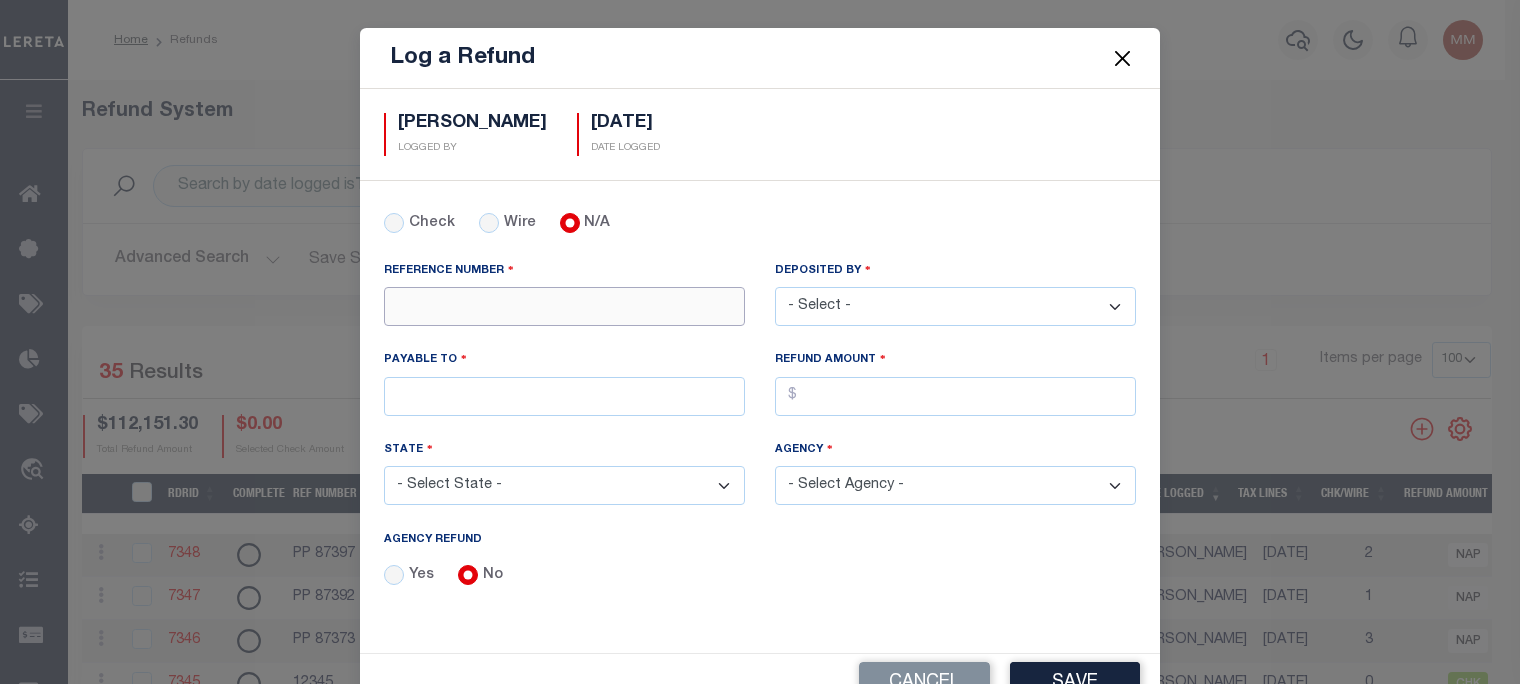 click on "REFERENCE NUMBER" at bounding box center (564, 306) 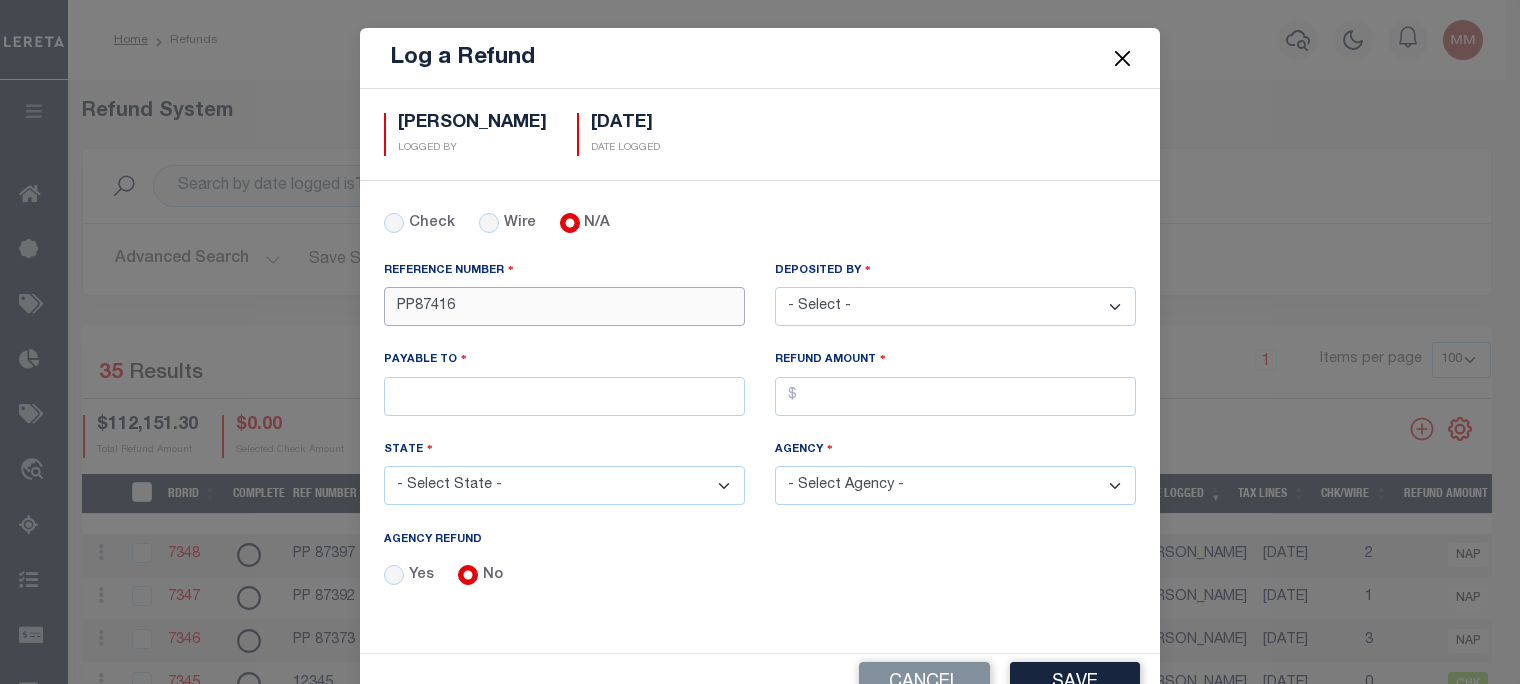 type on "PP87416" 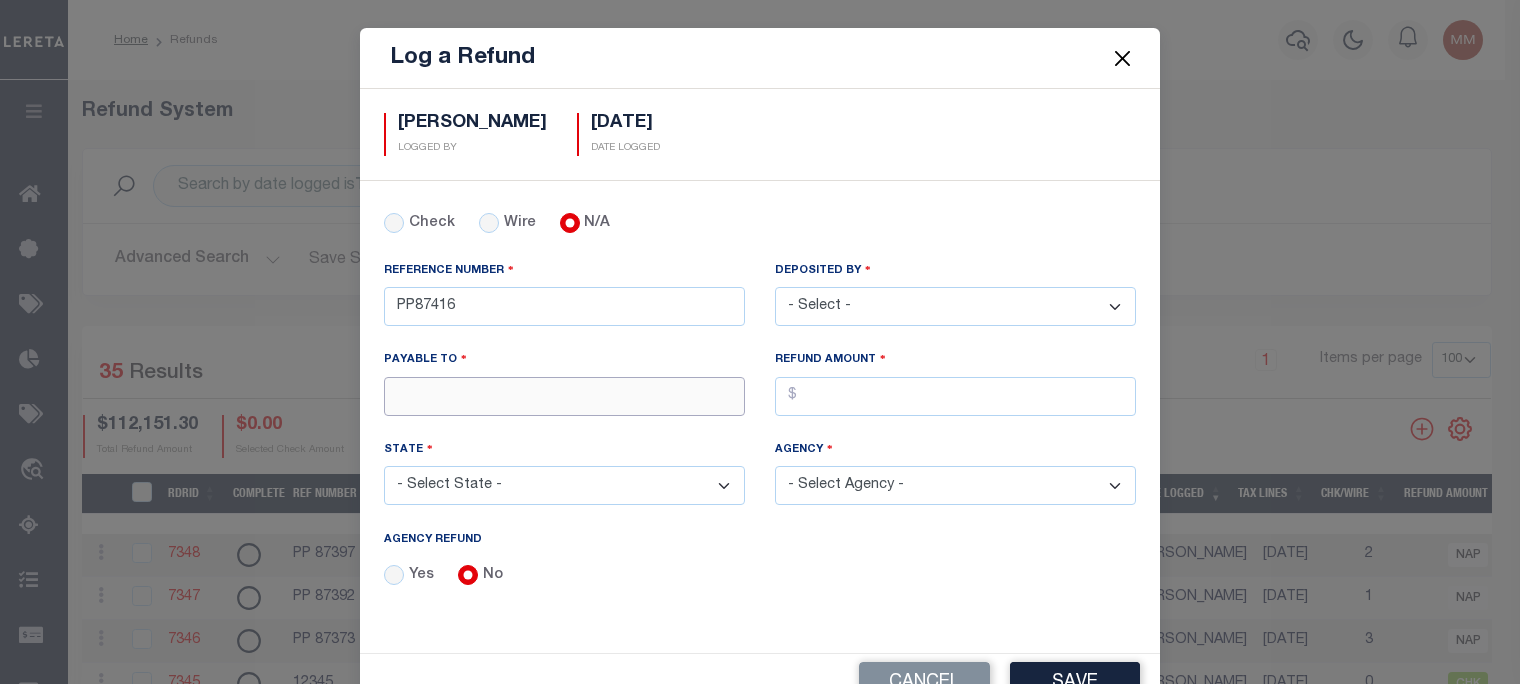 click on "PAYABLE TO" at bounding box center [564, 396] 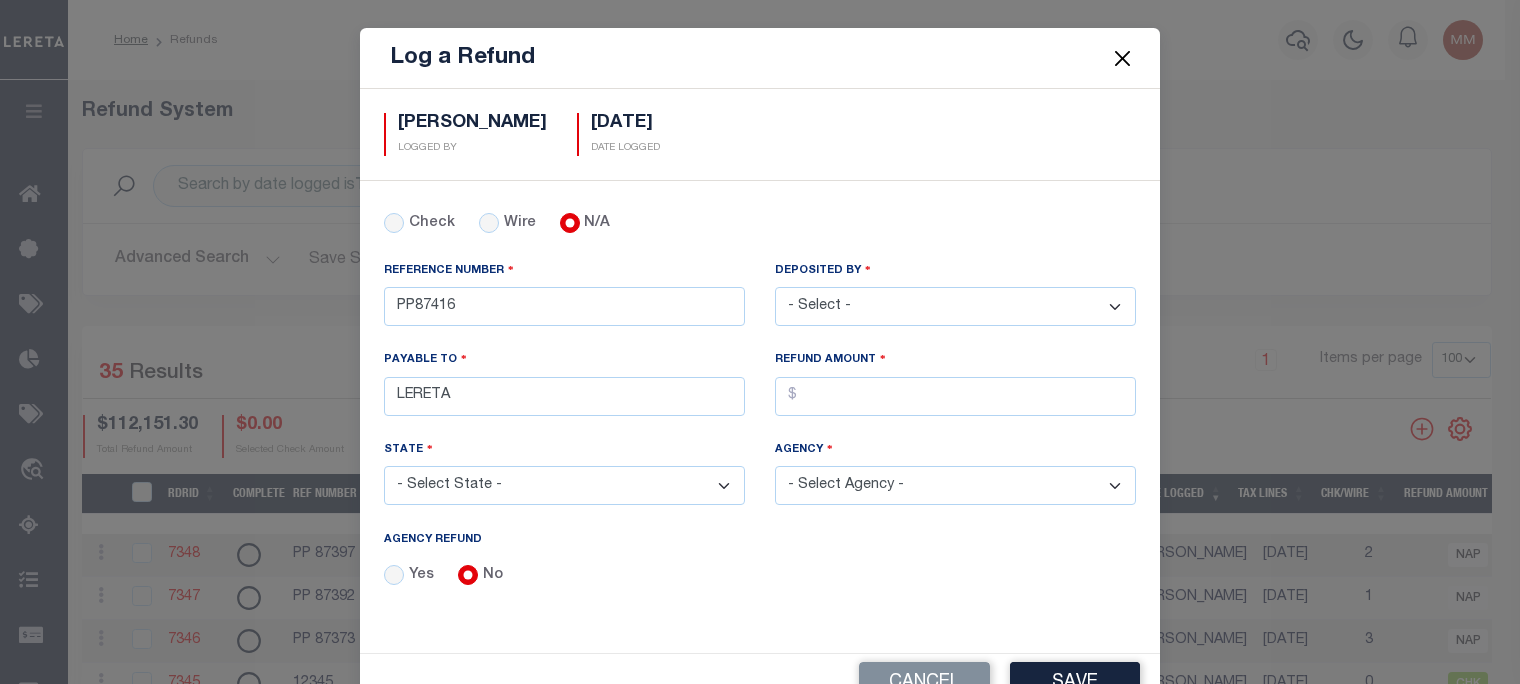 click on "- Select State -
[US_STATE]
AL
AR
AZ
CA
CO
[GEOGRAPHIC_DATA]
[GEOGRAPHIC_DATA]
DE
[GEOGRAPHIC_DATA]
[GEOGRAPHIC_DATA]
GU
[GEOGRAPHIC_DATA]
[GEOGRAPHIC_DATA]
ID
[GEOGRAPHIC_DATA]
IN
[GEOGRAPHIC_DATA]
[GEOGRAPHIC_DATA]
LA
MA
MD
[GEOGRAPHIC_DATA]
[GEOGRAPHIC_DATA]
[GEOGRAPHIC_DATA]
[GEOGRAPHIC_DATA]
[GEOGRAPHIC_DATA]
MT
[GEOGRAPHIC_DATA]
[GEOGRAPHIC_DATA]
[GEOGRAPHIC_DATA]
NH
[GEOGRAPHIC_DATA]
[GEOGRAPHIC_DATA]
[GEOGRAPHIC_DATA]
[GEOGRAPHIC_DATA]
[GEOGRAPHIC_DATA]
[GEOGRAPHIC_DATA]
OR
[GEOGRAPHIC_DATA]
PR
RI
SC
SD
[GEOGRAPHIC_DATA]
[GEOGRAPHIC_DATA]
[GEOGRAPHIC_DATA]
[GEOGRAPHIC_DATA]
VI
[GEOGRAPHIC_DATA]
[GEOGRAPHIC_DATA]
[GEOGRAPHIC_DATA]
WV
WY" at bounding box center [564, 485] 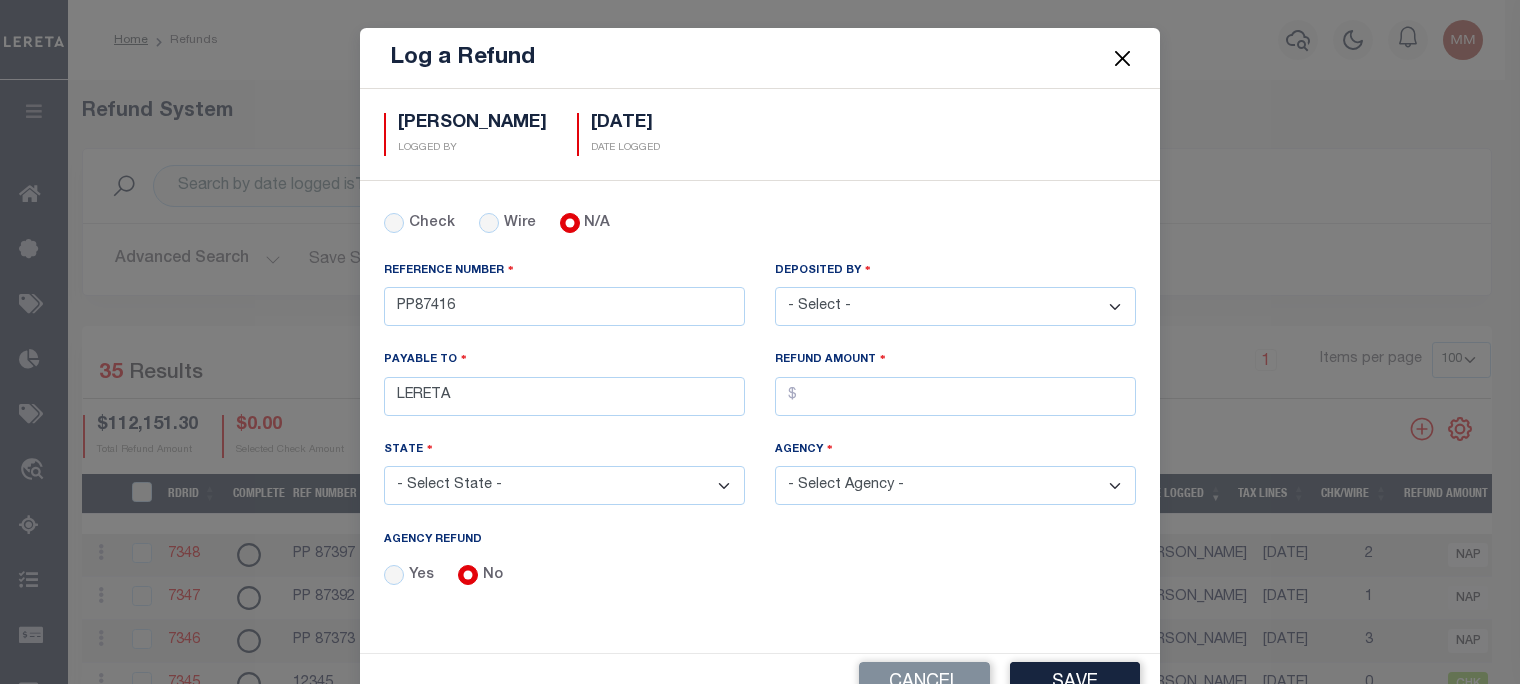 select on "OH" 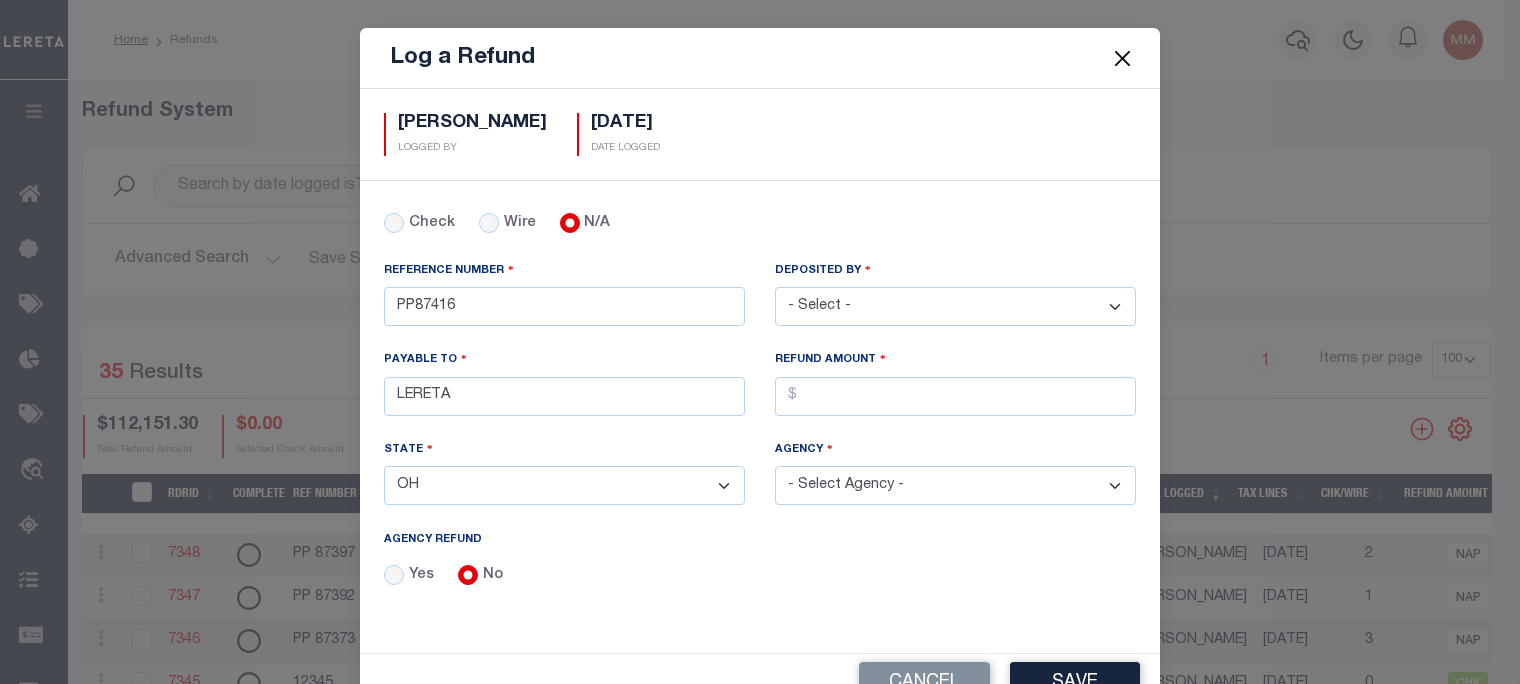 click on "- Select State -
[US_STATE]
AL
AR
AZ
CA
CO
[GEOGRAPHIC_DATA]
[GEOGRAPHIC_DATA]
DE
[GEOGRAPHIC_DATA]
[GEOGRAPHIC_DATA]
GU
[GEOGRAPHIC_DATA]
[GEOGRAPHIC_DATA]
ID
[GEOGRAPHIC_DATA]
IN
[GEOGRAPHIC_DATA]
[GEOGRAPHIC_DATA]
LA
MA
MD
[GEOGRAPHIC_DATA]
[GEOGRAPHIC_DATA]
[GEOGRAPHIC_DATA]
[GEOGRAPHIC_DATA]
[GEOGRAPHIC_DATA]
MT
[GEOGRAPHIC_DATA]
[GEOGRAPHIC_DATA]
[GEOGRAPHIC_DATA]
NH
[GEOGRAPHIC_DATA]
[GEOGRAPHIC_DATA]
[GEOGRAPHIC_DATA]
[GEOGRAPHIC_DATA]
[GEOGRAPHIC_DATA]
[GEOGRAPHIC_DATA]
OR
[GEOGRAPHIC_DATA]
PR
RI
SC
SD
[GEOGRAPHIC_DATA]
[GEOGRAPHIC_DATA]
[GEOGRAPHIC_DATA]
[GEOGRAPHIC_DATA]
VI
[GEOGRAPHIC_DATA]
[GEOGRAPHIC_DATA]
[GEOGRAPHIC_DATA]
WV
WY" at bounding box center (564, 485) 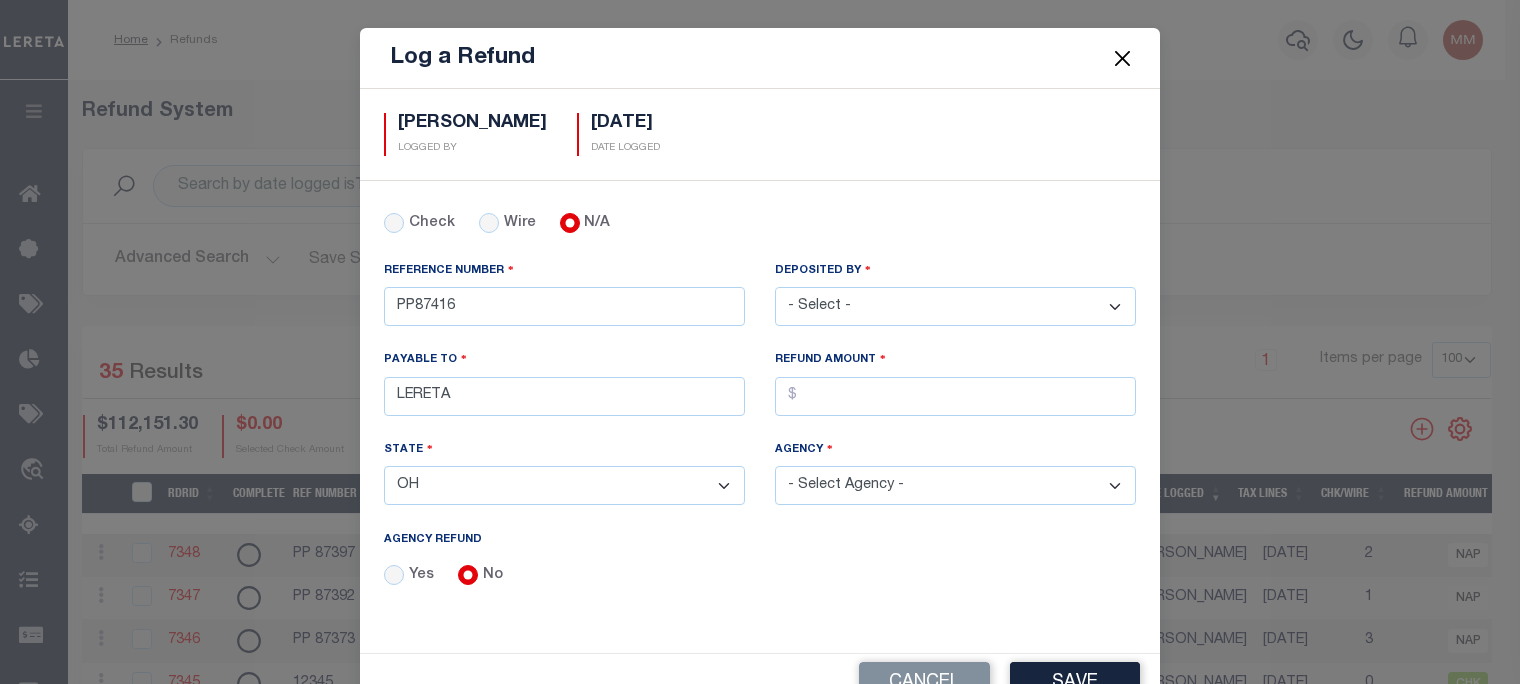 drag, startPoint x: 894, startPoint y: 303, endPoint x: 948, endPoint y: 300, distance: 54.08327 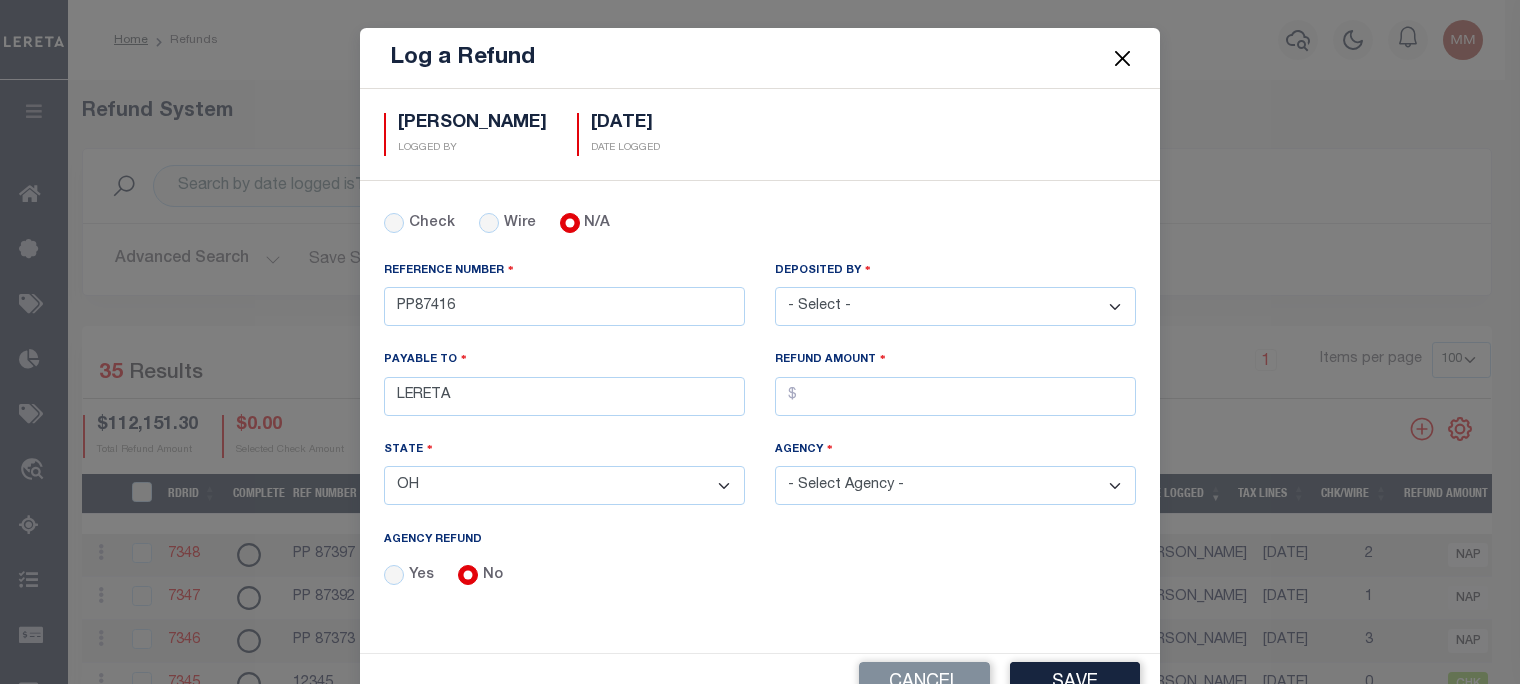 select on "[PERSON_NAME]" 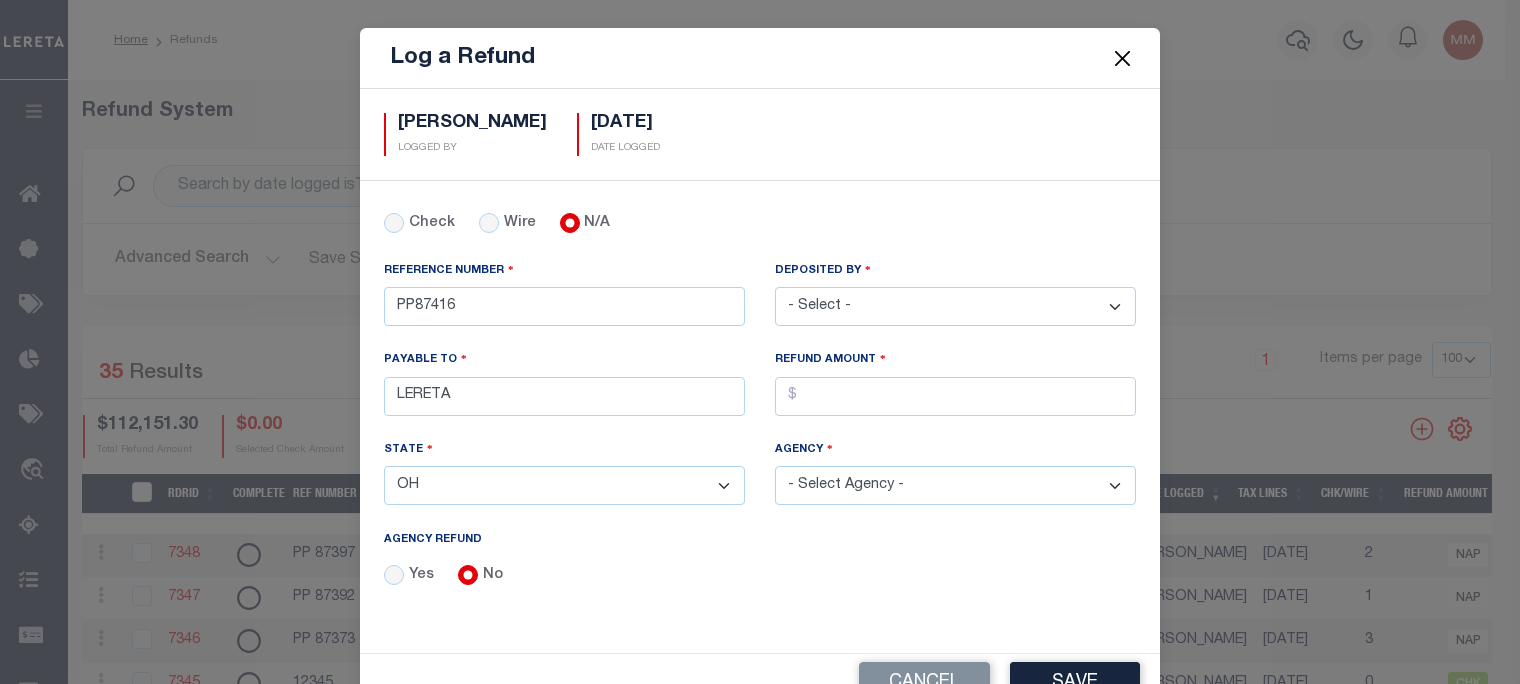 click on "- Select -
[PERSON_NAME]
[PERSON_NAME]
[PERSON_NAME]
[PERSON_NAME]
[PERSON_NAME]
[PERSON_NAME]
[PERSON_NAME], [PERSON_NAME], [PERSON_NAME], [PERSON_NAME], [PERSON_NAME], [PERSON_NAME]
[PERSON_NAME]
[PERSON_NAME]
[PERSON_NAME]
[PERSON_NAME]
[PERSON_NAME]
[PERSON_NAME], [PERSON_NAME], [PERSON_NAME] [PERSON_NAME], [PERSON_NAME]
[PERSON_NAME]
[PERSON_NAME]
[PERSON_NAME], [PERSON_NAME], [PERSON_NAME], [PERSON_NAME], [PERSON_NAME], [PERSON_NAME] [PERSON_NAME] [PERSON_NAME] [PERSON_NAME], [PERSON_NAME], [PERSON_NAME], [PERSON_NAME], [PERSON_NAME], [PERSON_NAME]
[PERSON_NAME]
[PERSON_NAME], [PERSON_NAME], [PERSON_NAME], [PERSON_NAME], [PERSON_NAME], [PERSON_NAME] [PERSON_NAME], [PERSON_NAME]
[PERSON_NAME], [PERSON_NAME], [PERSON_NAME], [PERSON_NAME], [PERSON_NAME], [PERSON_NAME], [PERSON_NAME] [PERSON_NAME], [PERSON_NAME]
[PERSON_NAME]
[PERSON_NAME]
[PERSON_NAME]
[PERSON_NAME] Jaya" at bounding box center [955, 306] 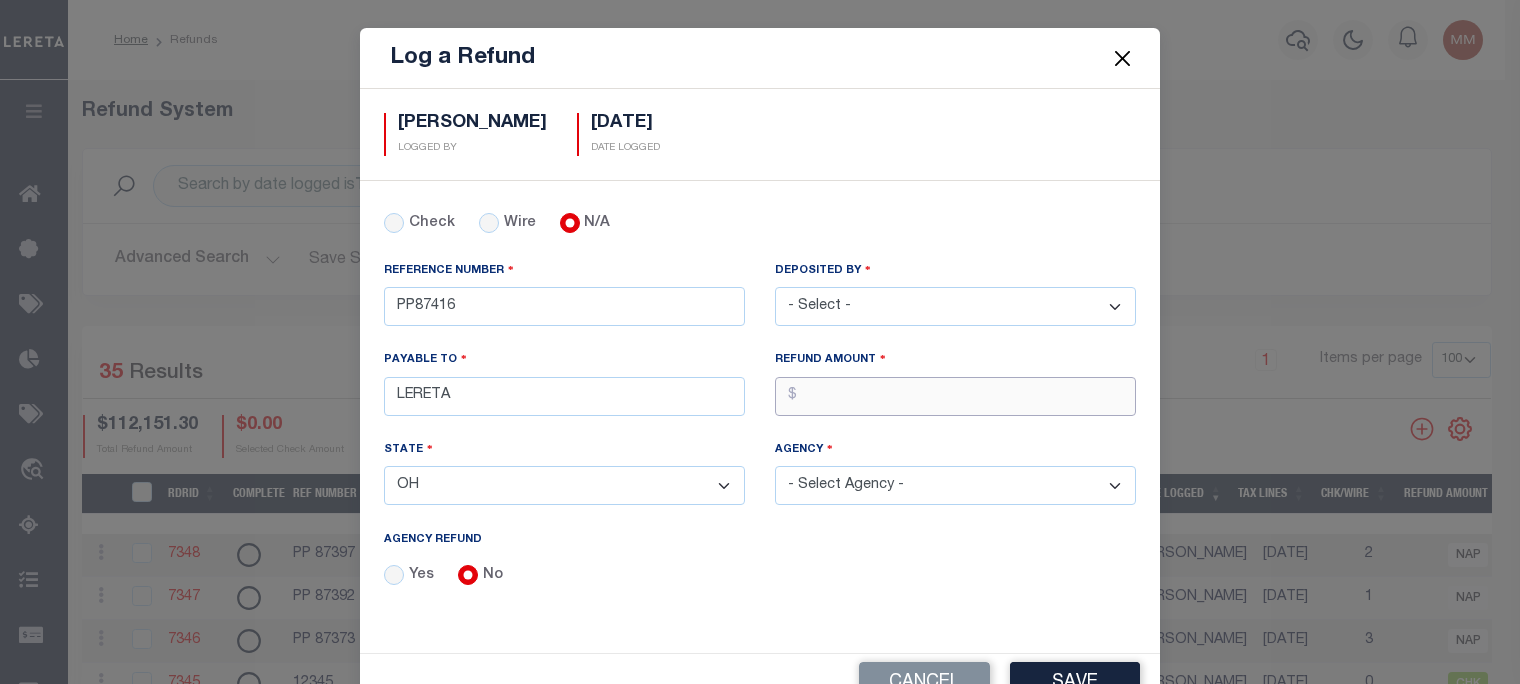 click on "AGENCY REFUND" at bounding box center (955, 396) 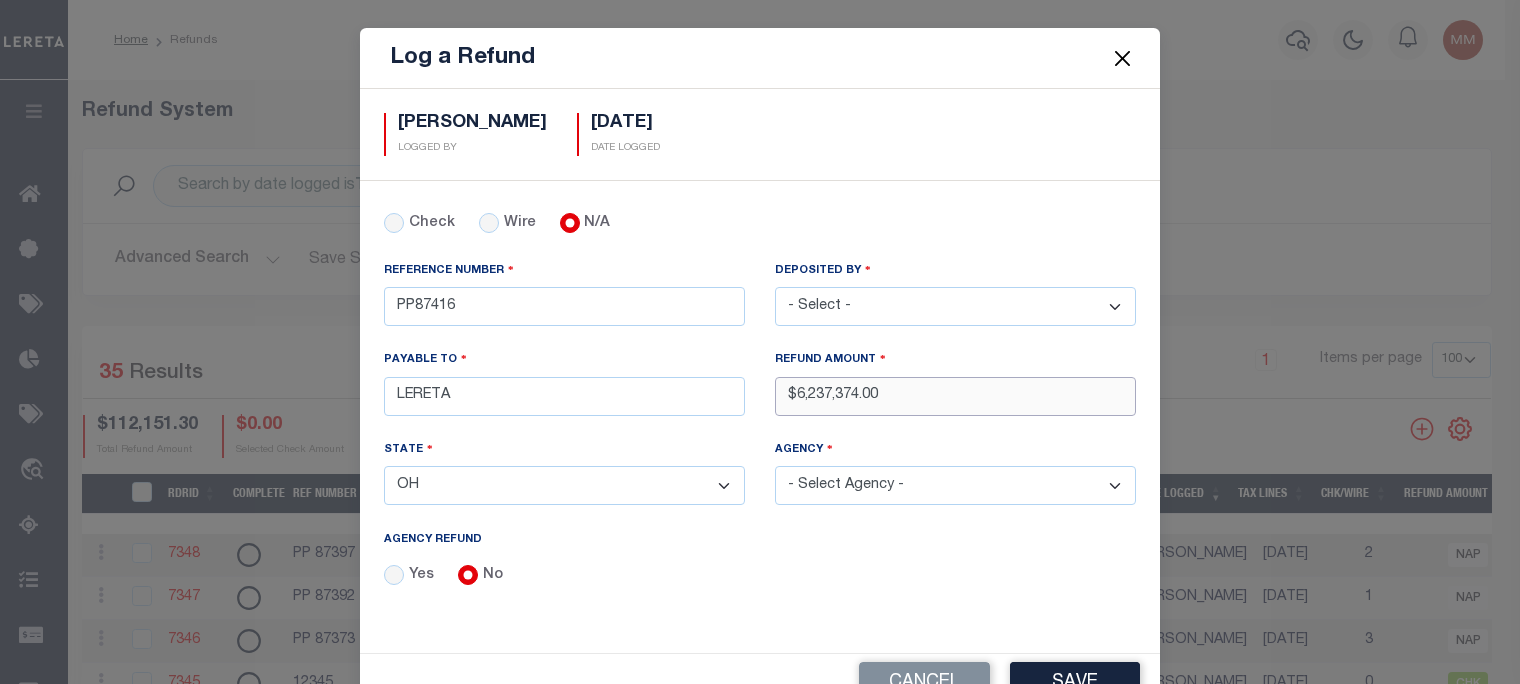 click on "$6,237,374.00" at bounding box center [955, 396] 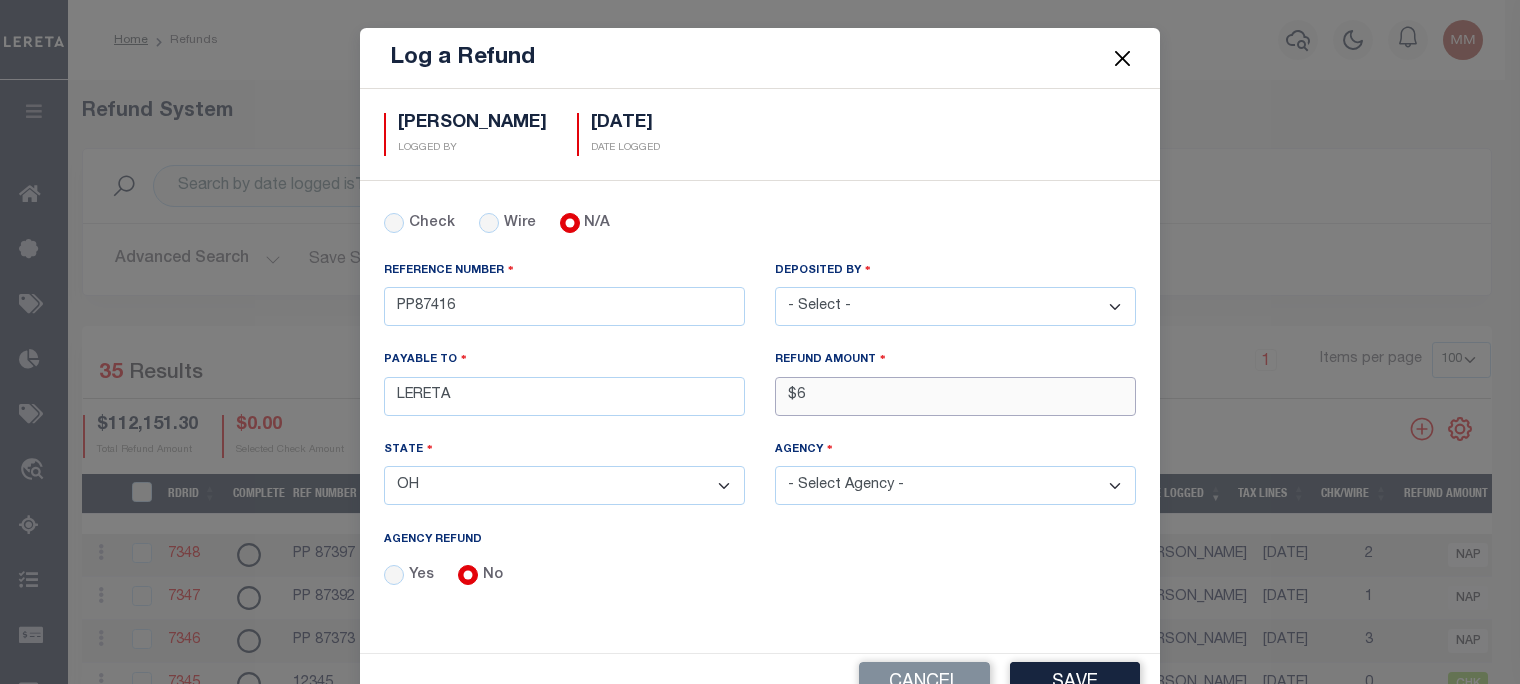 type on "$" 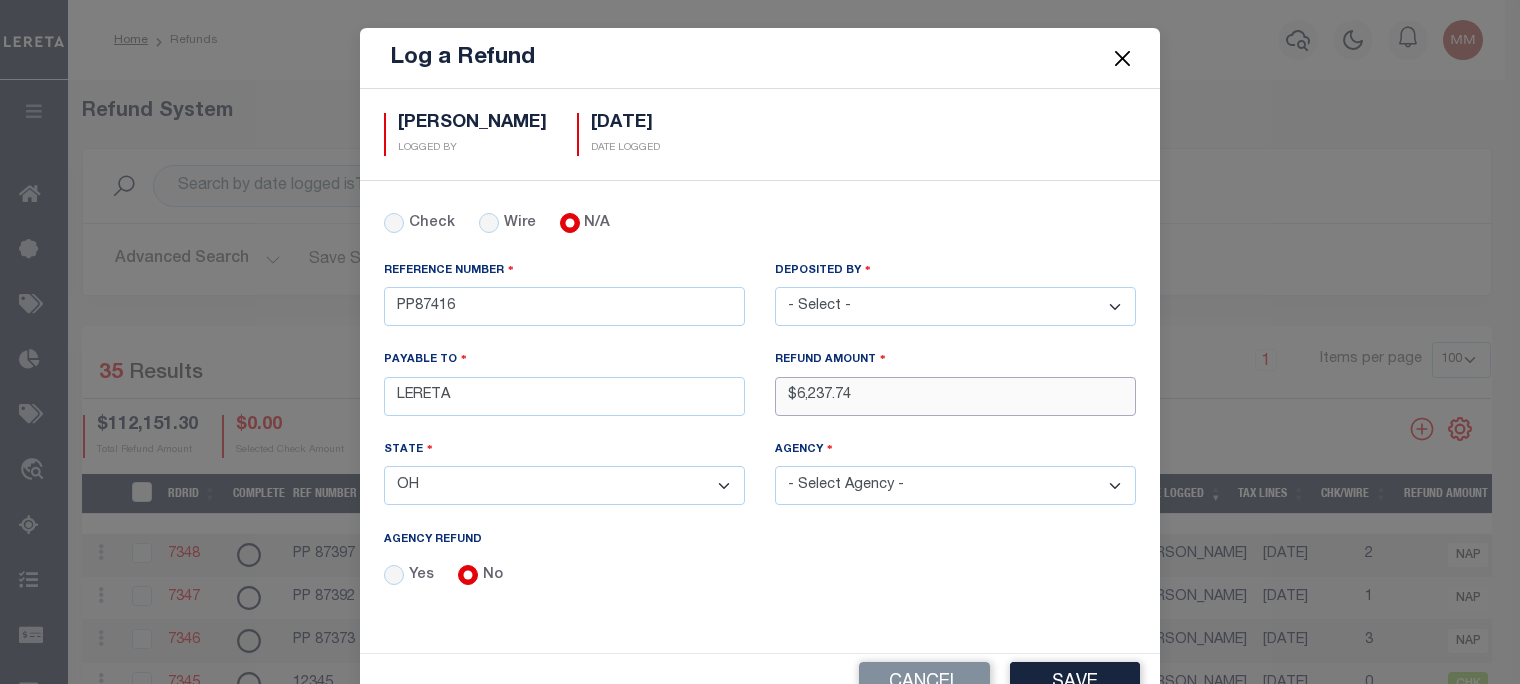 type on "$6,237.74" 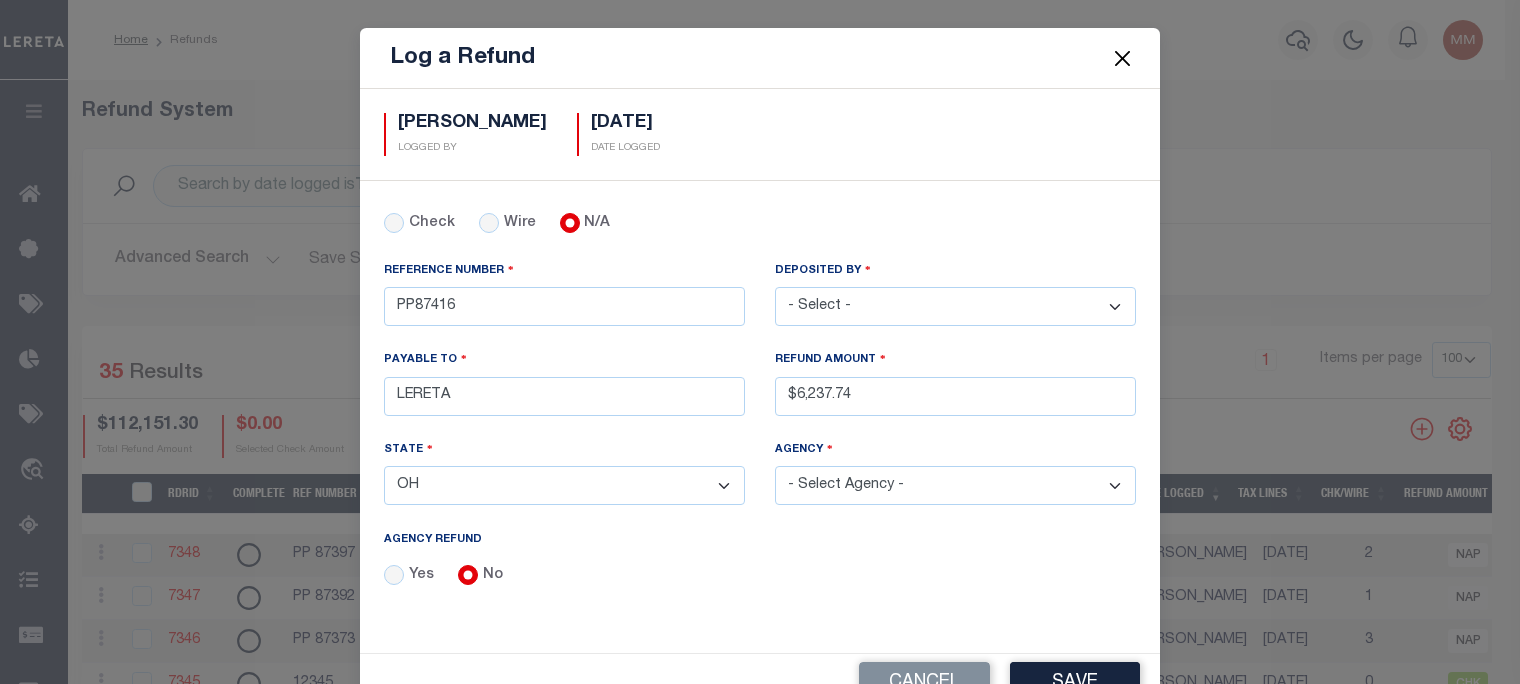click on "- Select Agency - [GEOGRAPHIC_DATA]                         [GEOGRAPHIC_DATA] MOBILE HOMES [GEOGRAPHIC_DATA]                         [GEOGRAPHIC_DATA] MOBILE HOMES [GEOGRAPHIC_DATA]                       [GEOGRAPHIC_DATA] MOBILE HOMES ASHTABULA CO MOBILE HOMES [GEOGRAPHIC_DATA]                     [GEOGRAPHIC_DATA]                        [GEOGRAPHIC_DATA] MOBILE HOMES [GEOGRAPHIC_DATA]                      [GEOGRAPHIC_DATA] [GEOGRAPHIC_DATA] HOMES [GEOGRAPHIC_DATA] VILLAGE PILOT [GEOGRAPHIC_DATA] HOMES [GEOGRAPHIC_DATA]                       [GEOGRAPHIC_DATA]                         [GEOGRAPHIC_DATA] [GEOGRAPHIC_DATA] HOMES [GEOGRAPHIC_DATA]                        [GEOGRAPHIC_DATA] [GEOGRAPHIC_DATA] HOMES [GEOGRAPHIC_DATA]                       [GEOGRAPHIC_DATA] [GEOGRAPHIC_DATA] HOMES [GEOGRAPHIC_DATA]                     [GEOGRAPHIC_DATA] MOBILE HOMES [GEOGRAPHIC_DATA]                         [GEOGRAPHIC_DATA] [GEOGRAPHIC_DATA] HOMES [GEOGRAPHIC_DATA]                      [GEOGRAPHIC_DATA] [GEOGRAPHIC_DATA] HOMES [GEOGRAPHIC_DATA]                       [GEOGRAPHIC_DATA] [GEOGRAPHIC_DATA] HOMES [GEOGRAPHIC_DATA]                    [GEOGRAPHIC_DATA] [GEOGRAPHIC_DATA] HOME DARKE COUNTY MOBILE HOMES" at bounding box center (955, 485) 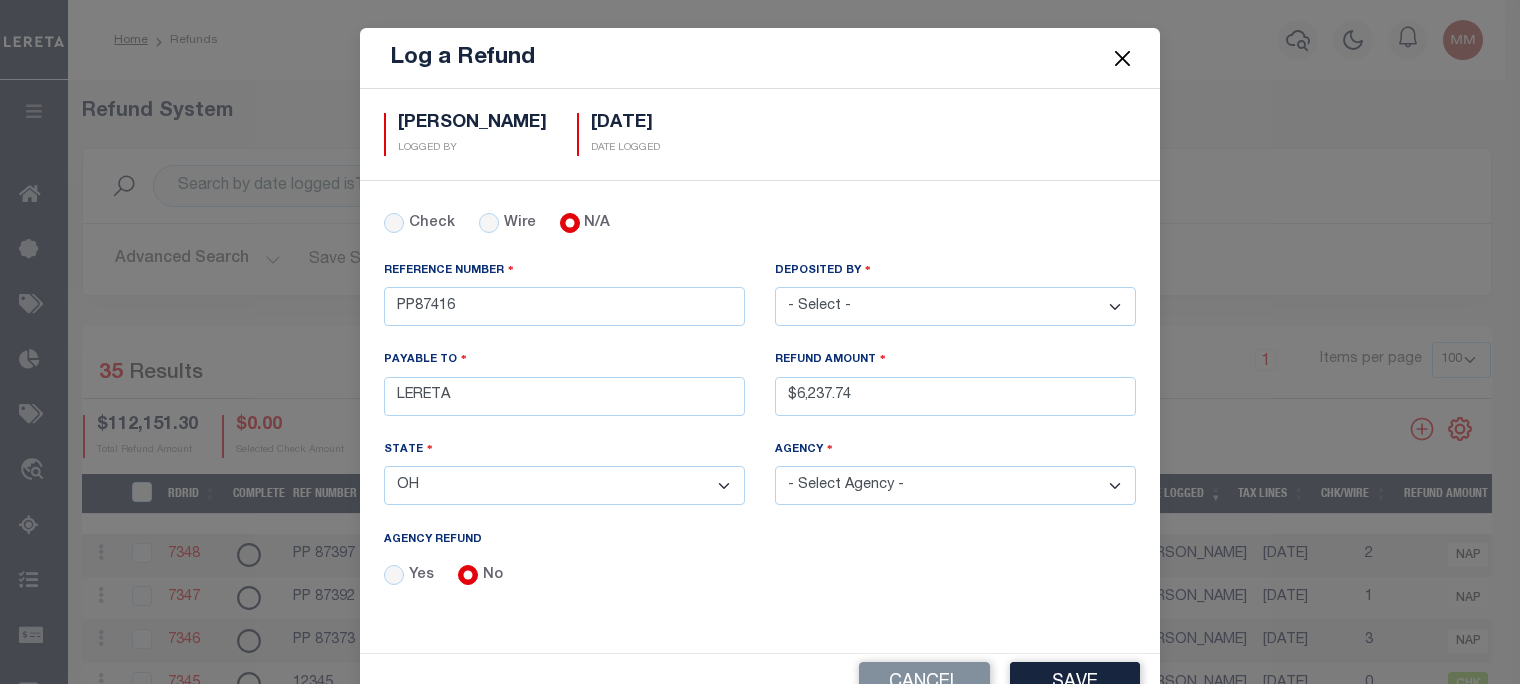 select on "3911300000" 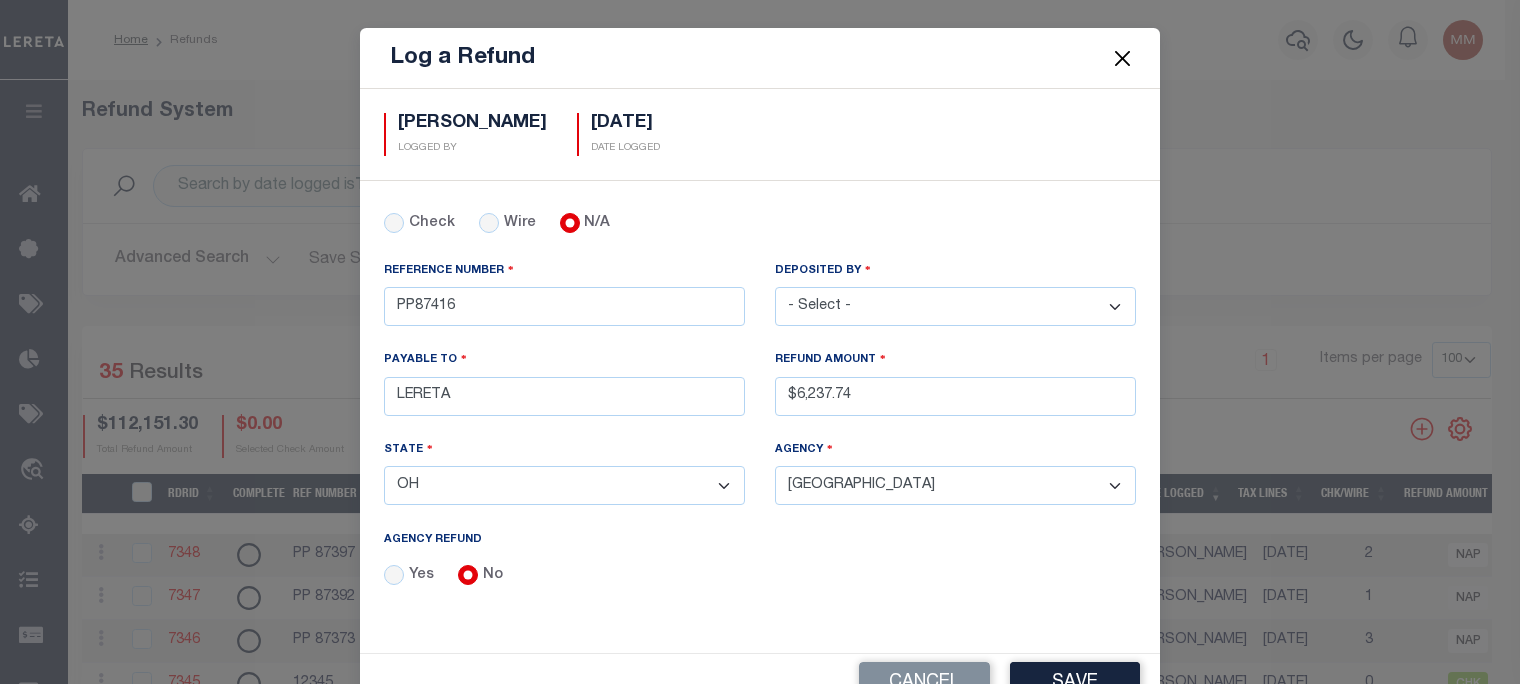 click on "- Select Agency - [GEOGRAPHIC_DATA]                         [GEOGRAPHIC_DATA] MOBILE HOMES [GEOGRAPHIC_DATA]                         [GEOGRAPHIC_DATA] MOBILE HOMES [GEOGRAPHIC_DATA]                       [GEOGRAPHIC_DATA] MOBILE HOMES ASHTABULA CO MOBILE HOMES [GEOGRAPHIC_DATA]                     [GEOGRAPHIC_DATA]                        [GEOGRAPHIC_DATA] MOBILE HOMES [GEOGRAPHIC_DATA]                      [GEOGRAPHIC_DATA] [GEOGRAPHIC_DATA] HOMES [GEOGRAPHIC_DATA] VILLAGE PILOT [GEOGRAPHIC_DATA] HOMES [GEOGRAPHIC_DATA]                       [GEOGRAPHIC_DATA]                         [GEOGRAPHIC_DATA] [GEOGRAPHIC_DATA] HOMES [GEOGRAPHIC_DATA]                        [GEOGRAPHIC_DATA] [GEOGRAPHIC_DATA] HOMES [GEOGRAPHIC_DATA]                       [GEOGRAPHIC_DATA] [GEOGRAPHIC_DATA] HOMES [GEOGRAPHIC_DATA]                     [GEOGRAPHIC_DATA] MOBILE HOMES [GEOGRAPHIC_DATA]                         [GEOGRAPHIC_DATA] [GEOGRAPHIC_DATA] HOMES [GEOGRAPHIC_DATA]                      [GEOGRAPHIC_DATA] [GEOGRAPHIC_DATA] HOMES [GEOGRAPHIC_DATA]                       [GEOGRAPHIC_DATA] [GEOGRAPHIC_DATA] HOMES [GEOGRAPHIC_DATA]                    [GEOGRAPHIC_DATA] [GEOGRAPHIC_DATA] HOME DARKE COUNTY MOBILE HOMES" at bounding box center [955, 485] 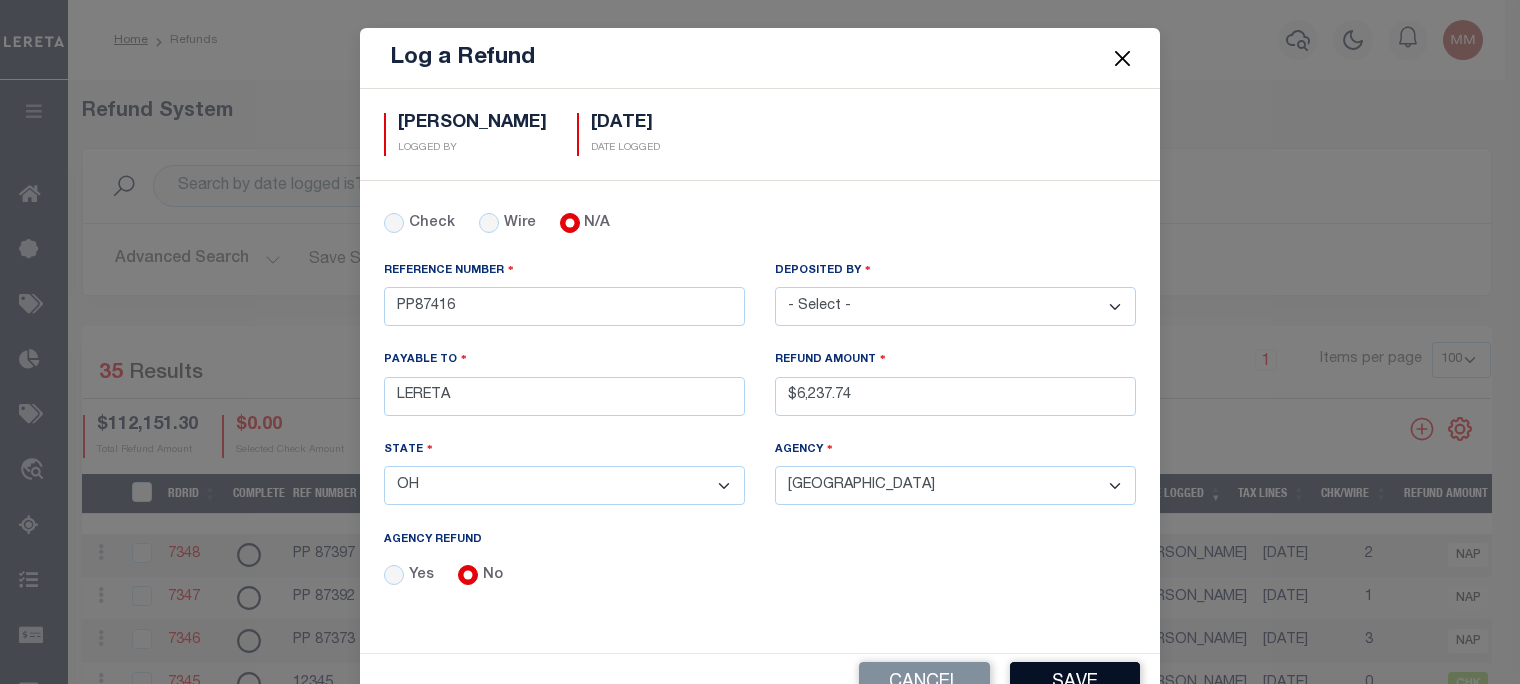 click on "Save" at bounding box center (1075, 683) 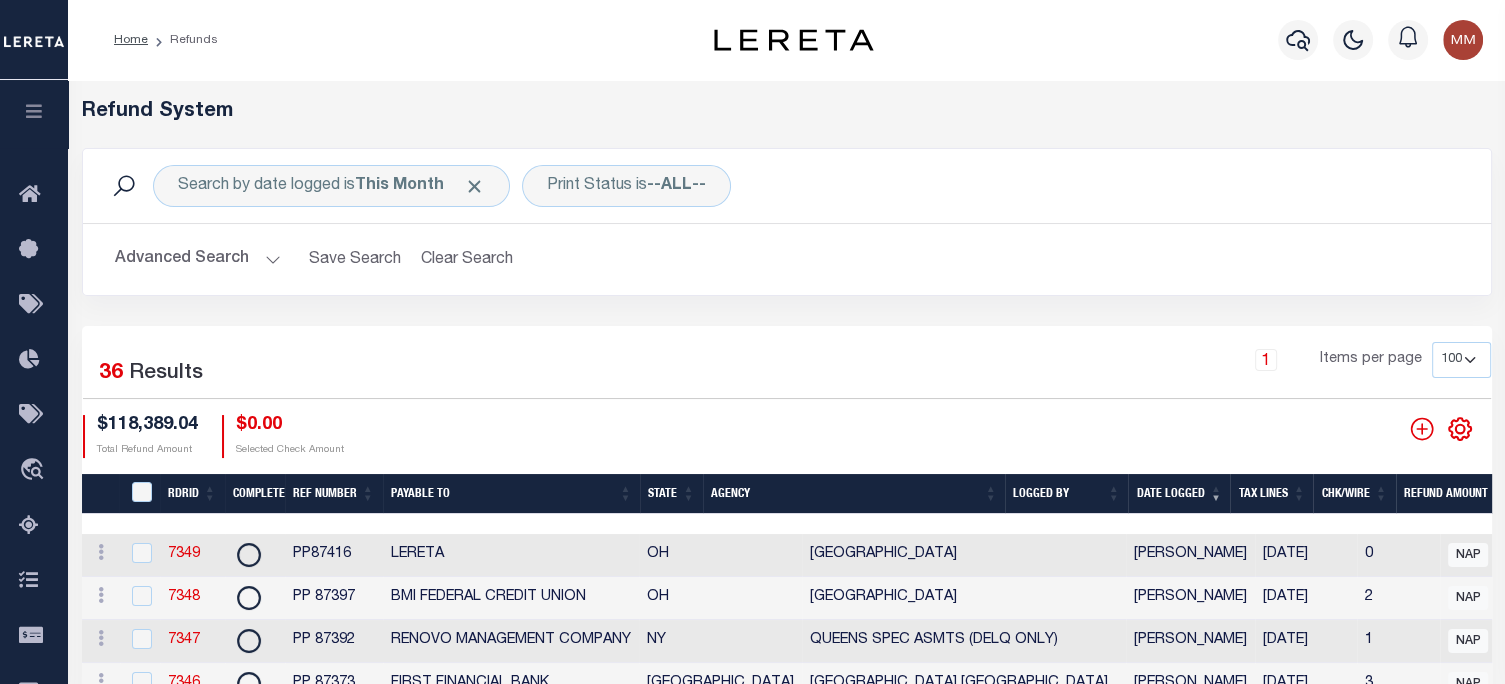 scroll, scrollTop: 0, scrollLeft: 256, axis: horizontal 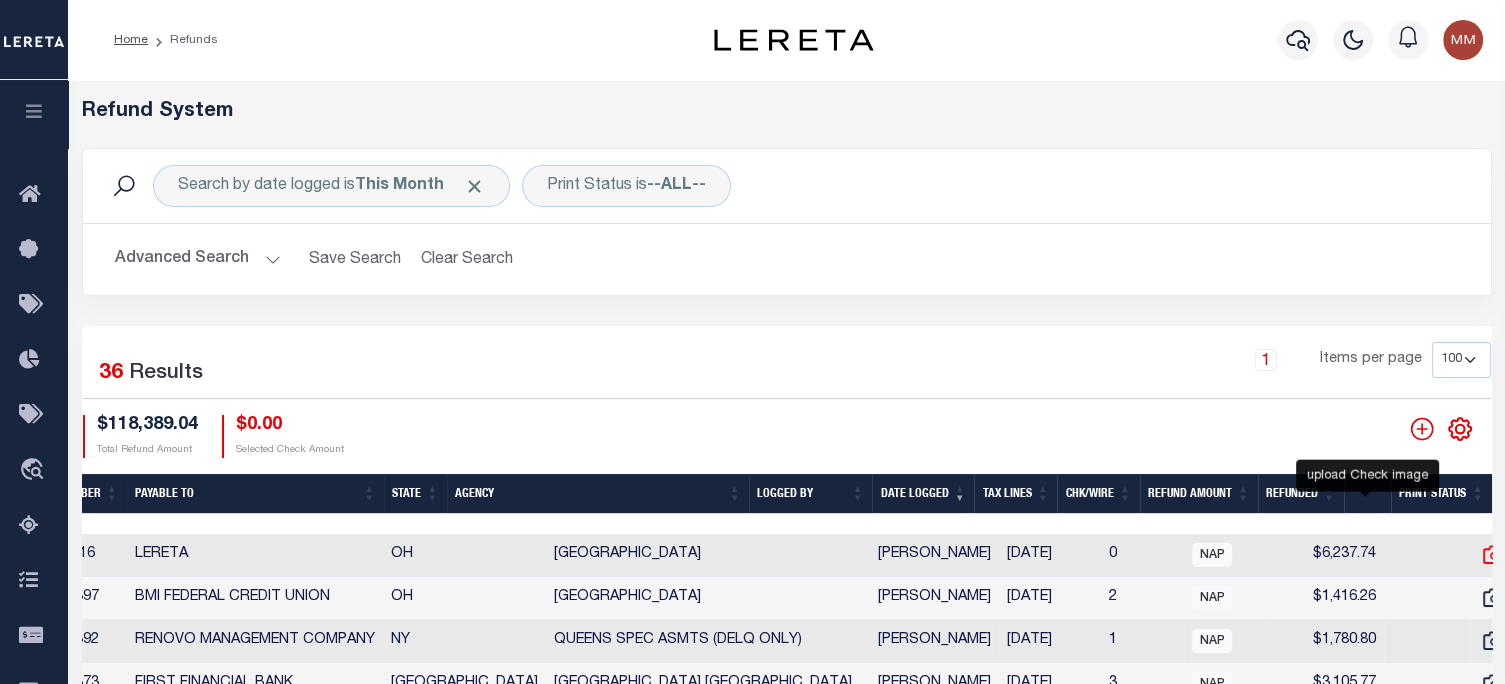 click 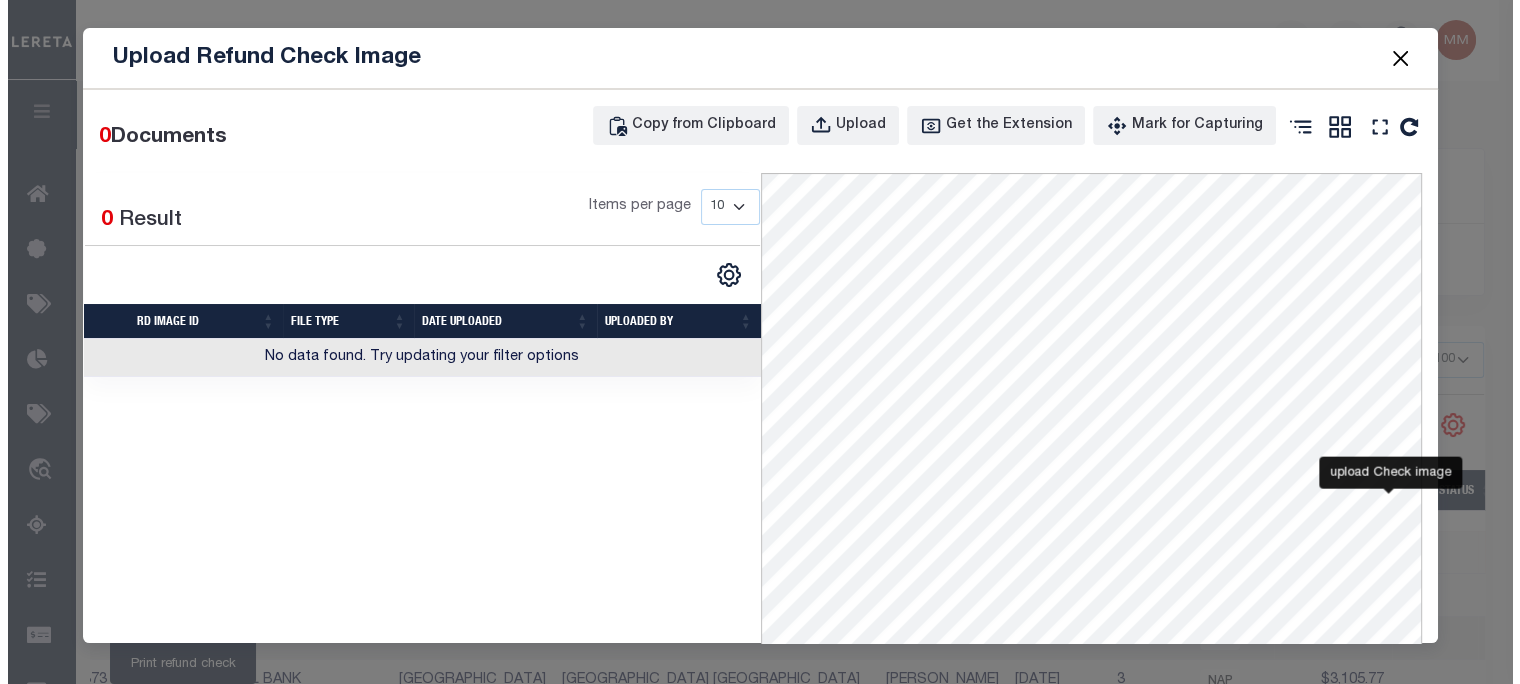 scroll, scrollTop: 0, scrollLeft: 241, axis: horizontal 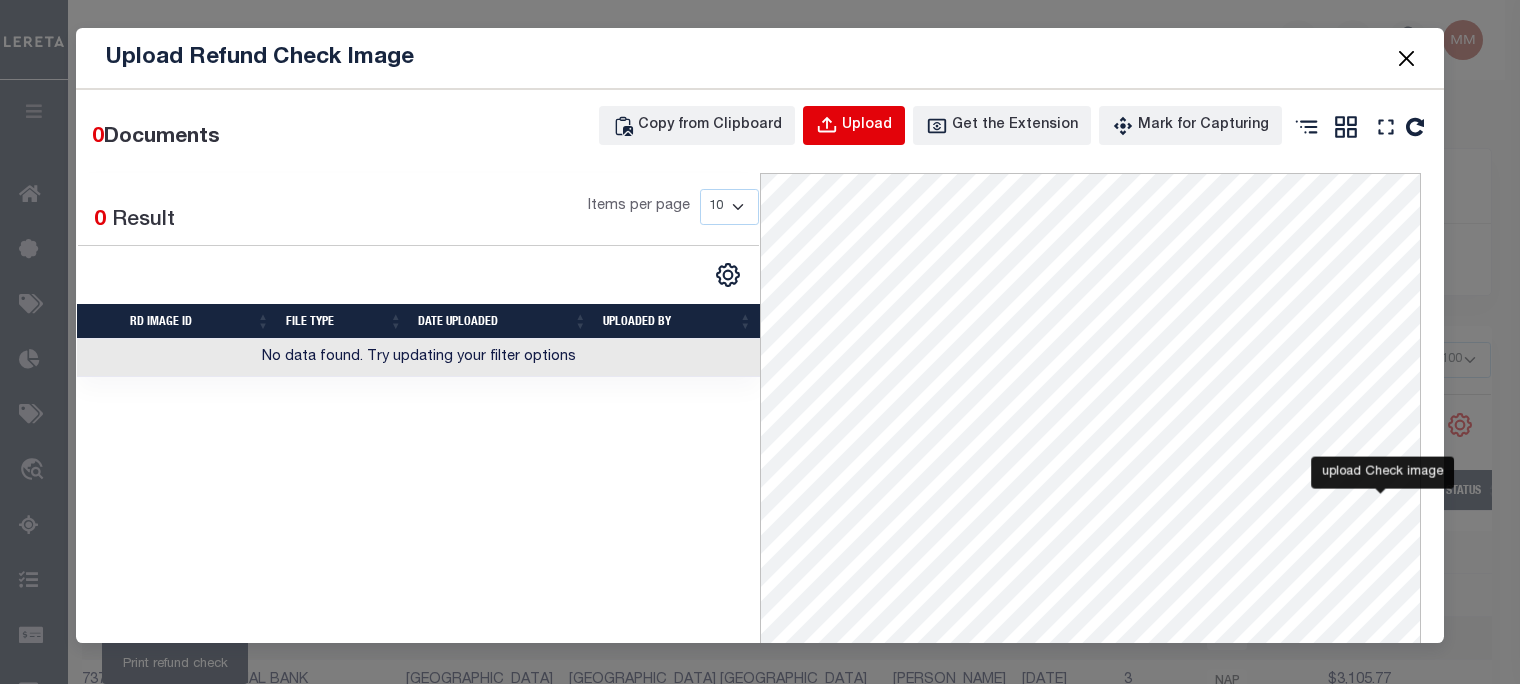 drag, startPoint x: 846, startPoint y: 129, endPoint x: 399, endPoint y: 143, distance: 447.21918 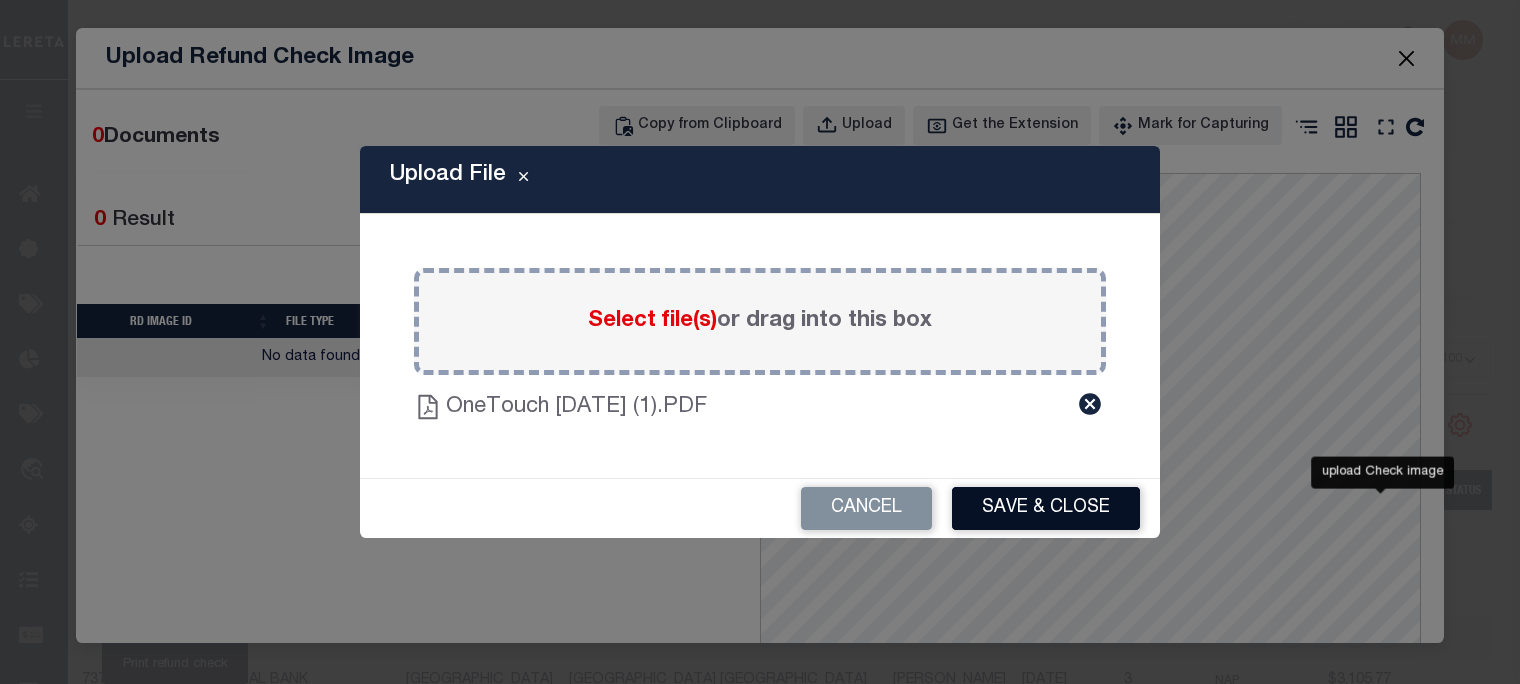 click on "Save & Close" at bounding box center (1046, 508) 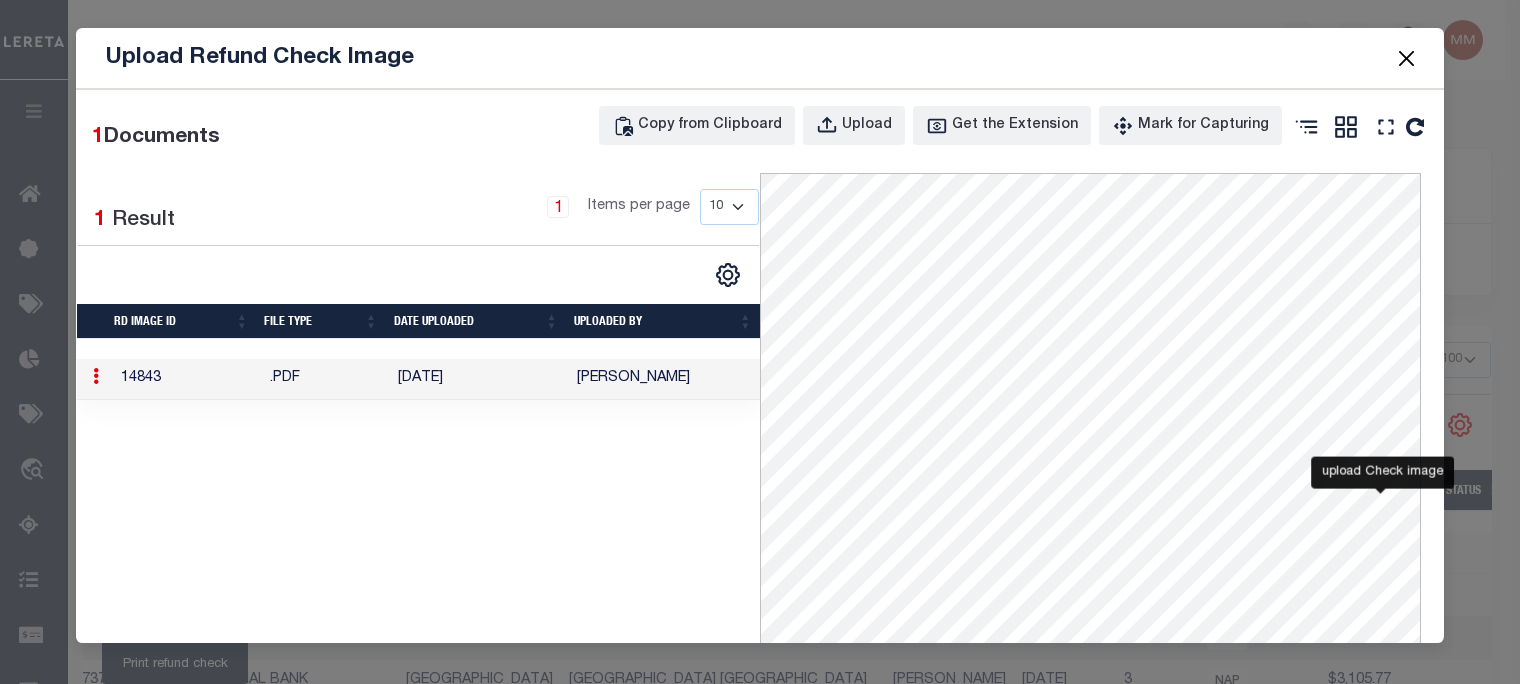 click at bounding box center [1407, 58] 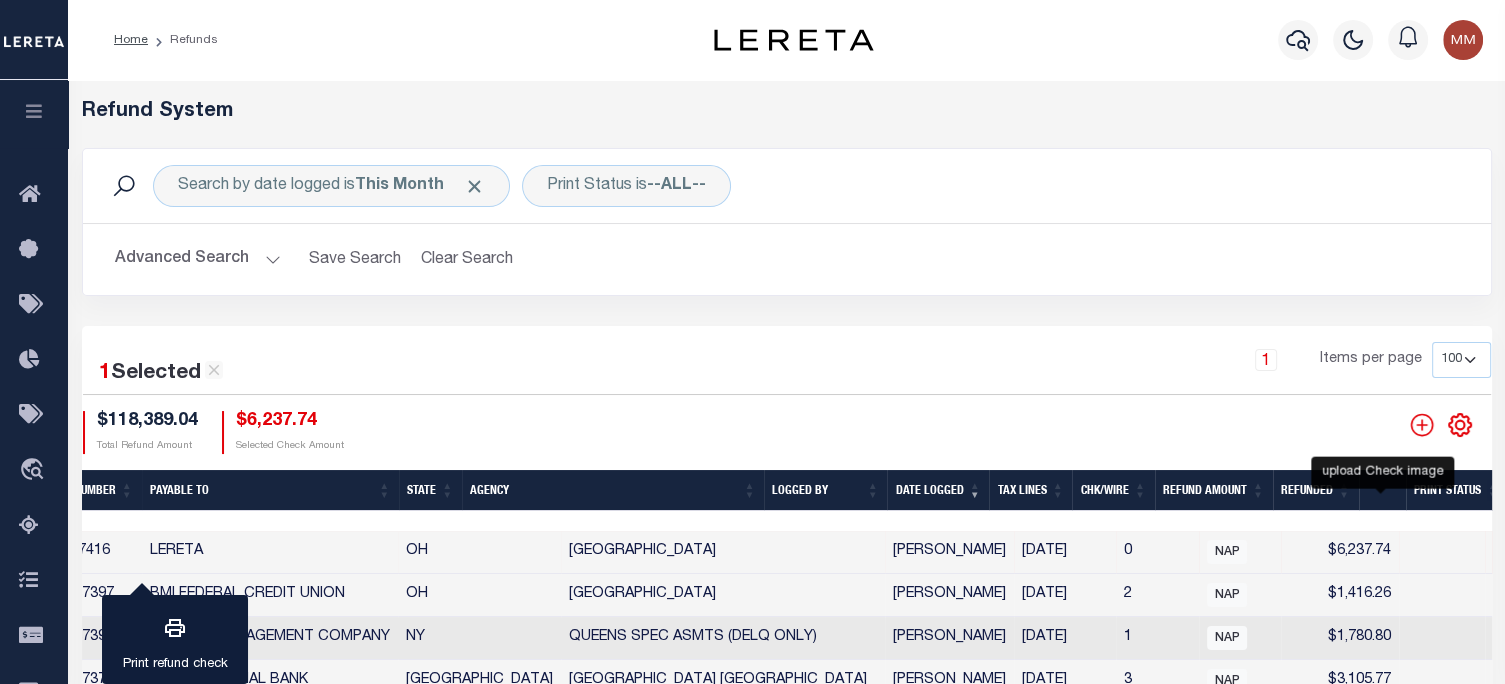 scroll, scrollTop: 0, scrollLeft: 0, axis: both 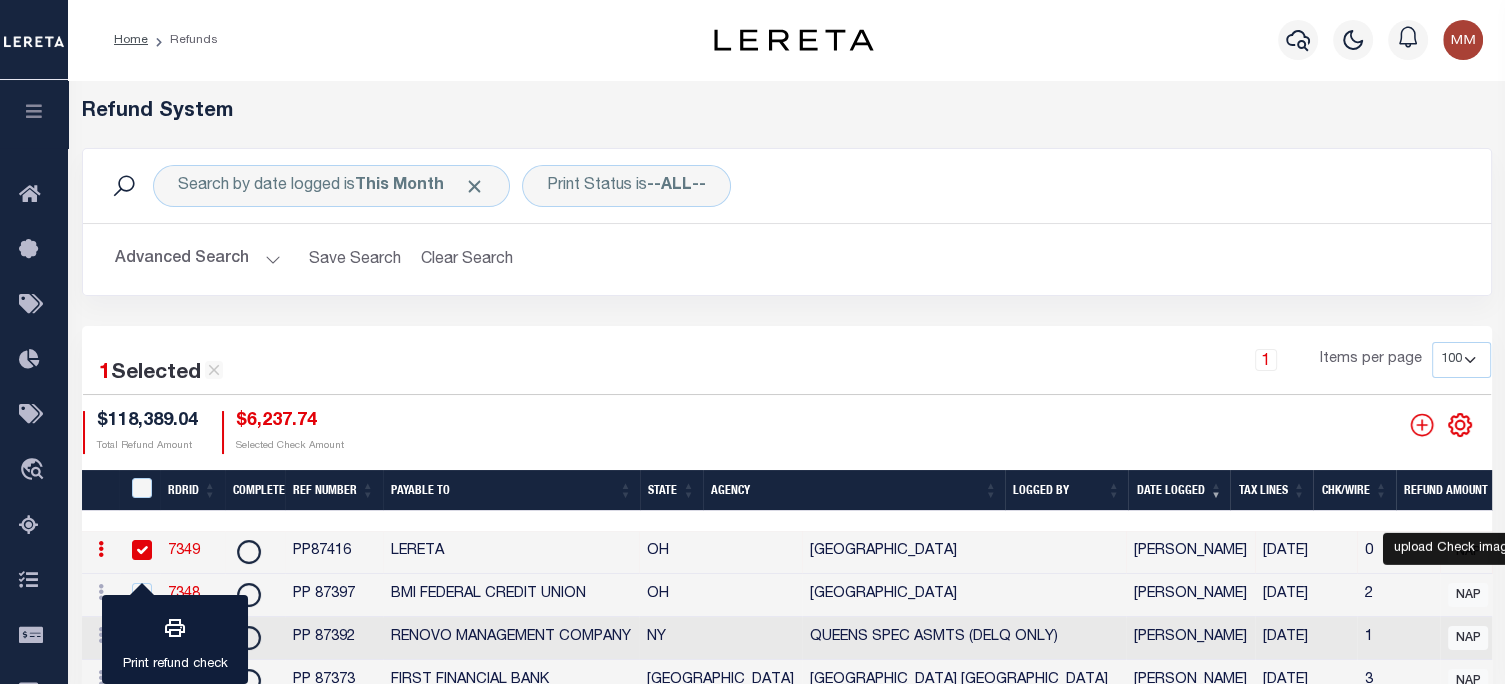 click on "7349" at bounding box center (184, 551) 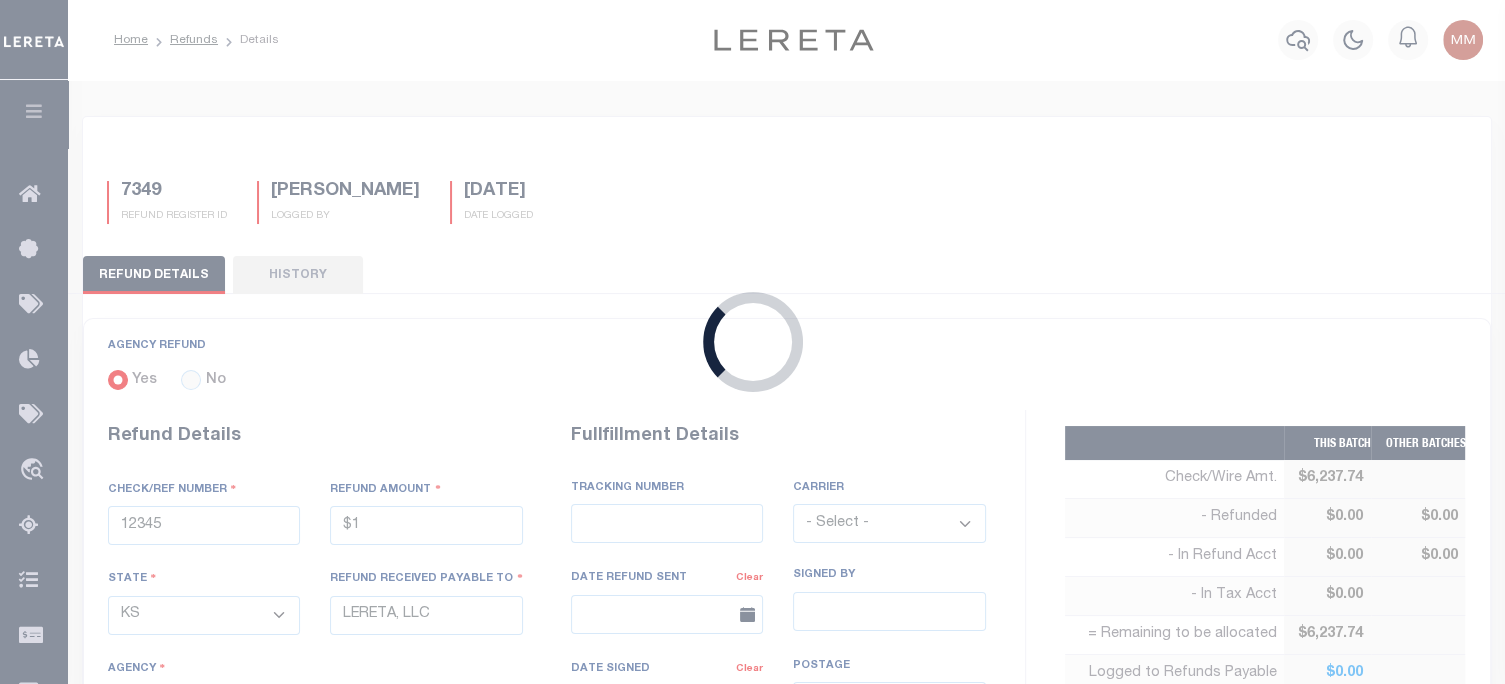 radio on "true" 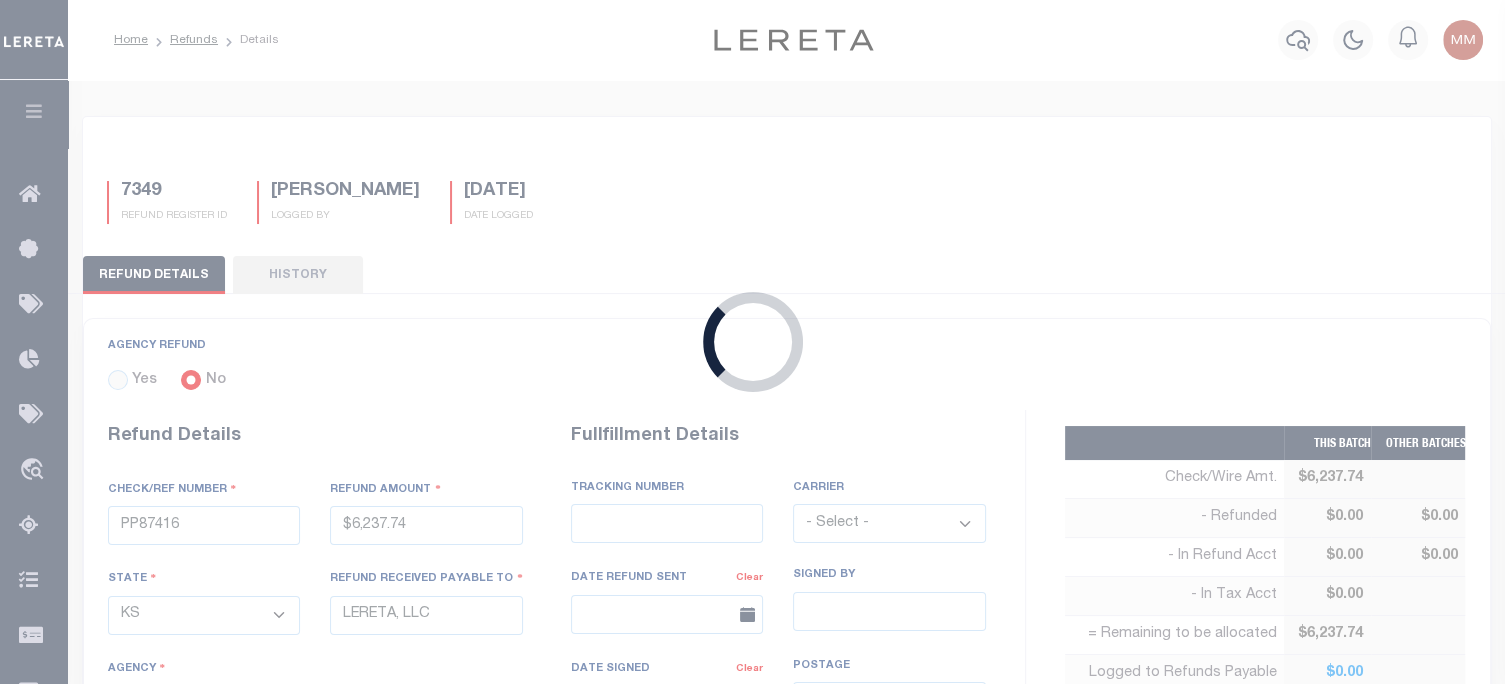 select on "OH" 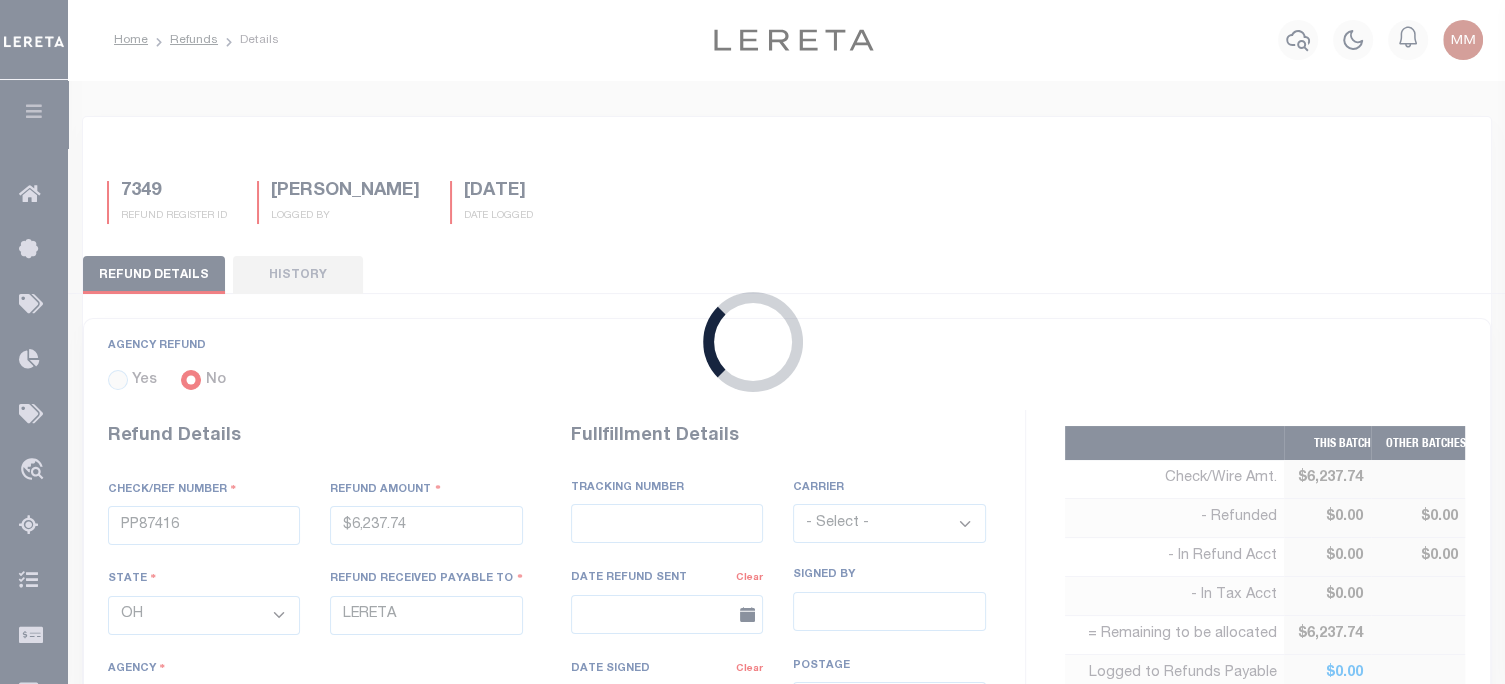 select on "3911300000" 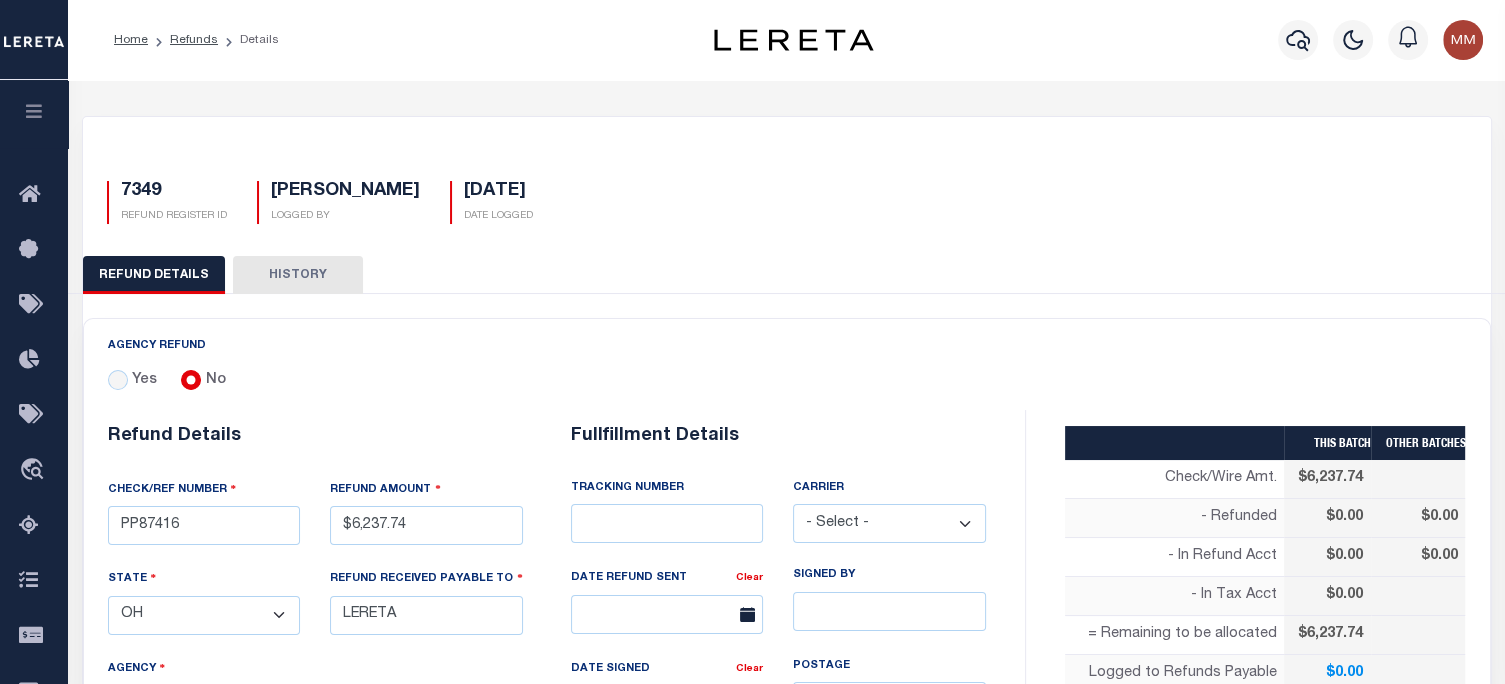 scroll, scrollTop: 400, scrollLeft: 0, axis: vertical 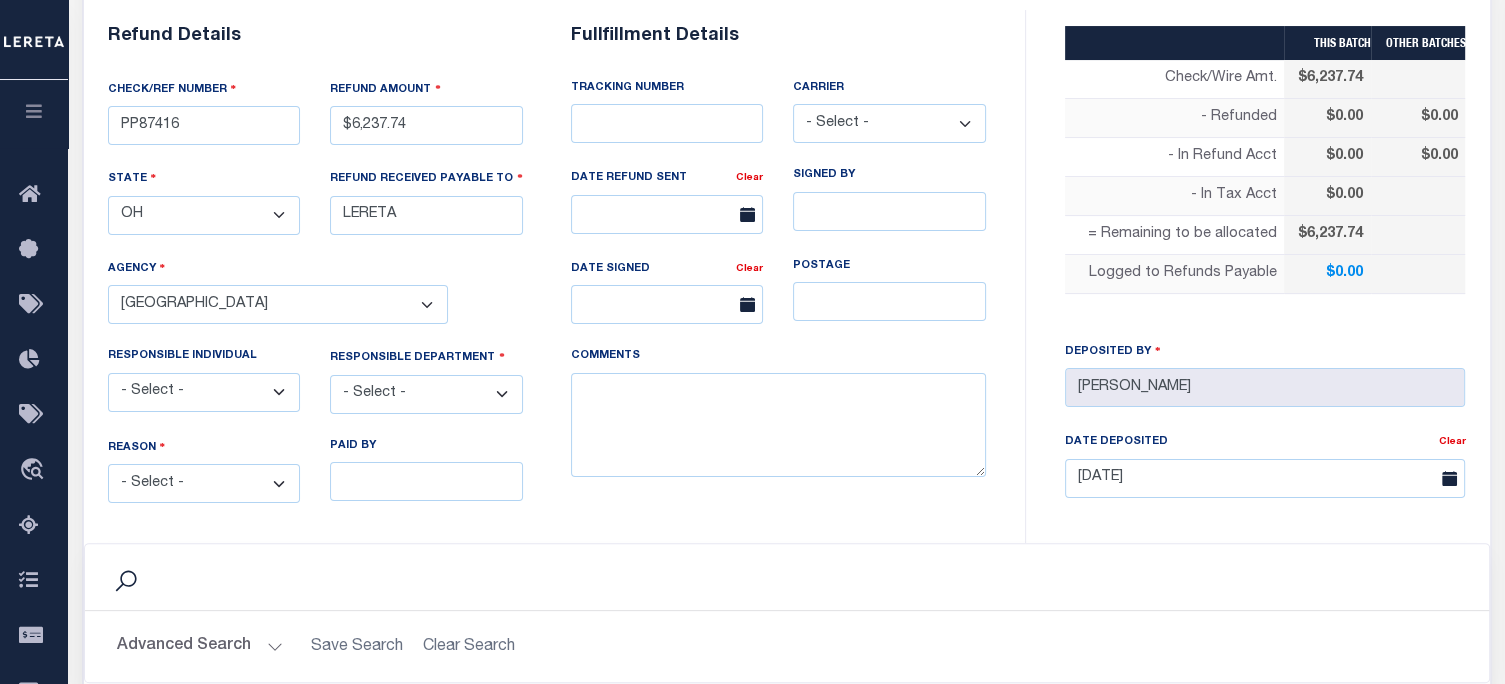 click on "- Select -
[PERSON_NAME]
[PERSON_NAME]
[PERSON_NAME]
[PERSON_NAME]
[PERSON_NAME]
[PERSON_NAME]
[PERSON_NAME], [PERSON_NAME], [PERSON_NAME], [PERSON_NAME], [PERSON_NAME], [PERSON_NAME]
[PERSON_NAME]
[PERSON_NAME]
[PERSON_NAME]
[PERSON_NAME]
[PERSON_NAME]
[PERSON_NAME], [PERSON_NAME], [PERSON_NAME] [PERSON_NAME], [PERSON_NAME]
[PERSON_NAME]
[PERSON_NAME]
[PERSON_NAME], [PERSON_NAME], [PERSON_NAME], [PERSON_NAME], [PERSON_NAME], [PERSON_NAME] [PERSON_NAME] [PERSON_NAME] [PERSON_NAME], [PERSON_NAME], [PERSON_NAME], [PERSON_NAME], [PERSON_NAME], [PERSON_NAME]
[PERSON_NAME]
[PERSON_NAME], [PERSON_NAME], [PERSON_NAME], [PERSON_NAME], [PERSON_NAME], [PERSON_NAME] [PERSON_NAME], [PERSON_NAME]
[PERSON_NAME], [PERSON_NAME], [PERSON_NAME], [PERSON_NAME], [PERSON_NAME], [PERSON_NAME], [PERSON_NAME] [PERSON_NAME], [PERSON_NAME]
[PERSON_NAME]
[PERSON_NAME]
[PERSON_NAME]
[PERSON_NAME] Jaya" at bounding box center [204, 392] 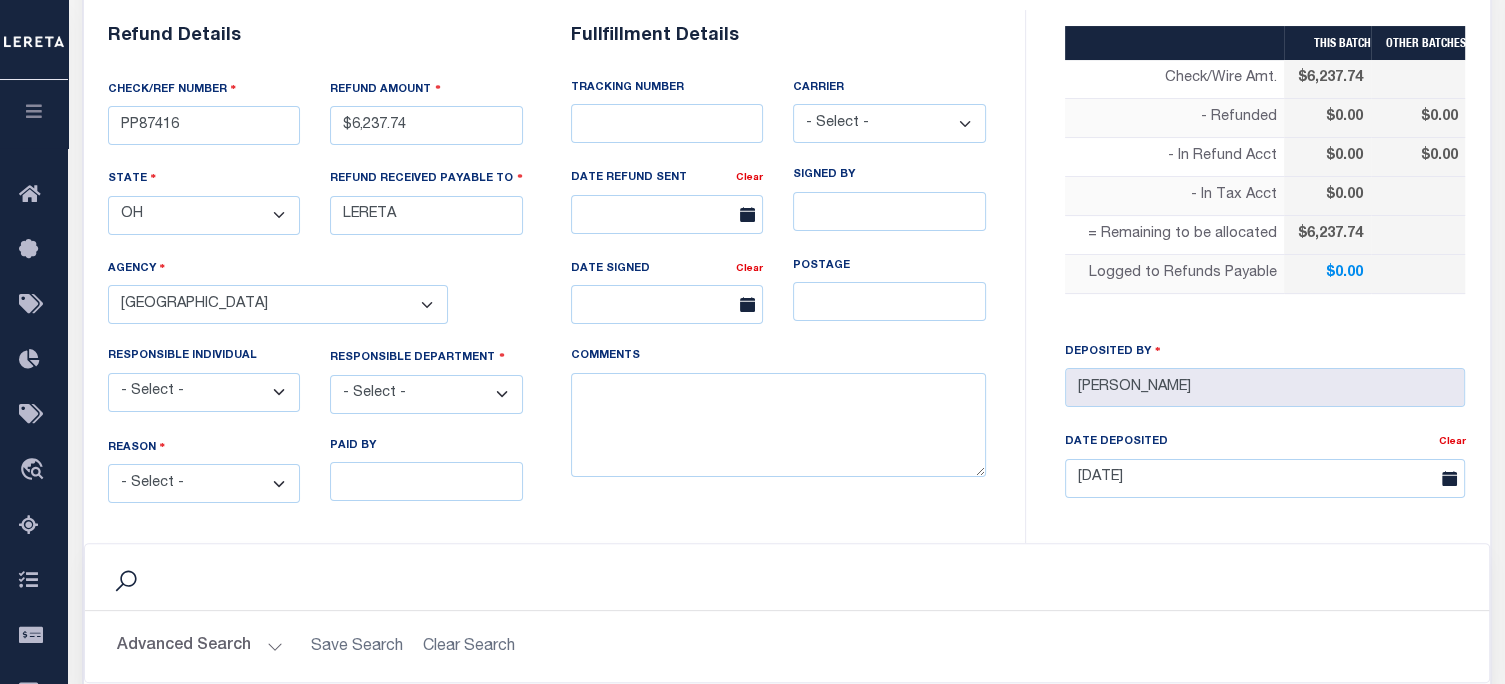 select on "[PERSON_NAME]" 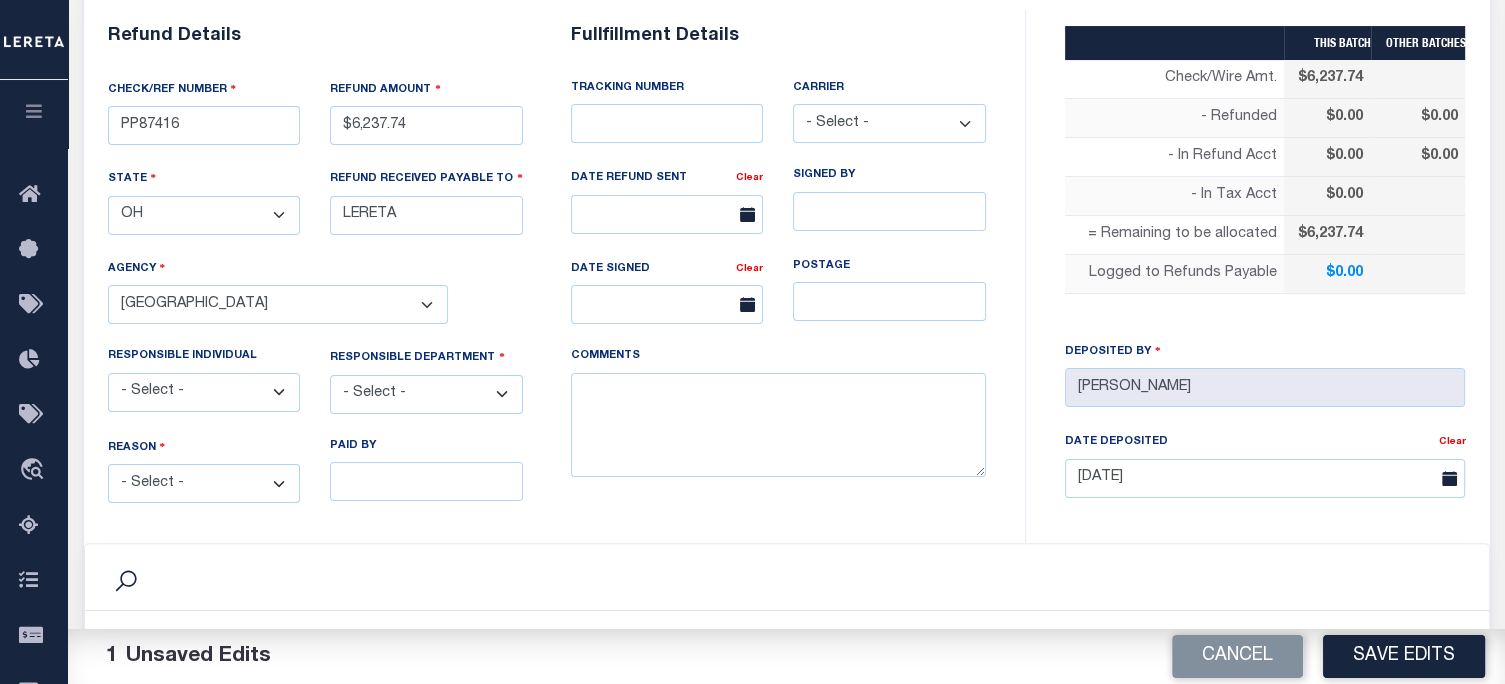 click on "- Select -
Change In Value
Discount Applied
Duplicate Payment
Exemption Applied
Keying Error
Other
Overpayment
Paid Incorrect Parcel
Partial Payment
Unknown" at bounding box center (204, 483) 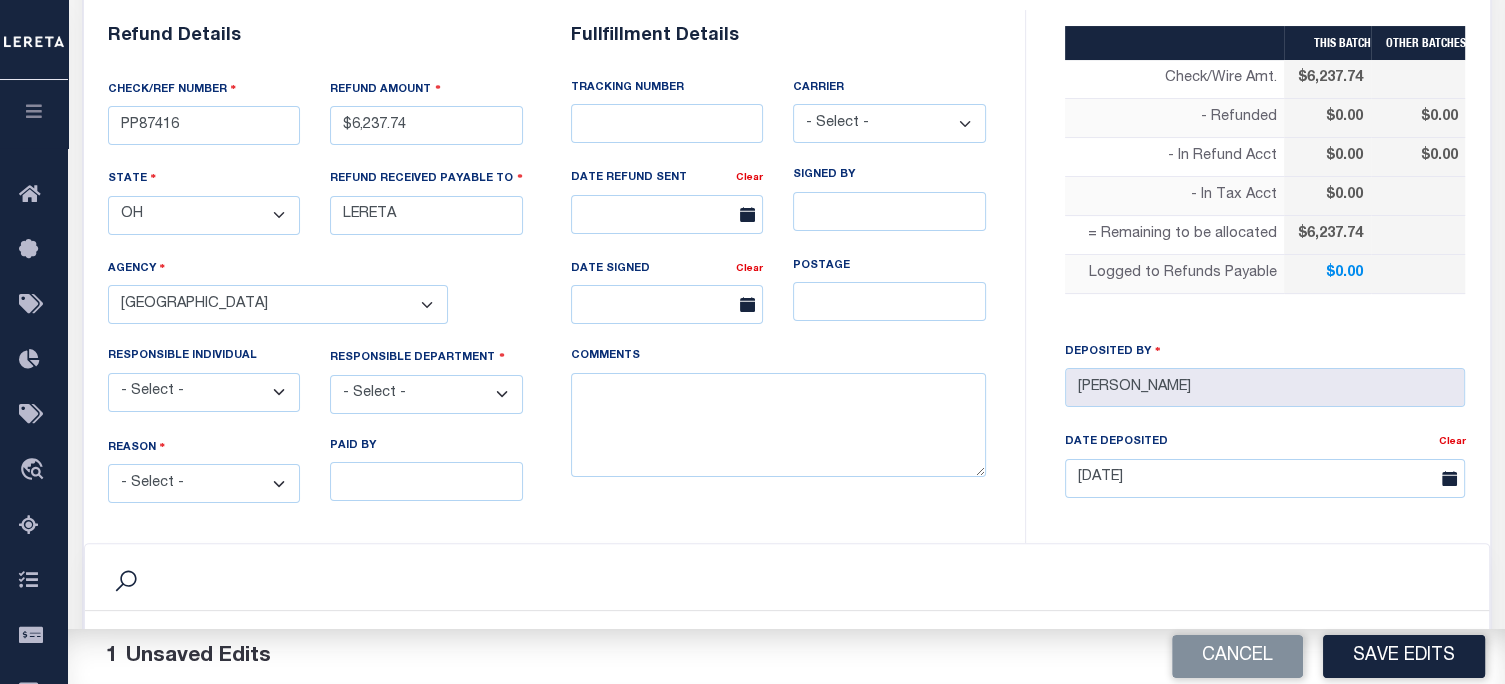 select on "OVP" 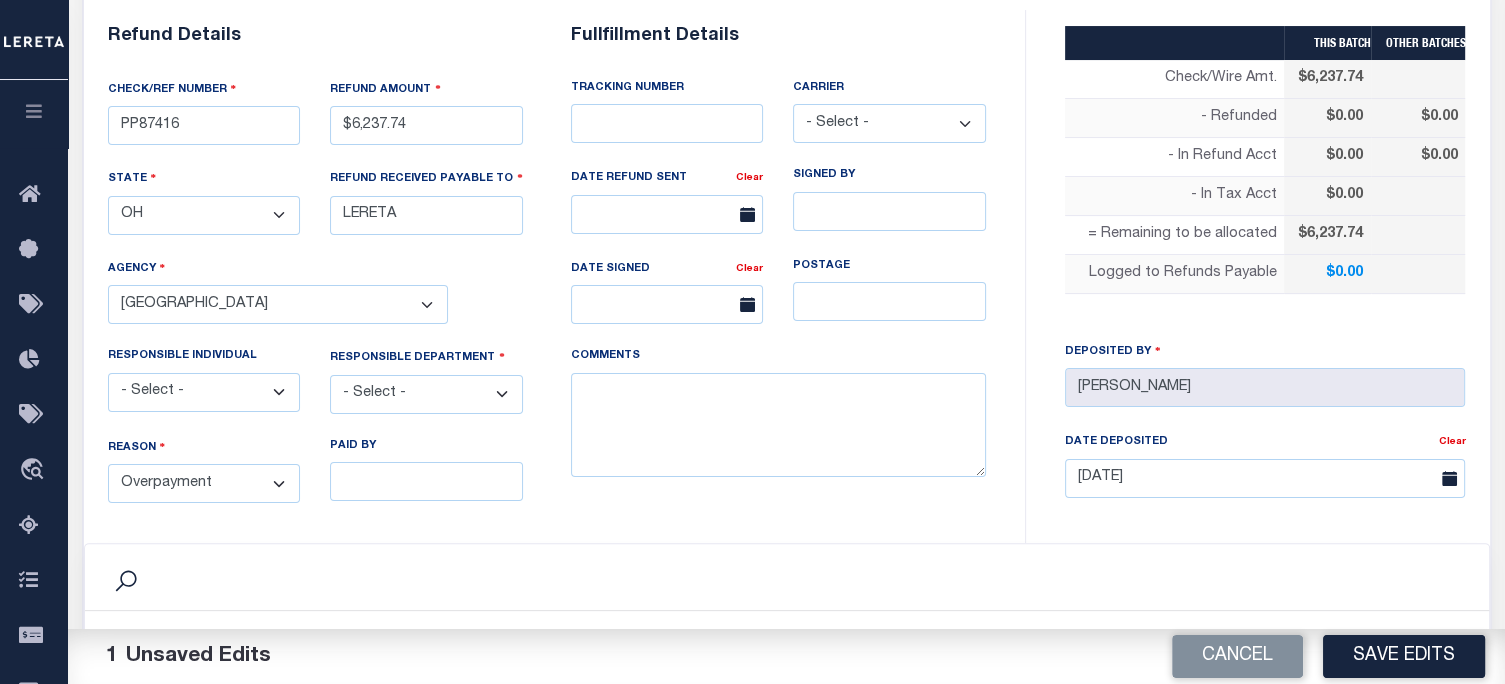 click on "- Select -
Change In Value
Discount Applied
Duplicate Payment
Exemption Applied
Keying Error
Other
Overpayment
Paid Incorrect Parcel
Partial Payment
Unknown" at bounding box center (204, 483) 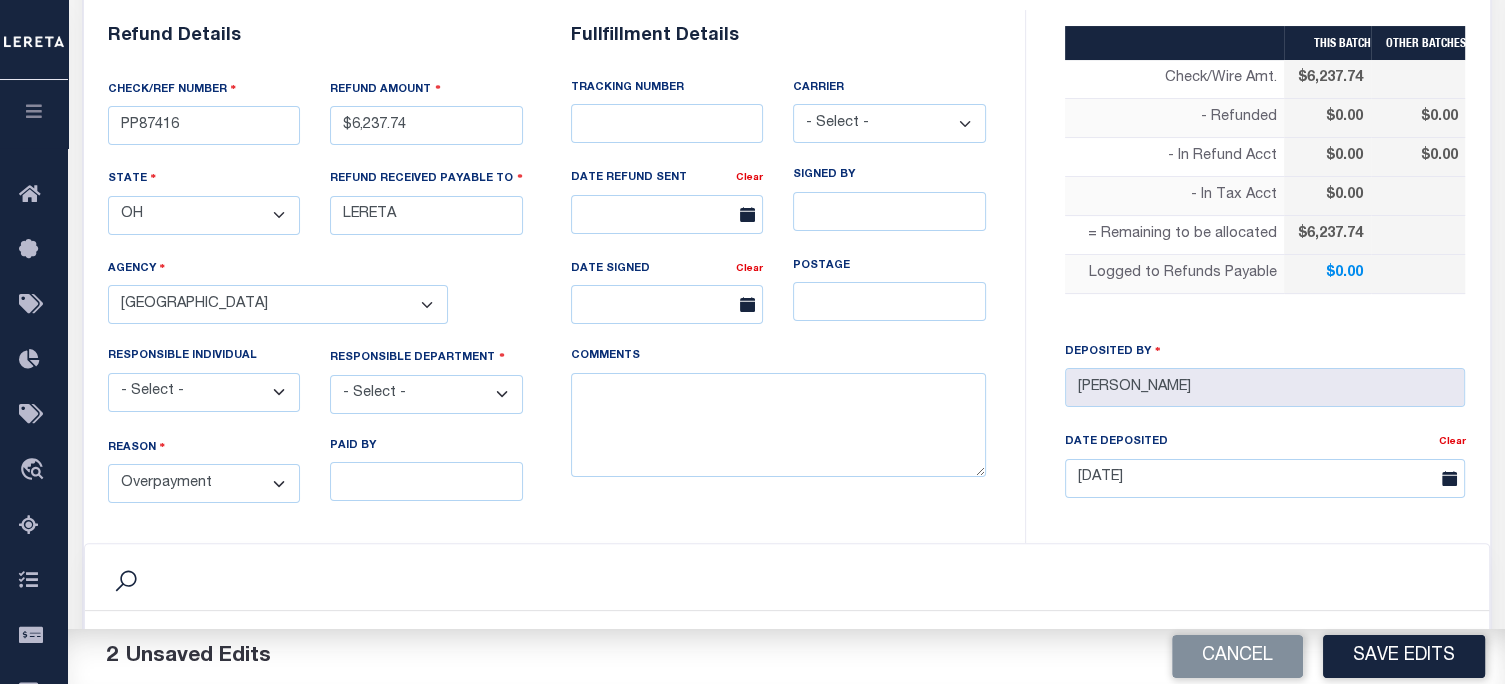 click on "- Select -
3rd Party
Accounting
AI
Collector
Customer
Customer Service
FactR
JAXTAX
Knowledge Splice
Locate
Other
Outside
Redemptions
Setup
TaxOps
Technology
TES" at bounding box center [426, 394] 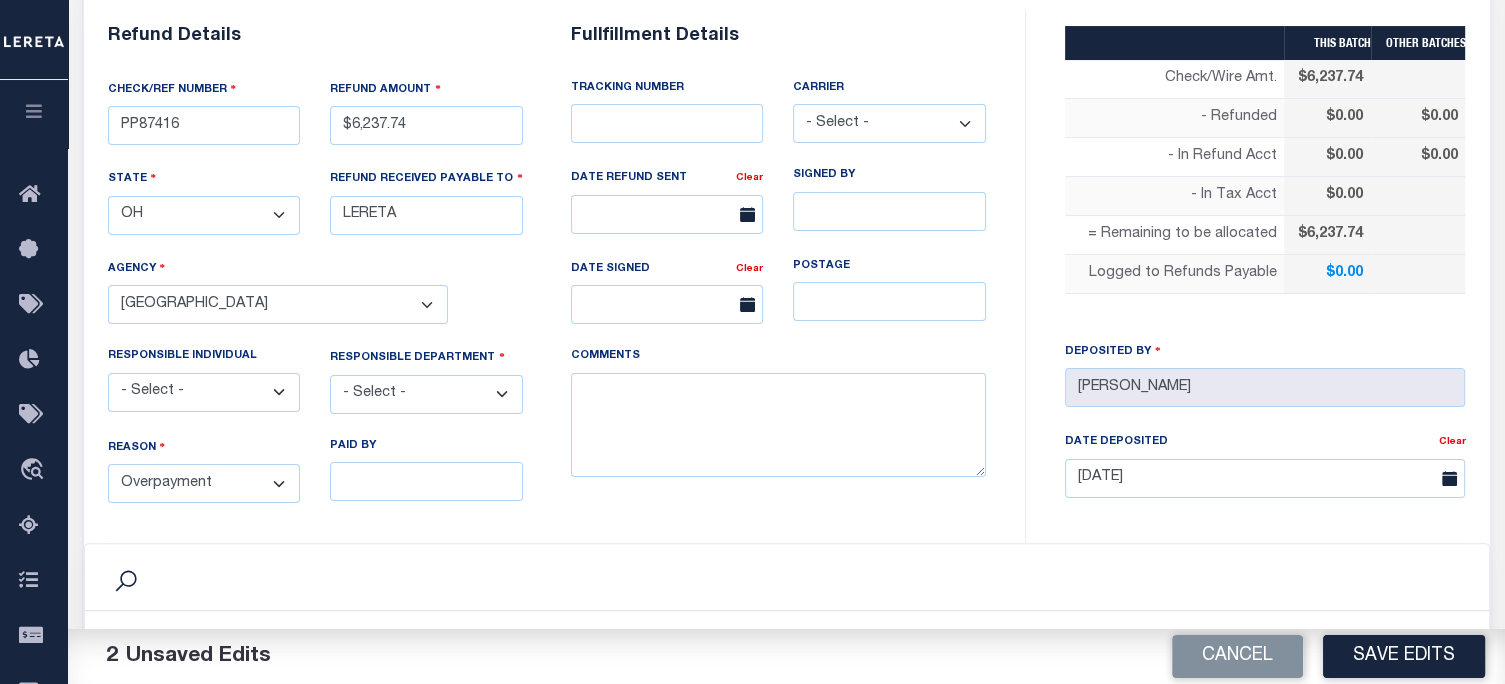 select on "OTH" 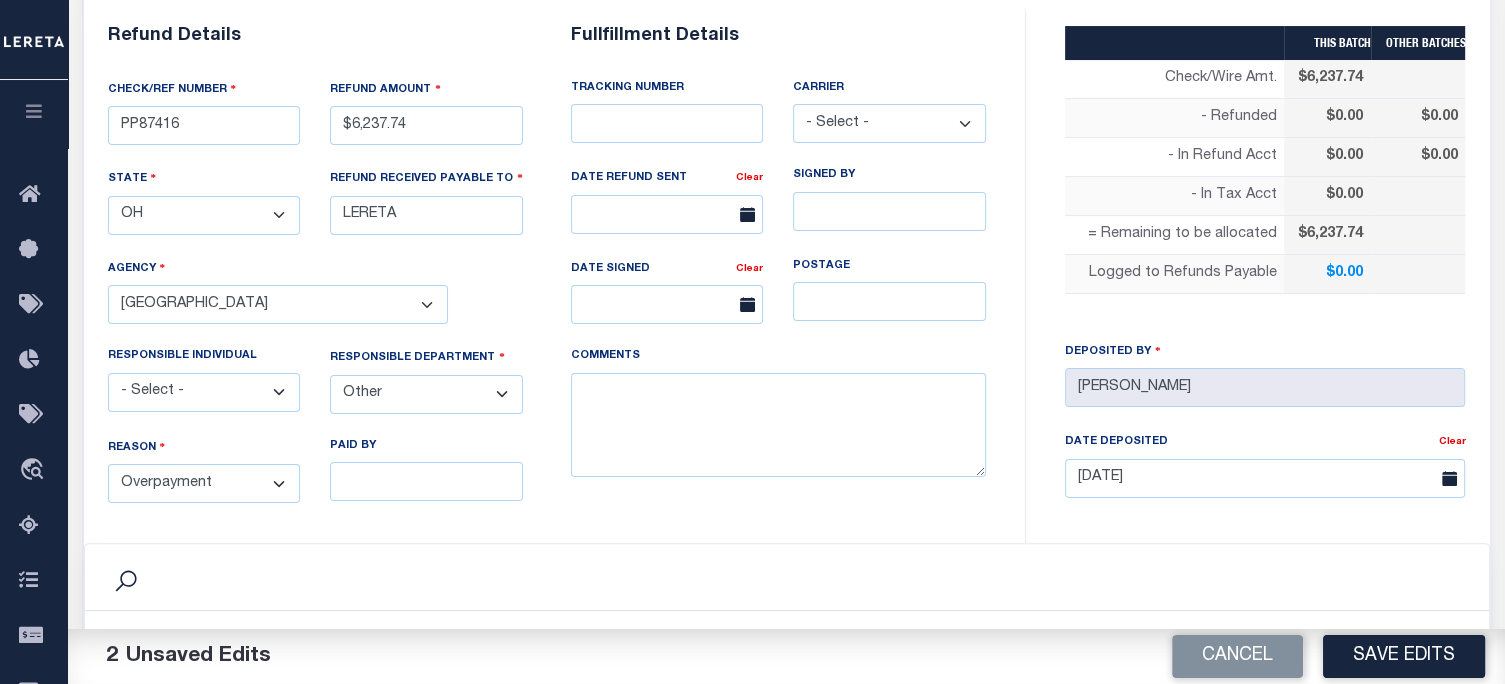 click on "- Select -
3rd Party
Accounting
AI
Collector
Customer
Customer Service
FactR
JAXTAX
Knowledge Splice
Locate
Other
Outside
Redemptions
Setup
TaxOps
Technology
TES" at bounding box center [426, 394] 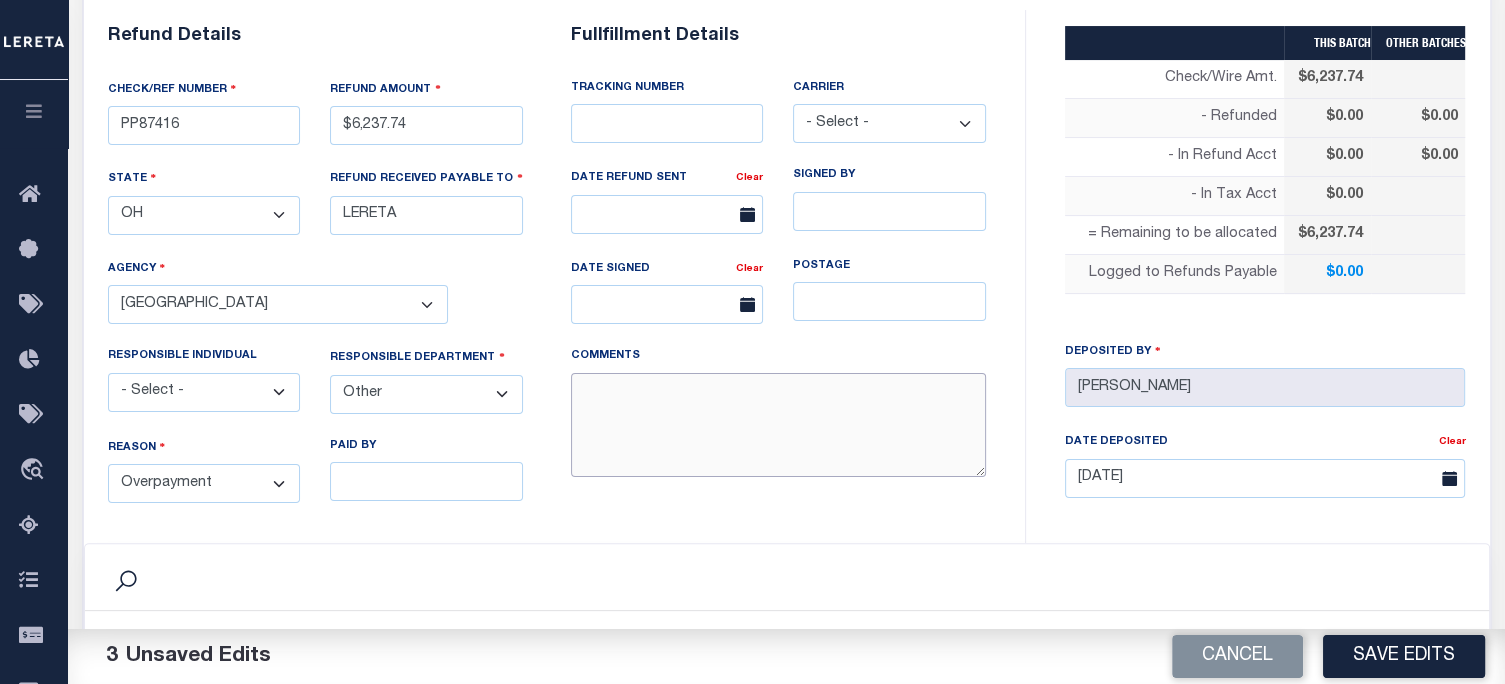 click on "COMMENTS" at bounding box center (778, 425) 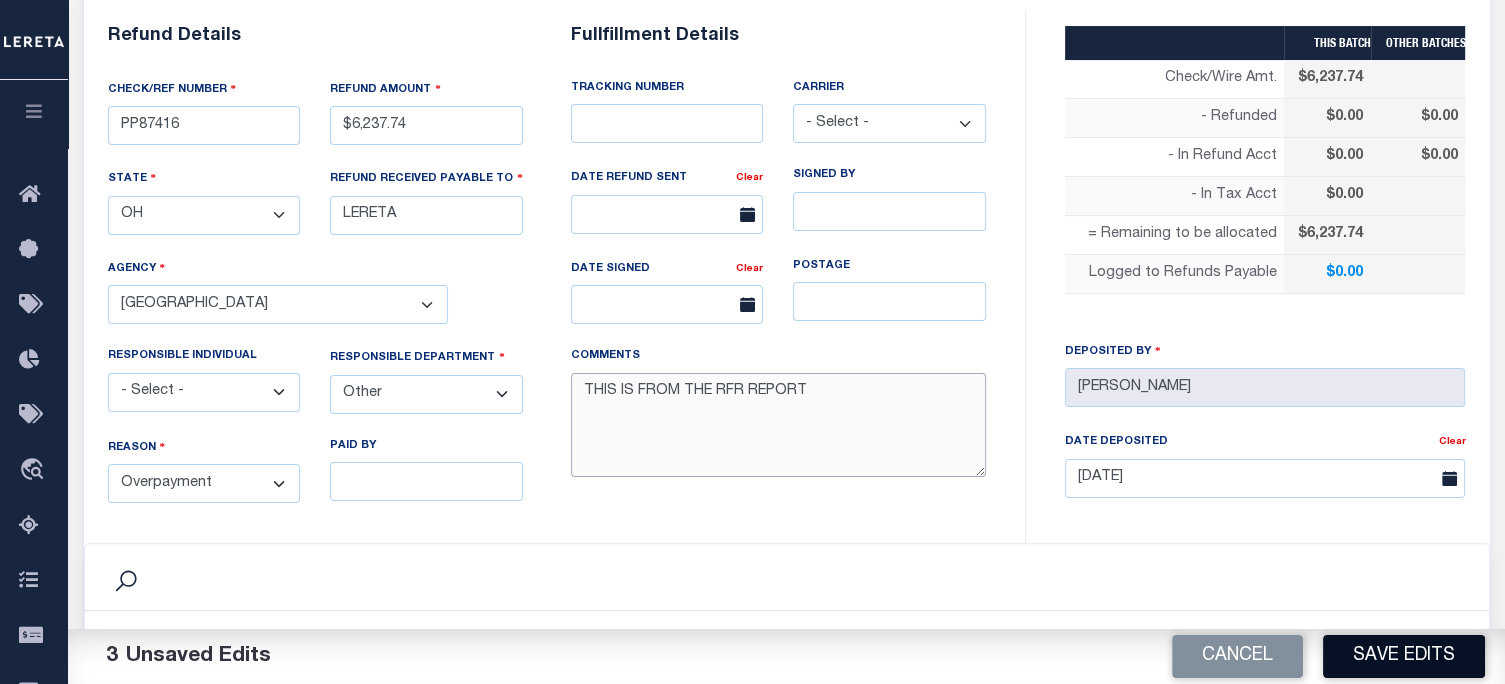 type on "THIS IS FROM THE RFR REPORT" 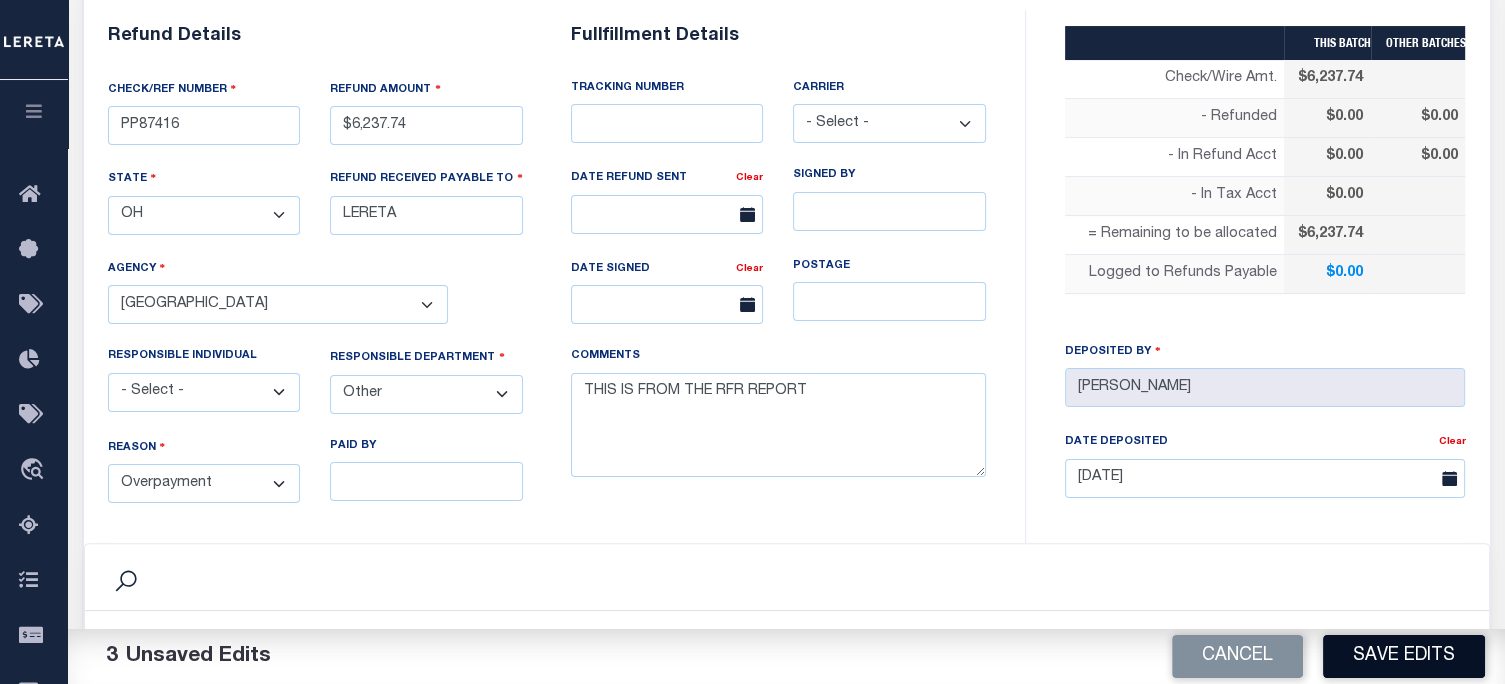 click on "Save Edits" at bounding box center [1404, 656] 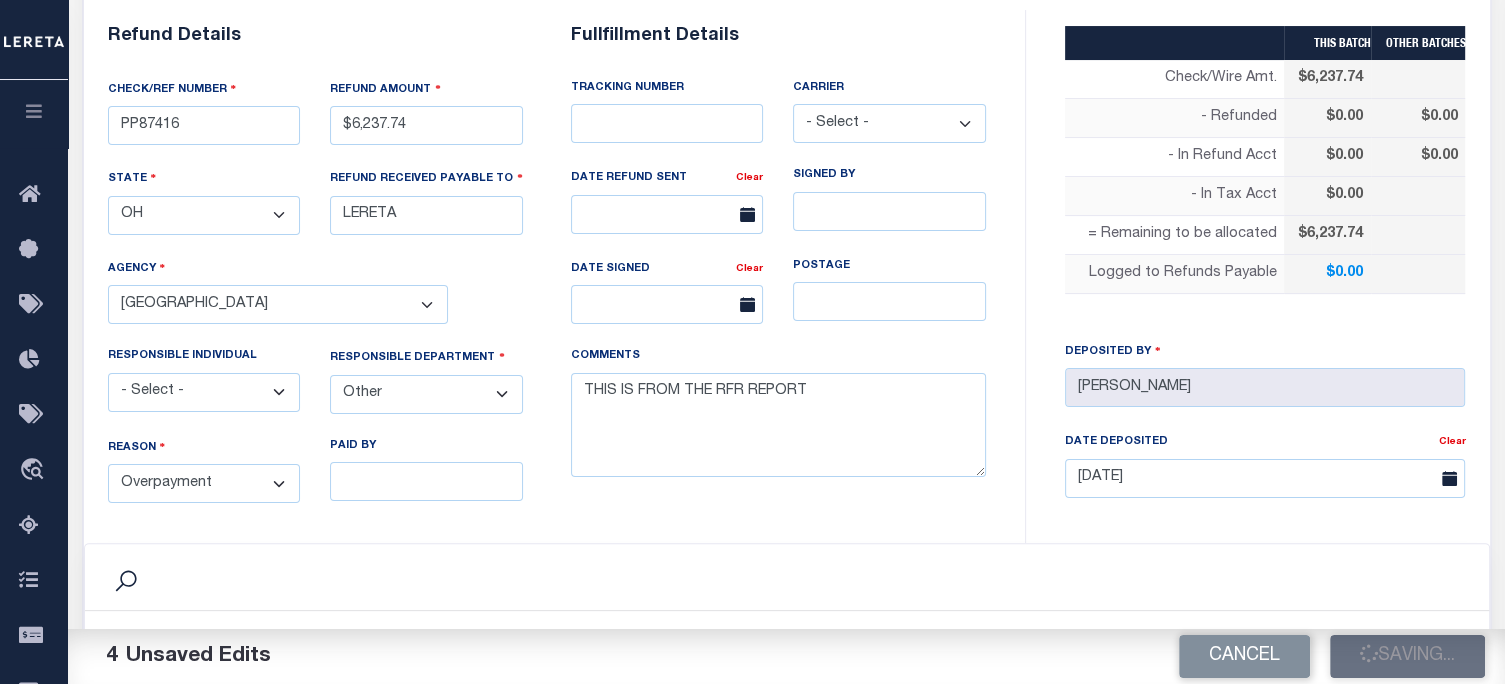 type on "$6,237.74" 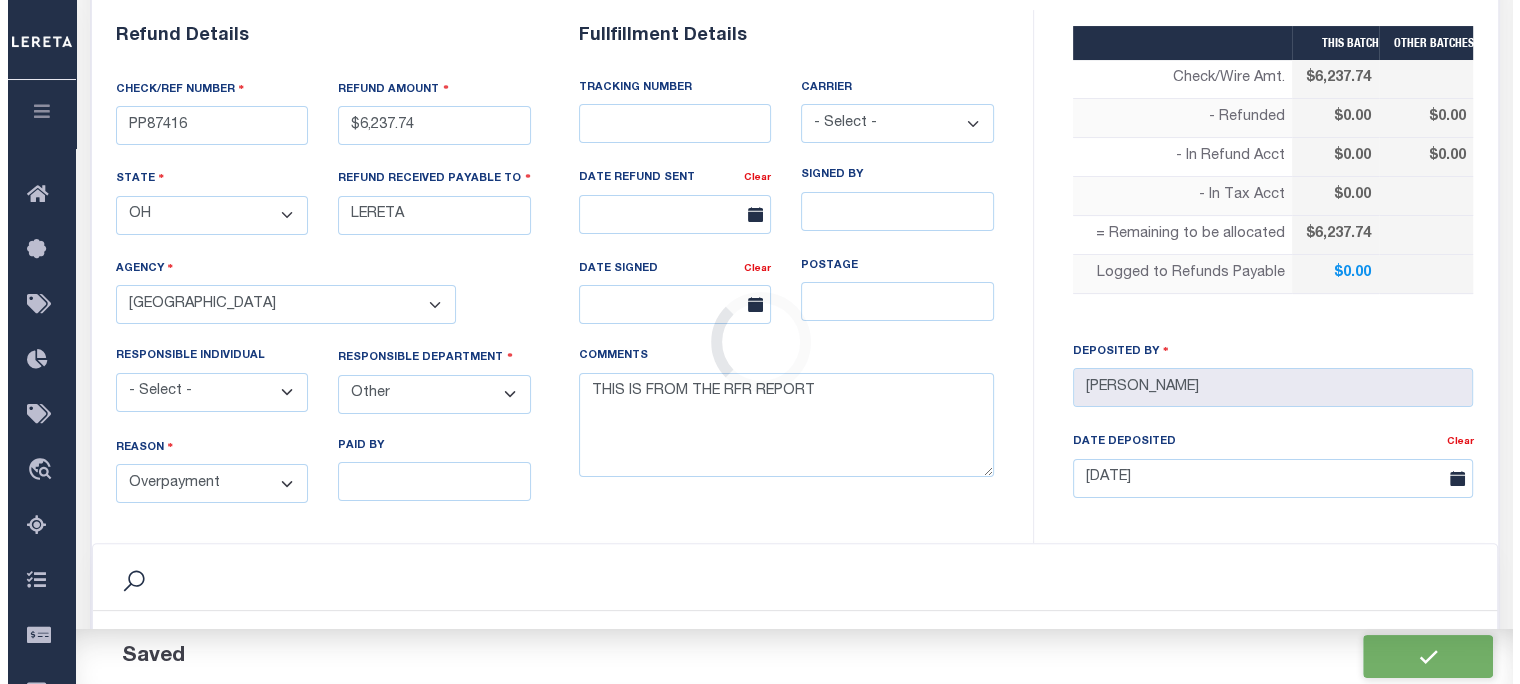 scroll, scrollTop: 700, scrollLeft: 0, axis: vertical 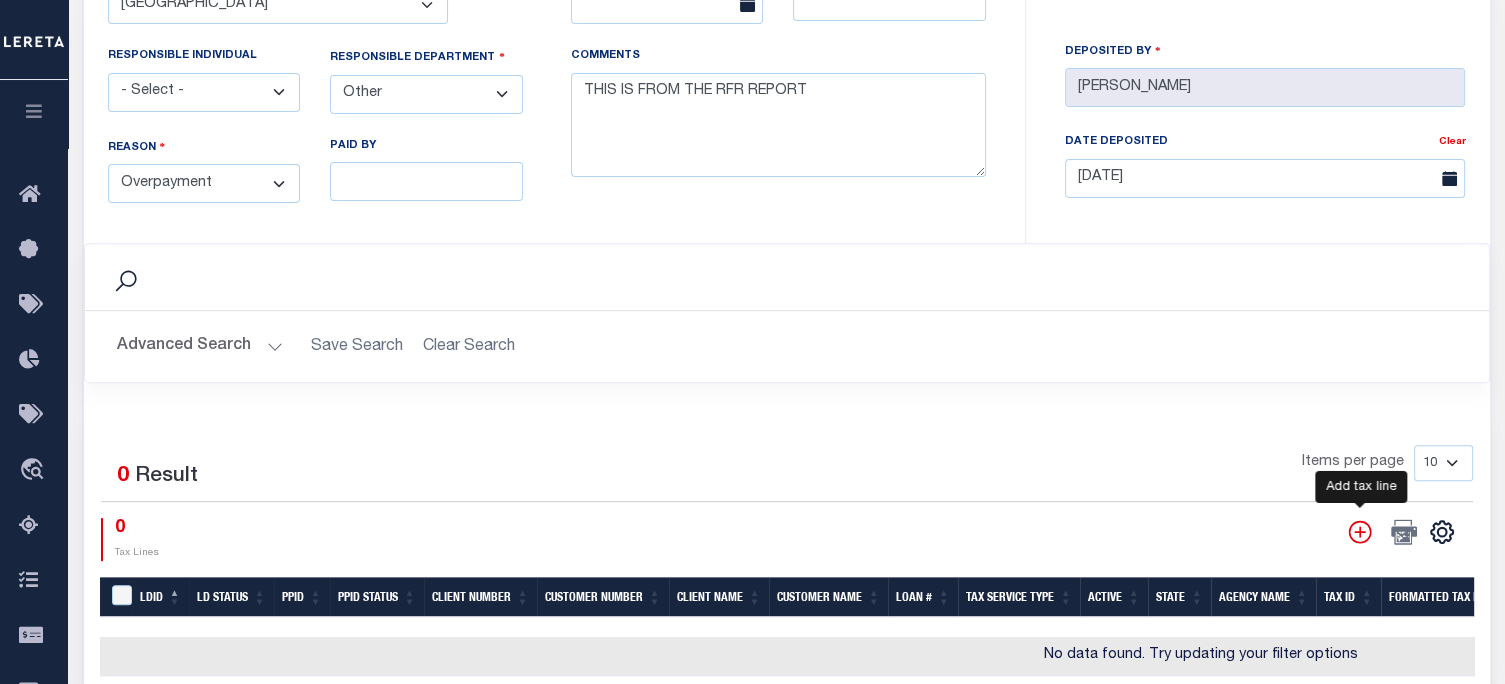 click 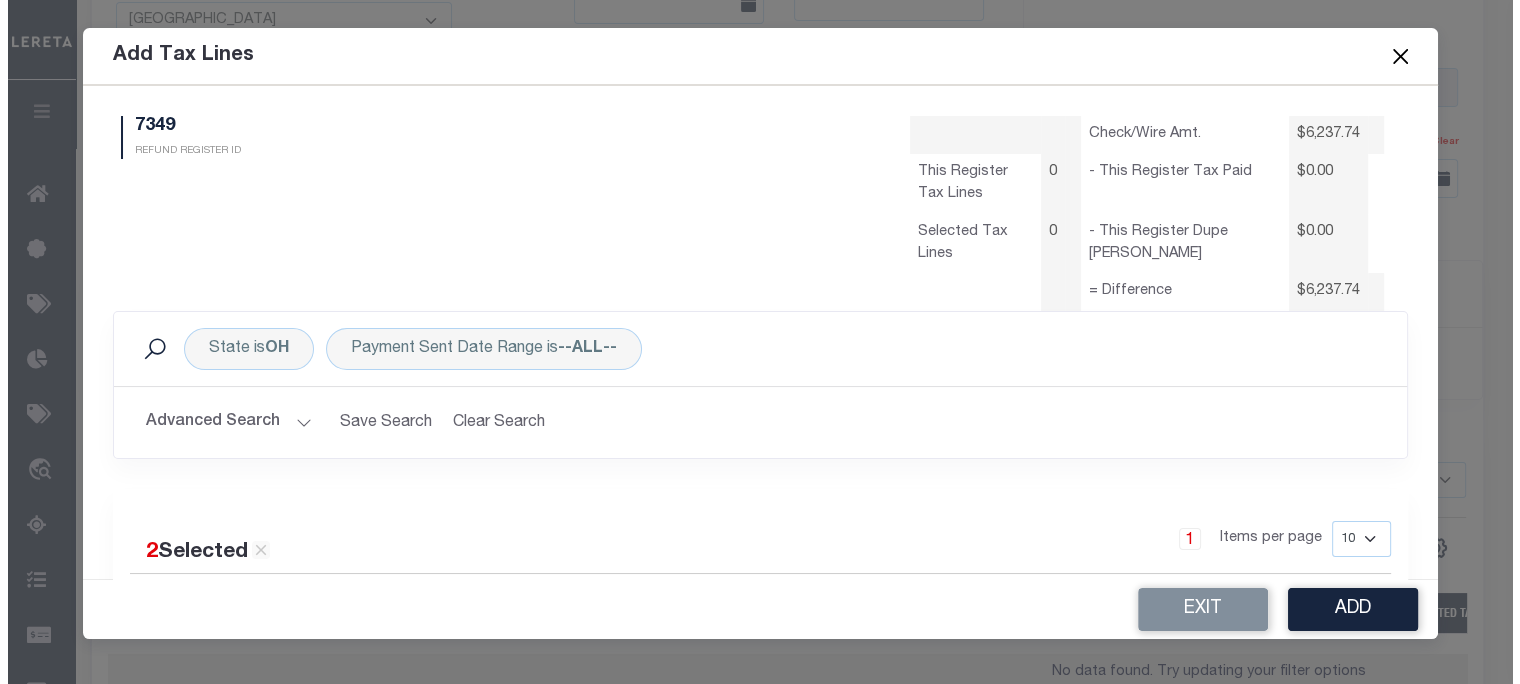 scroll, scrollTop: 0, scrollLeft: 0, axis: both 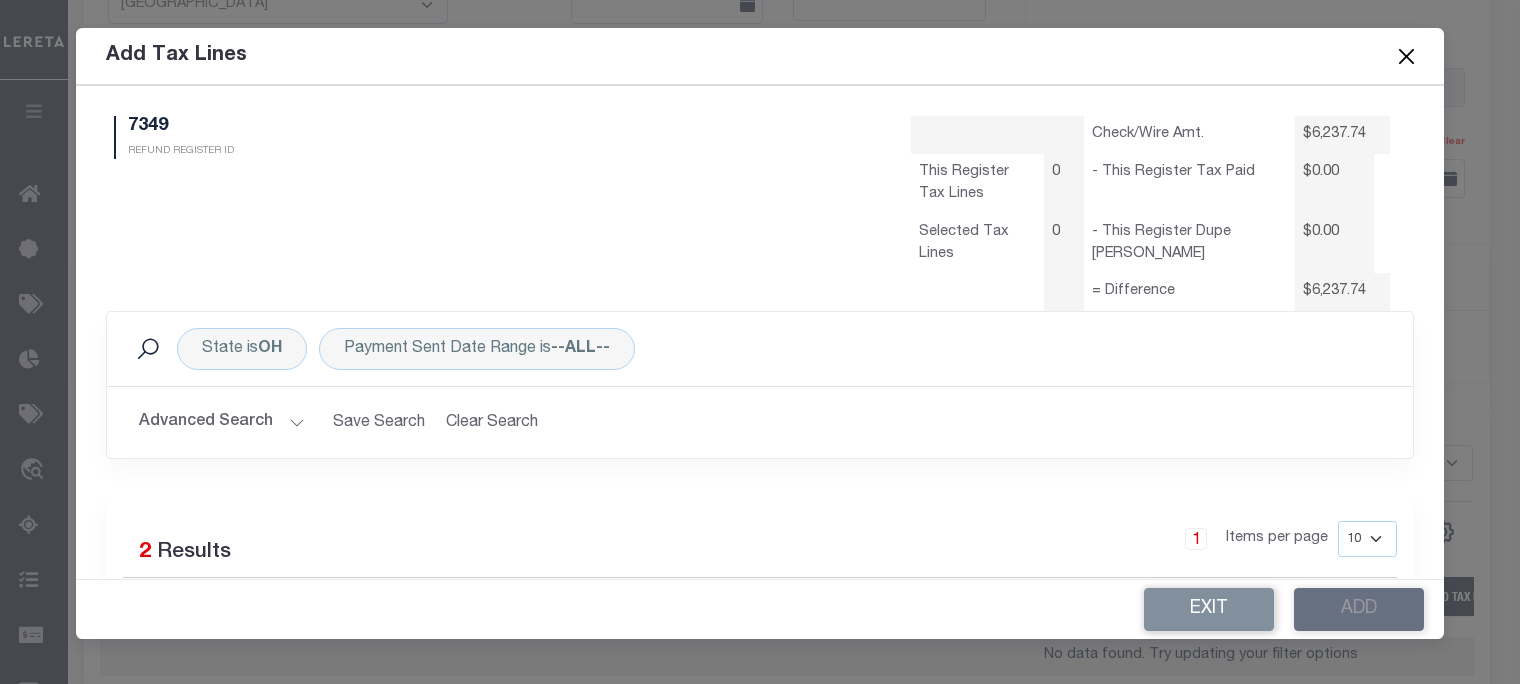 click on "Advanced Search" at bounding box center [222, 422] 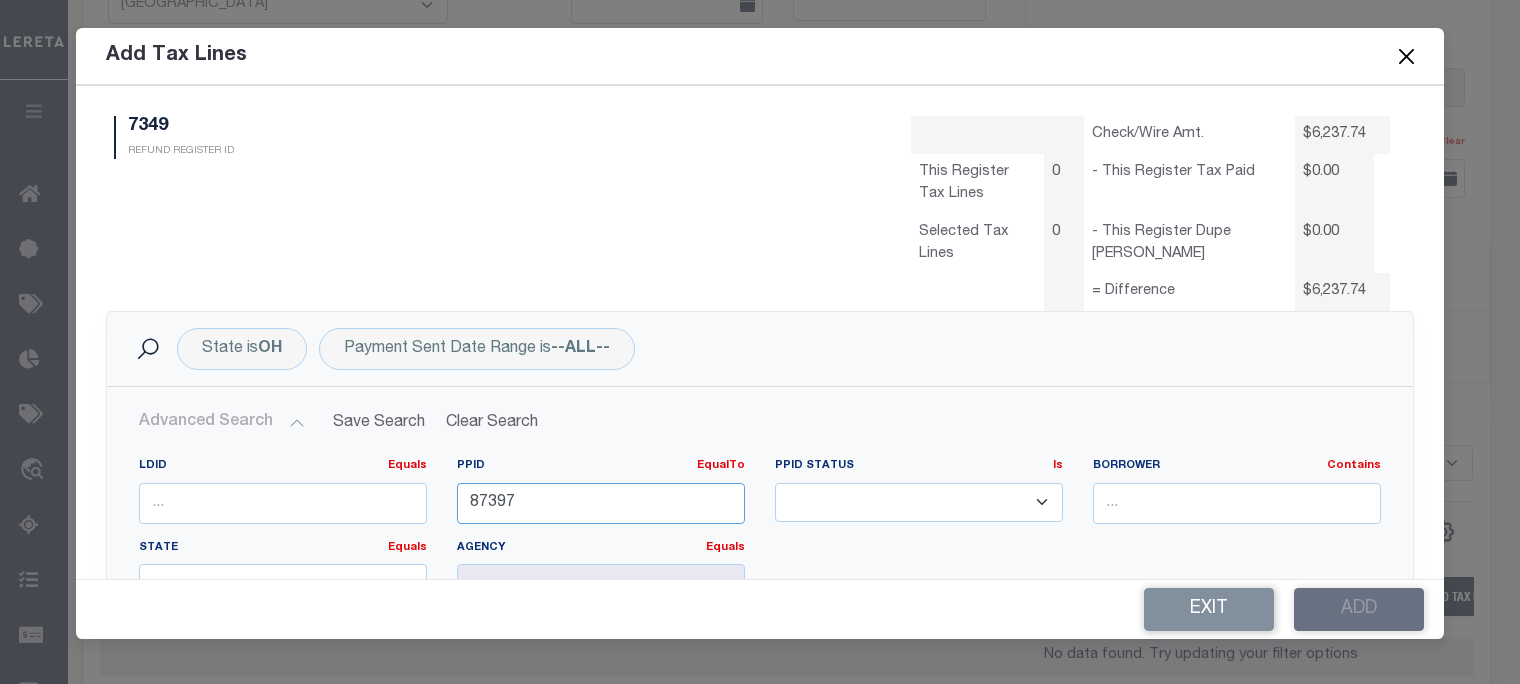 drag, startPoint x: 579, startPoint y: 499, endPoint x: -29, endPoint y: 554, distance: 610.4826 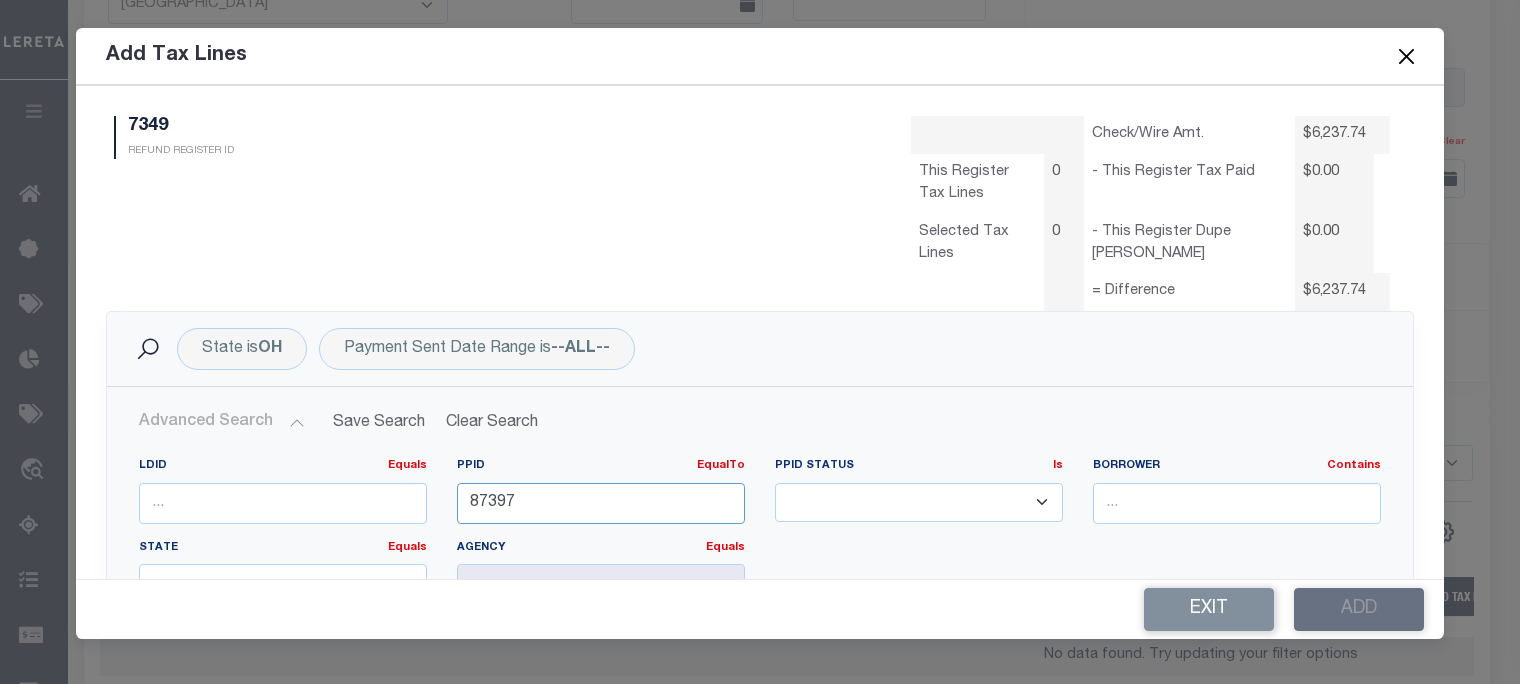 click on "Home Refunds Details
Profile Sign out" at bounding box center [760, 149] 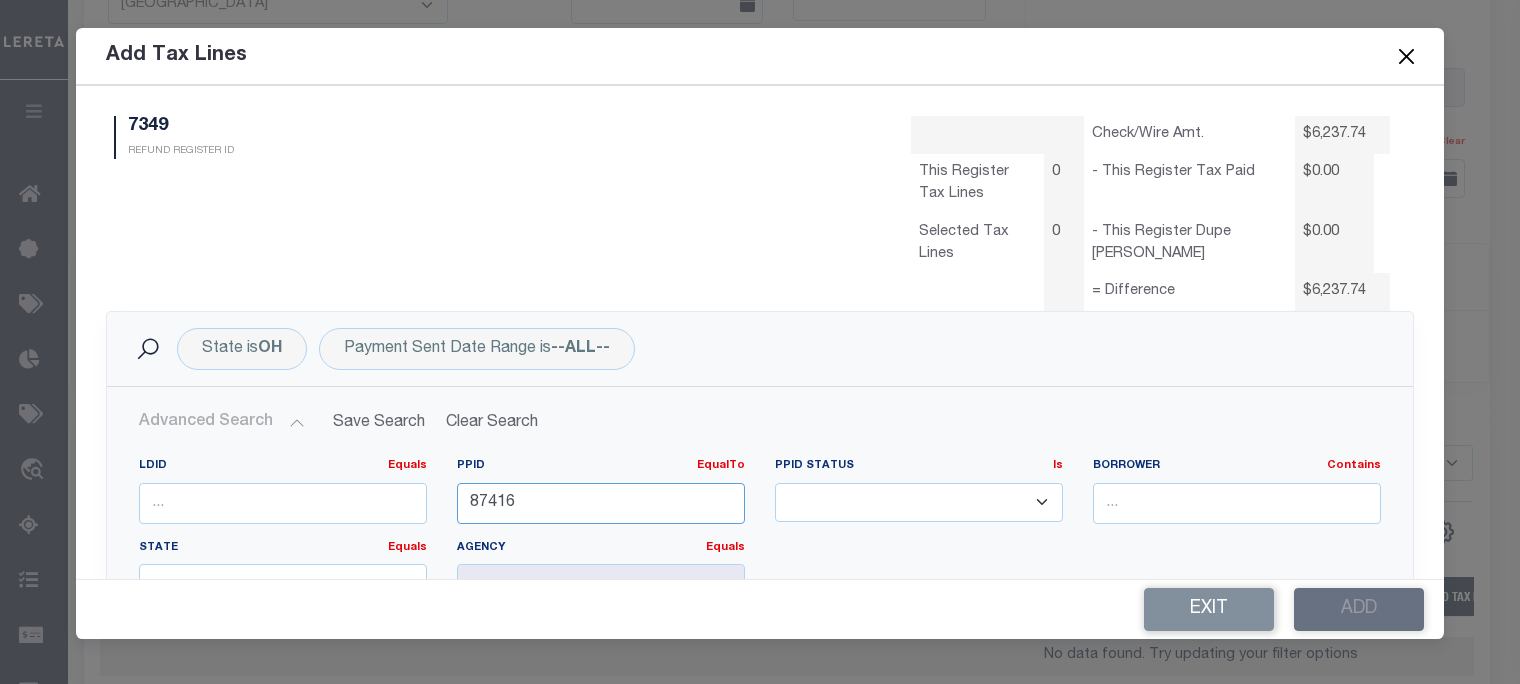 type on "87416" 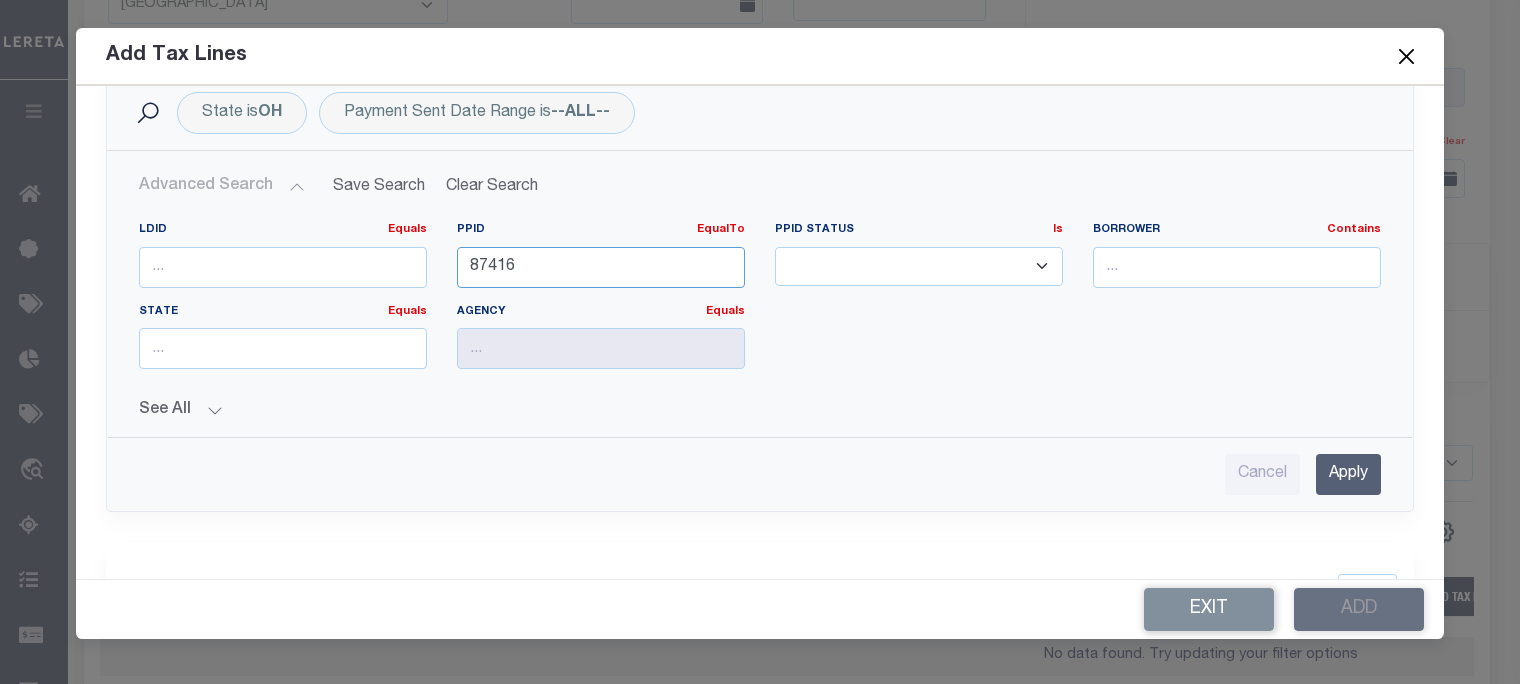 scroll, scrollTop: 300, scrollLeft: 0, axis: vertical 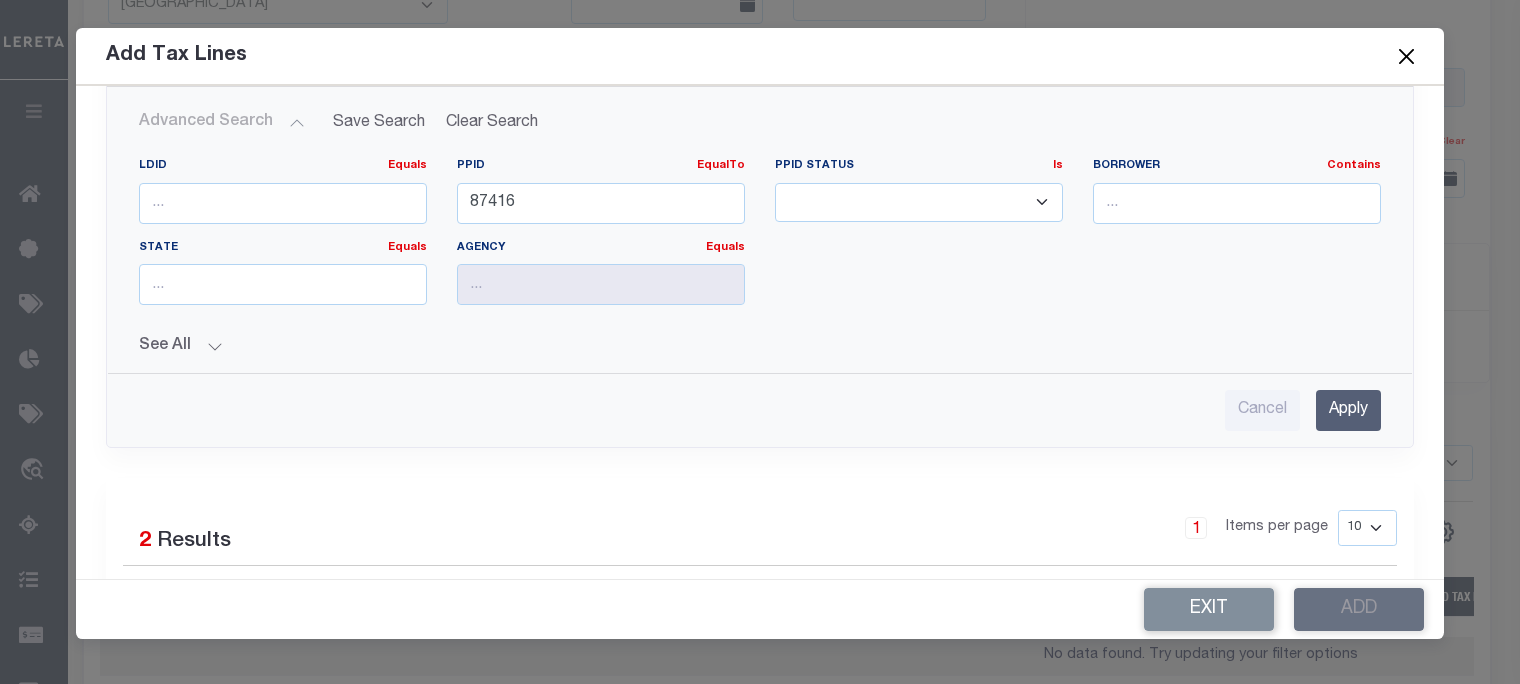 click on "Apply" at bounding box center [1348, 410] 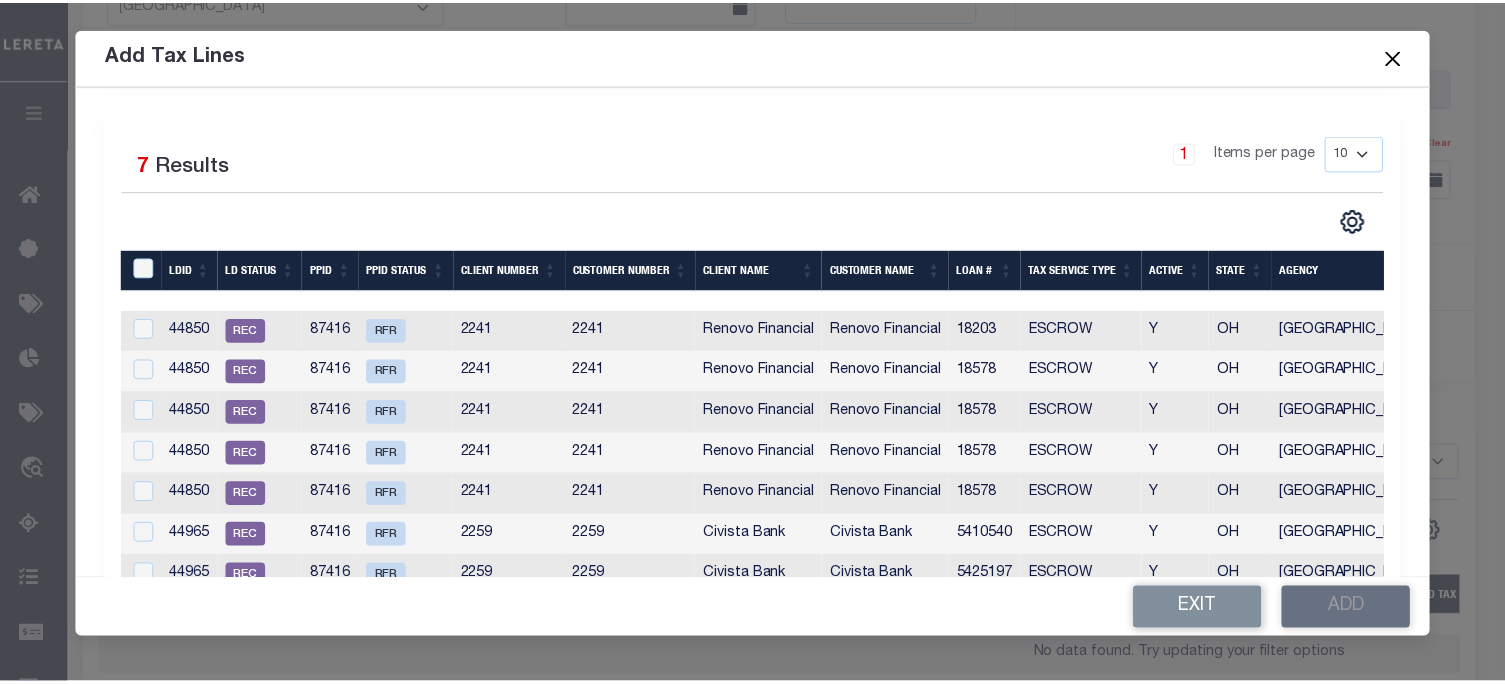 scroll, scrollTop: 400, scrollLeft: 0, axis: vertical 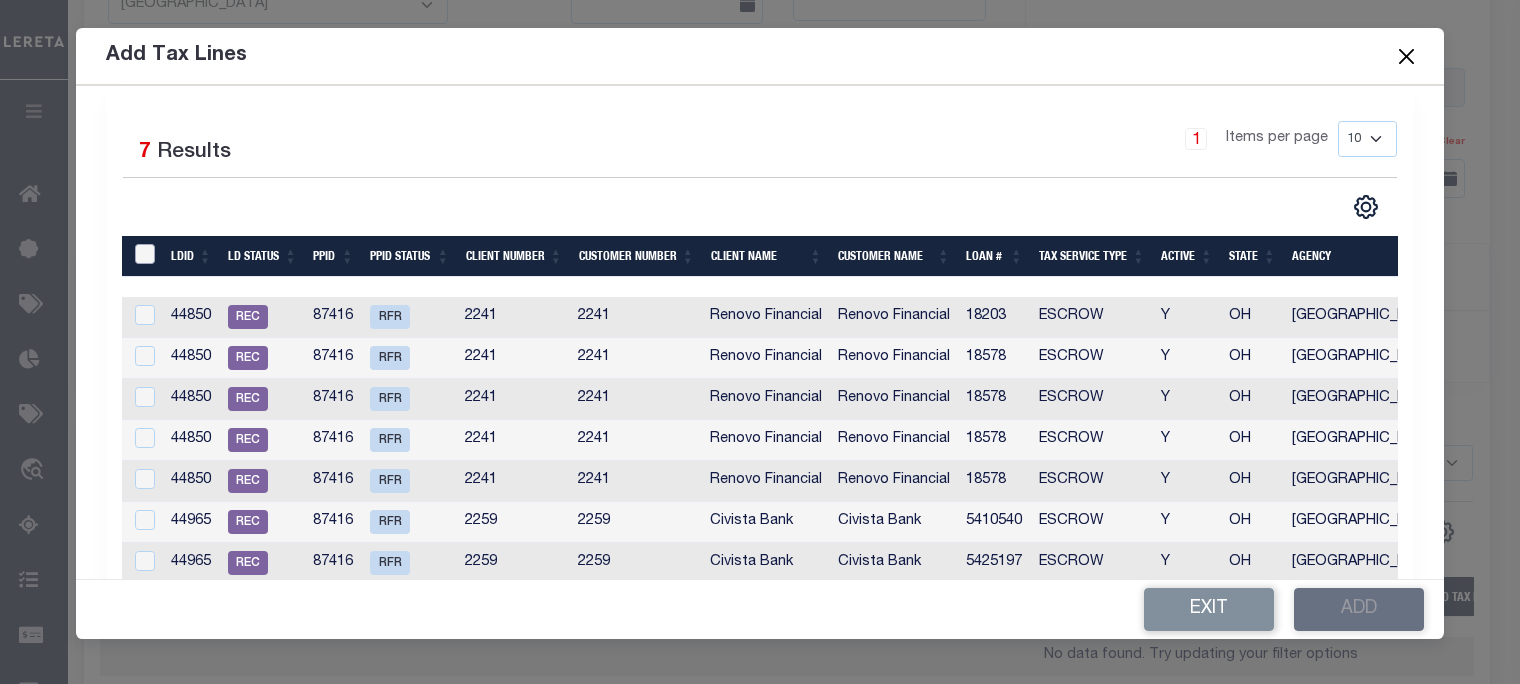 click at bounding box center (145, 254) 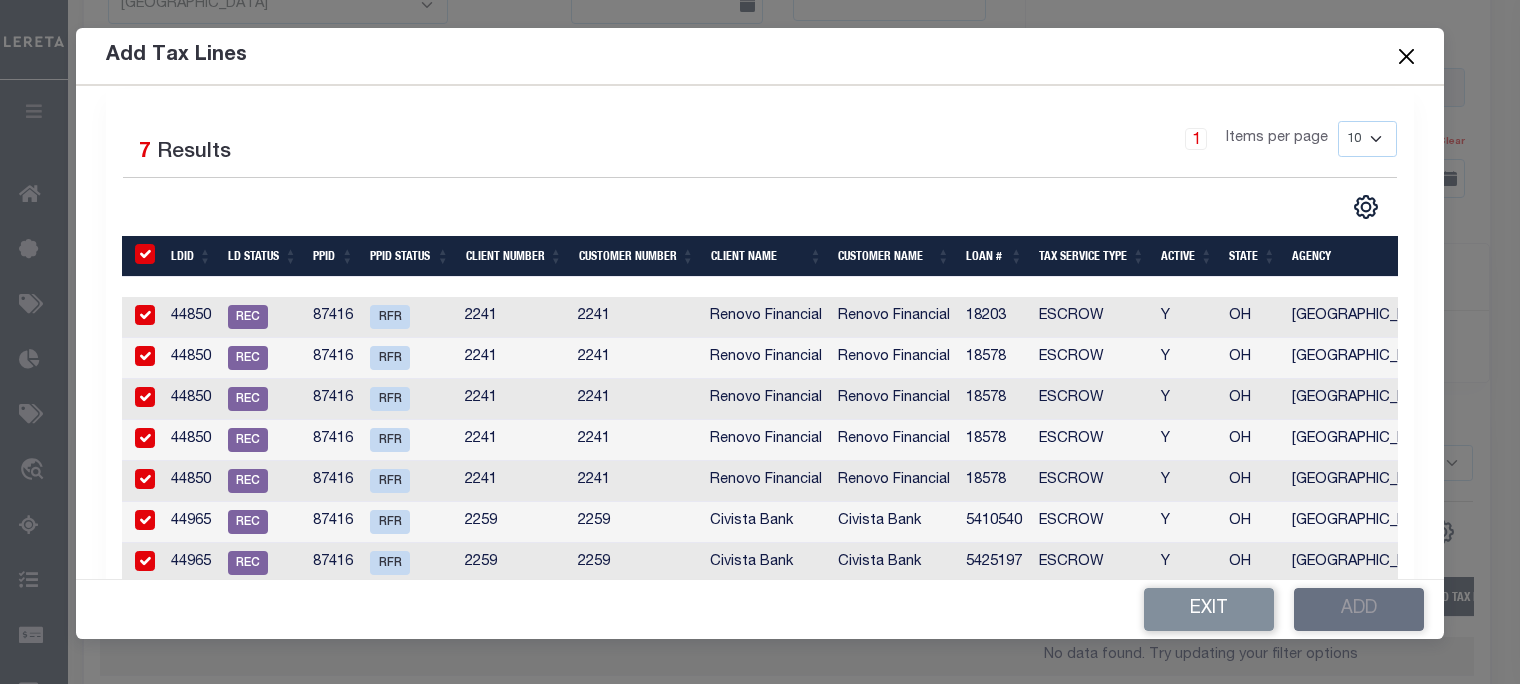checkbox on "true" 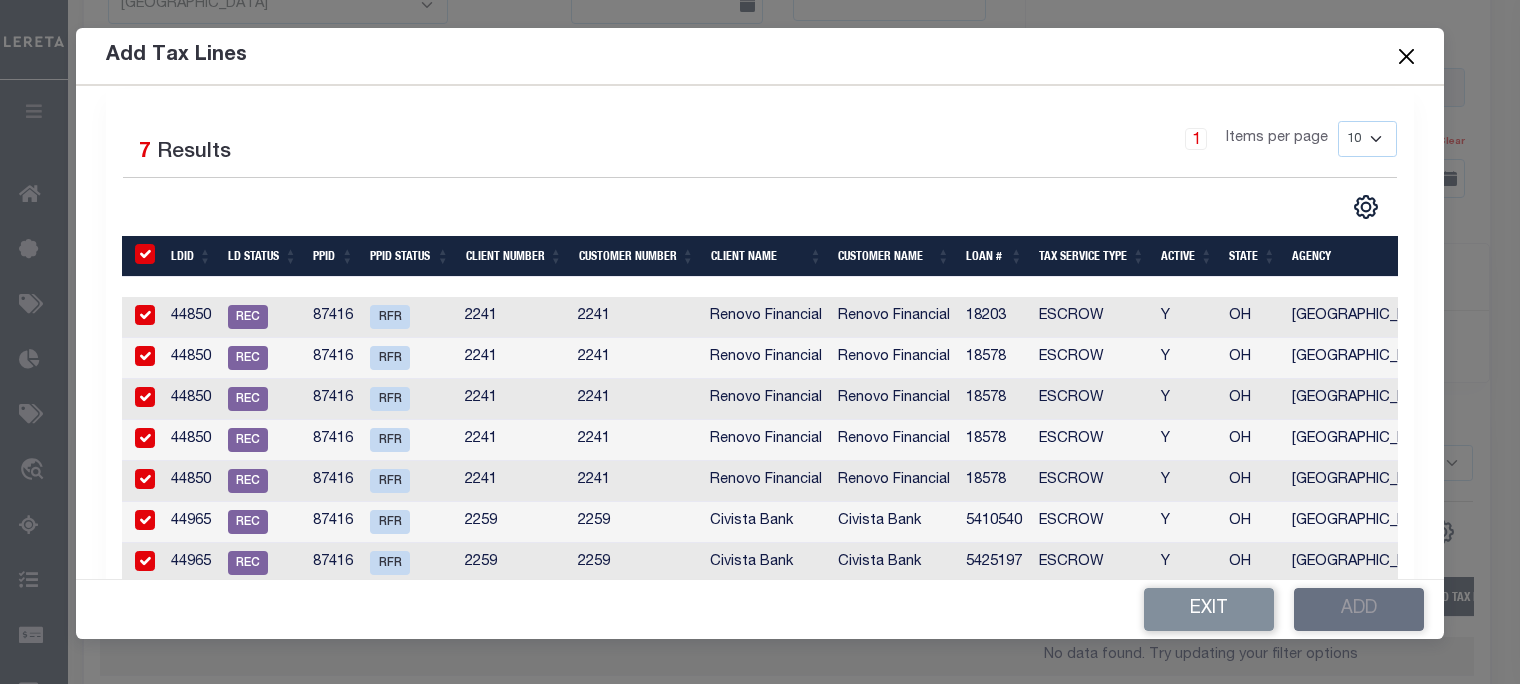 checkbox on "true" 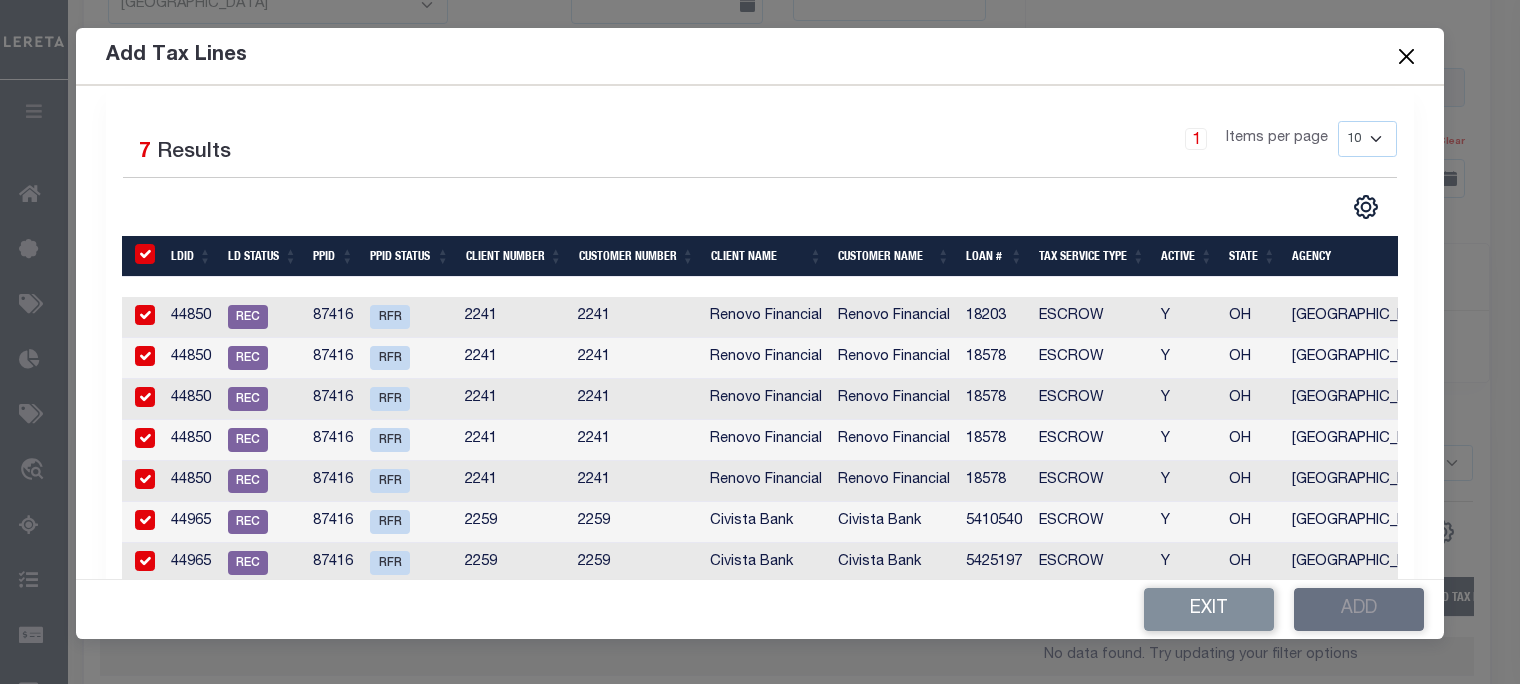 checkbox on "true" 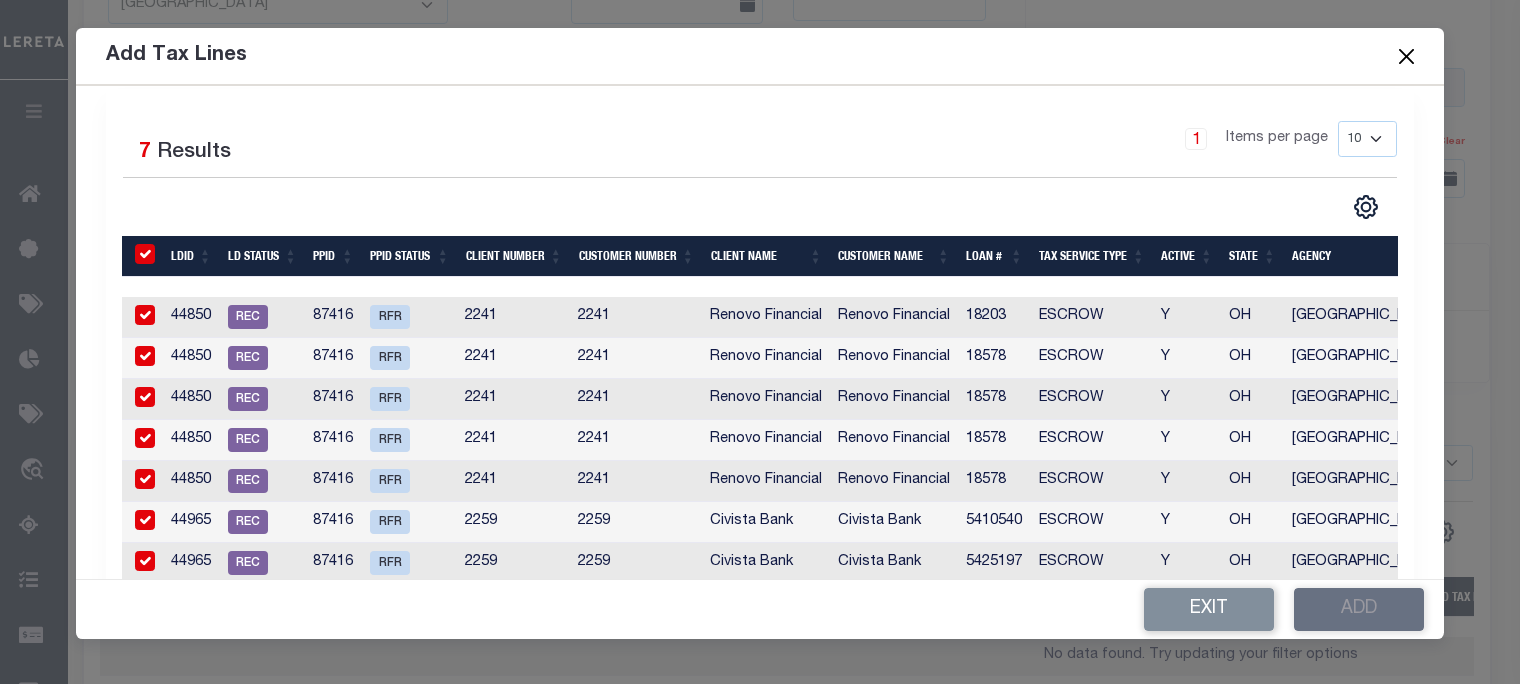 checkbox on "true" 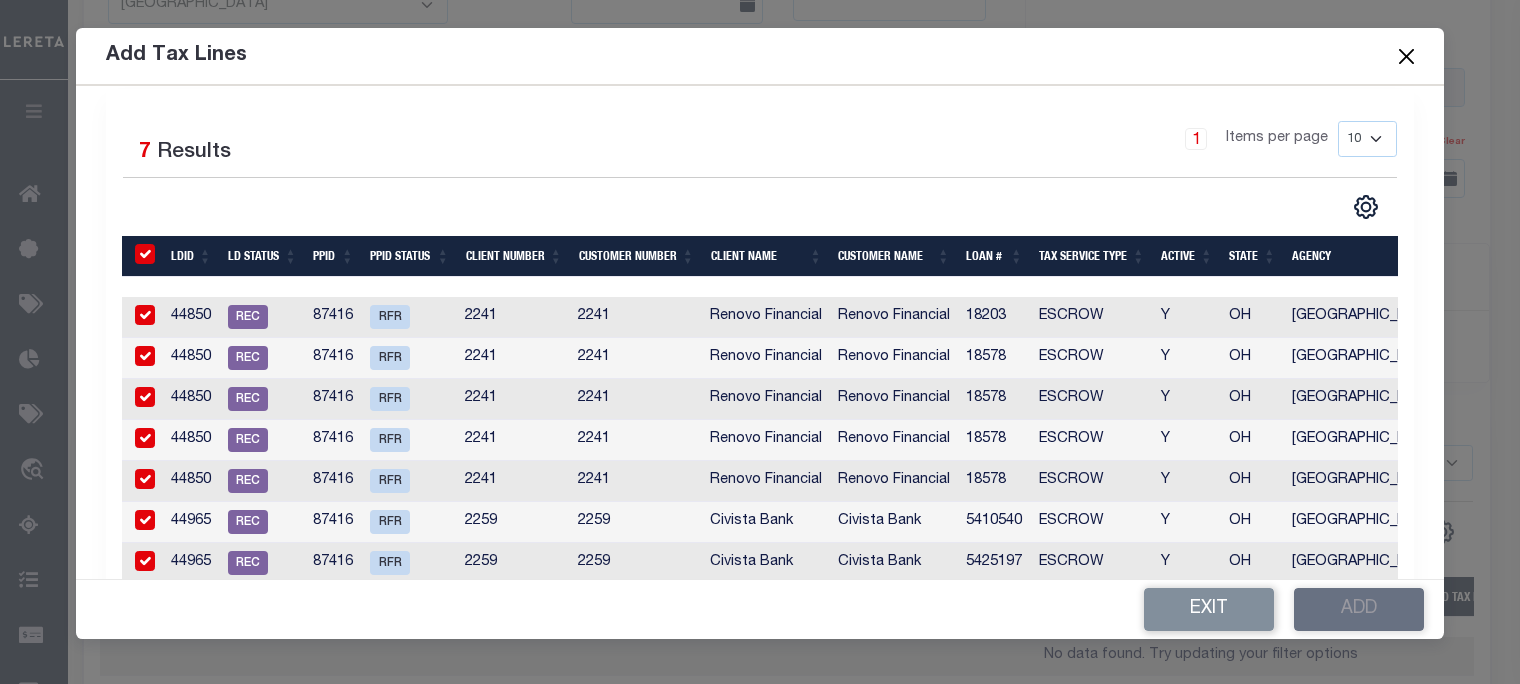 checkbox on "true" 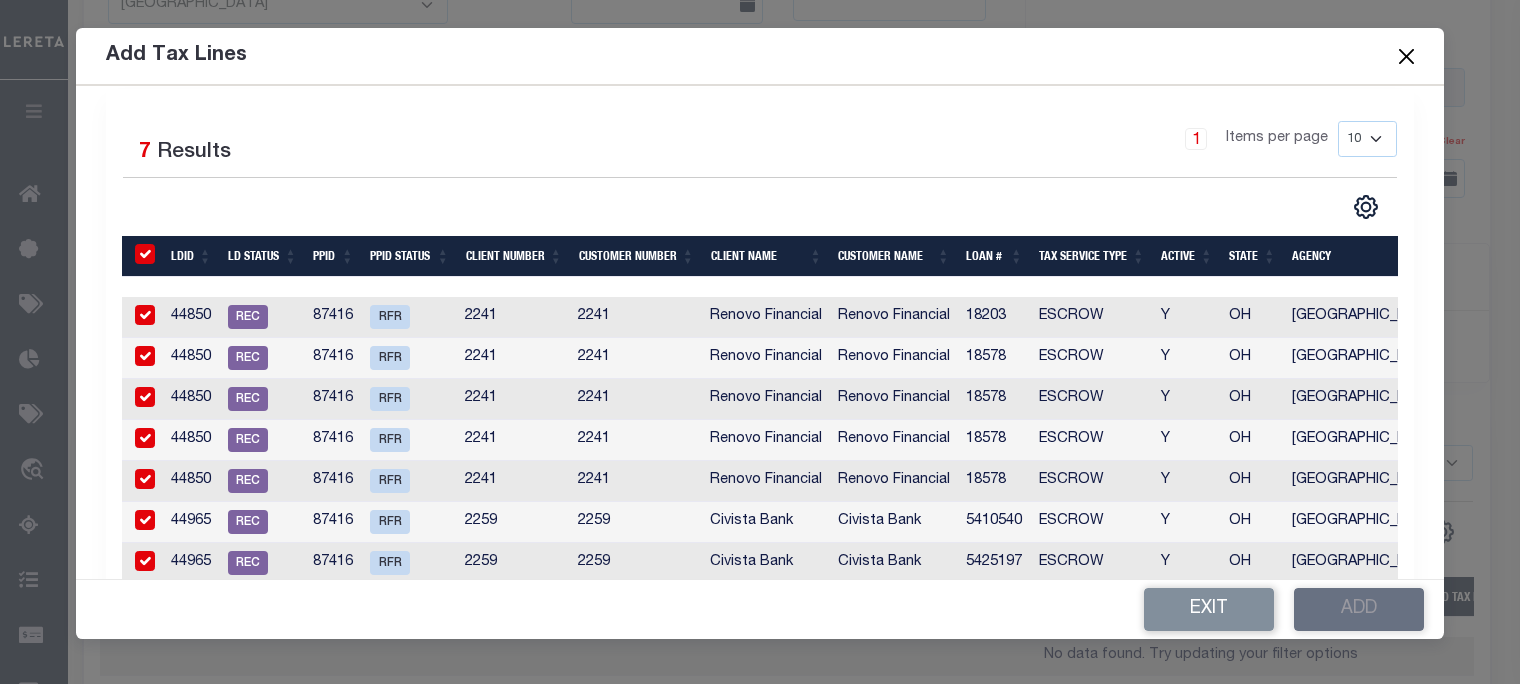 checkbox on "true" 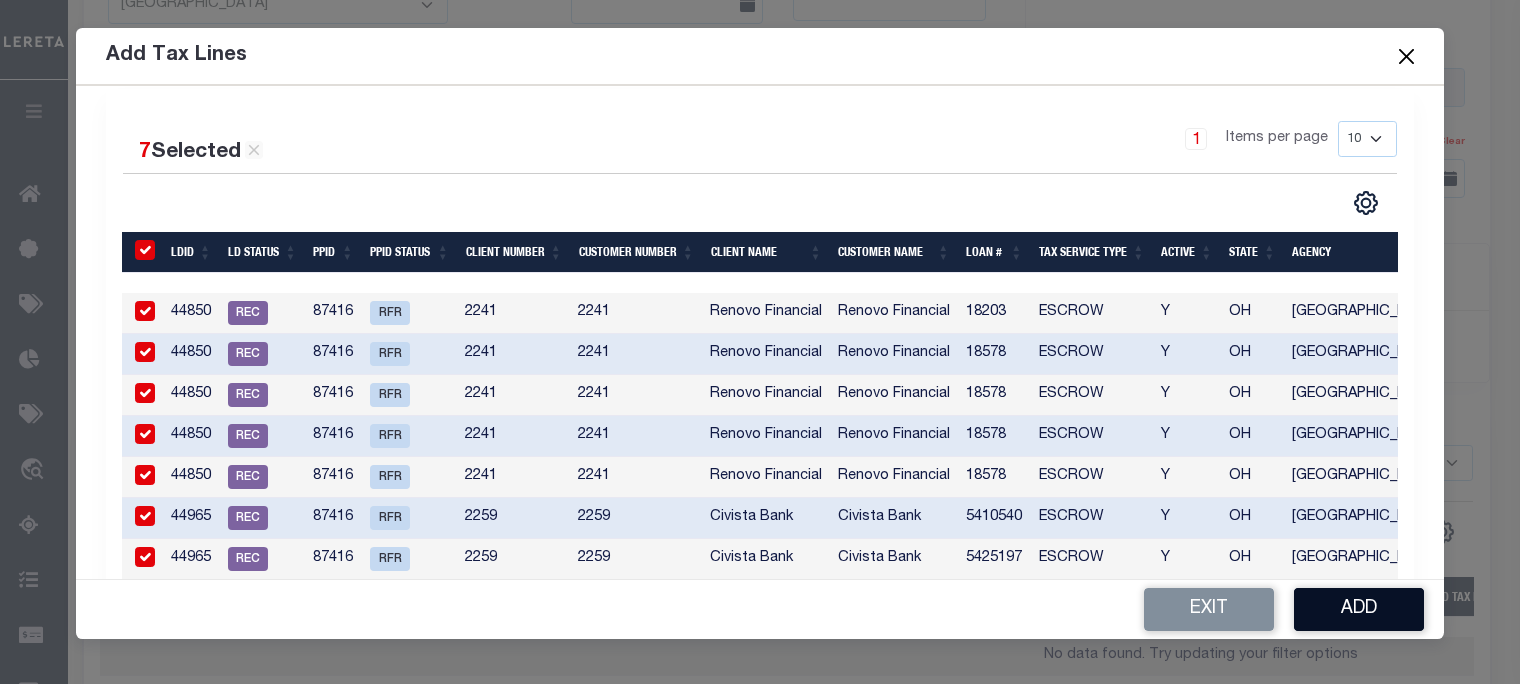 click on "Add" at bounding box center (1359, 609) 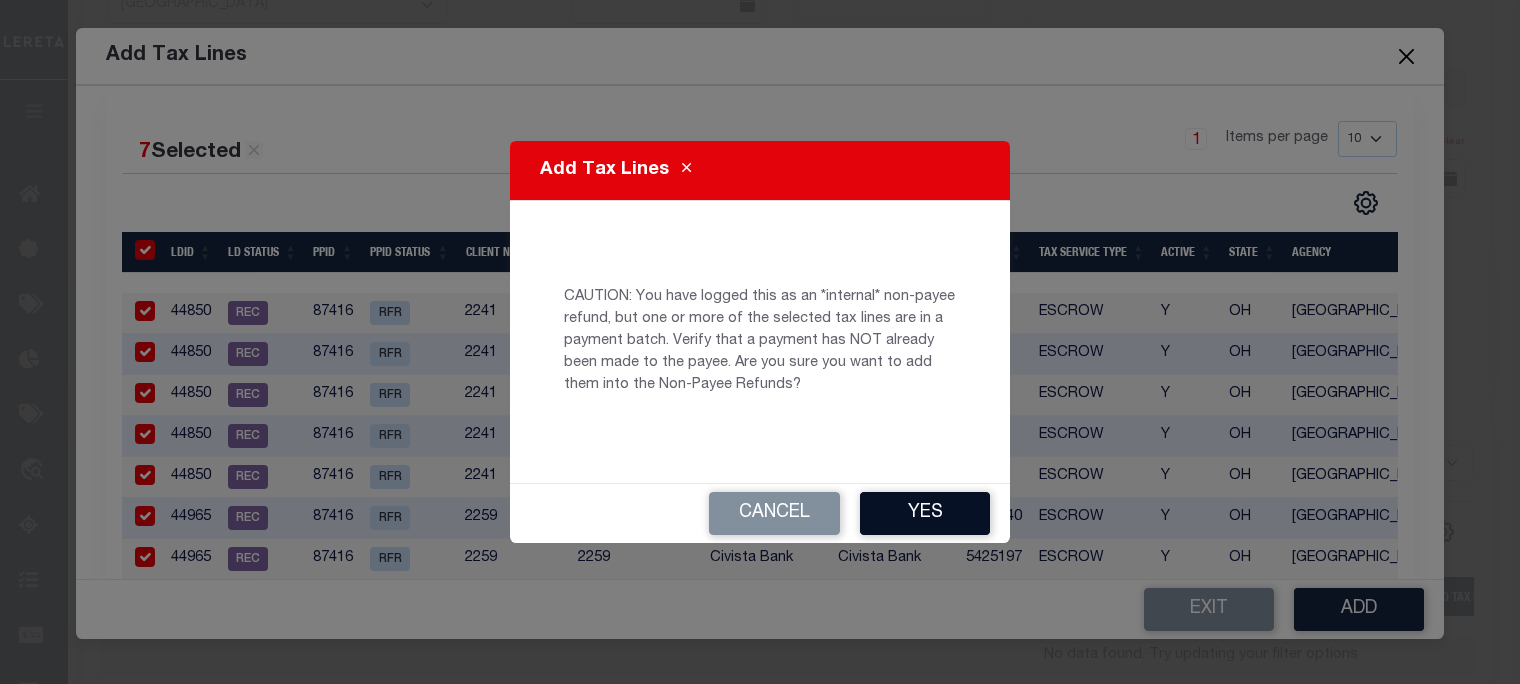 click on "Yes" at bounding box center [925, 513] 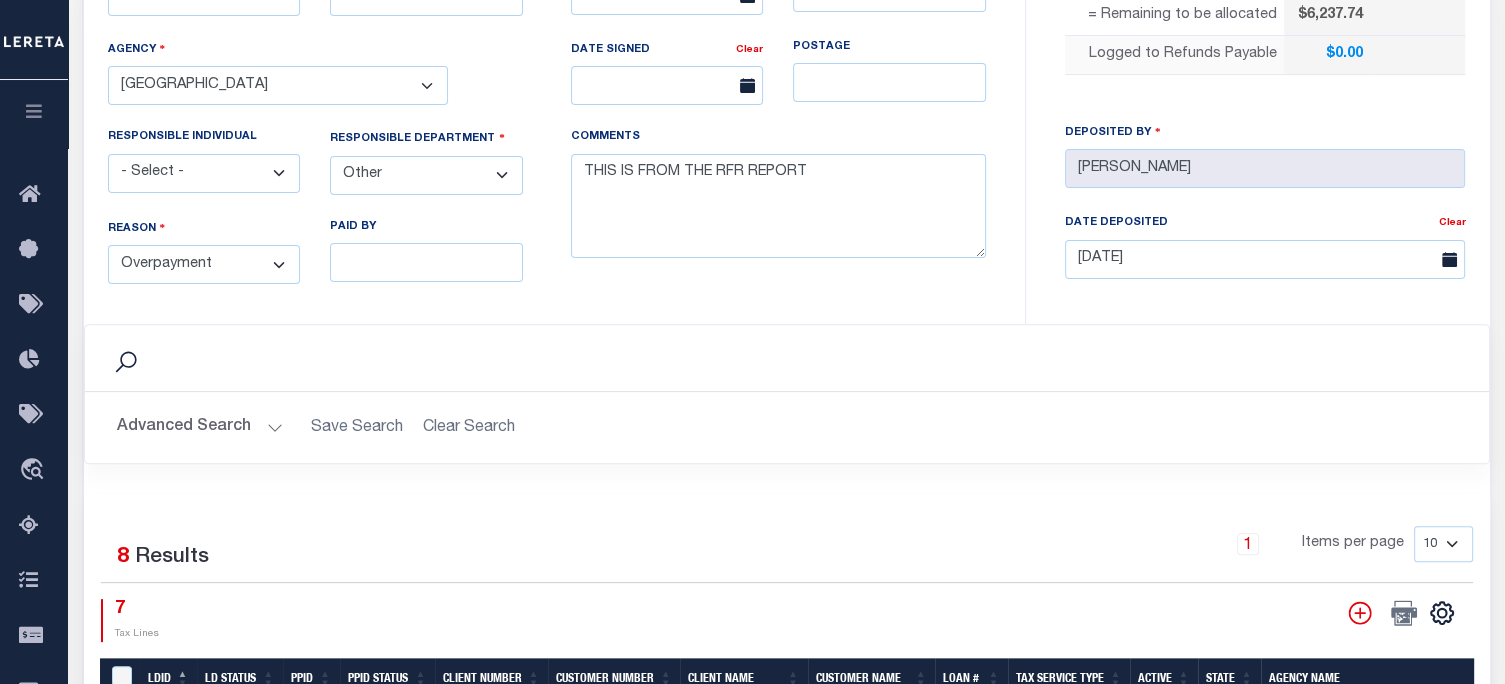 scroll, scrollTop: 1000, scrollLeft: 0, axis: vertical 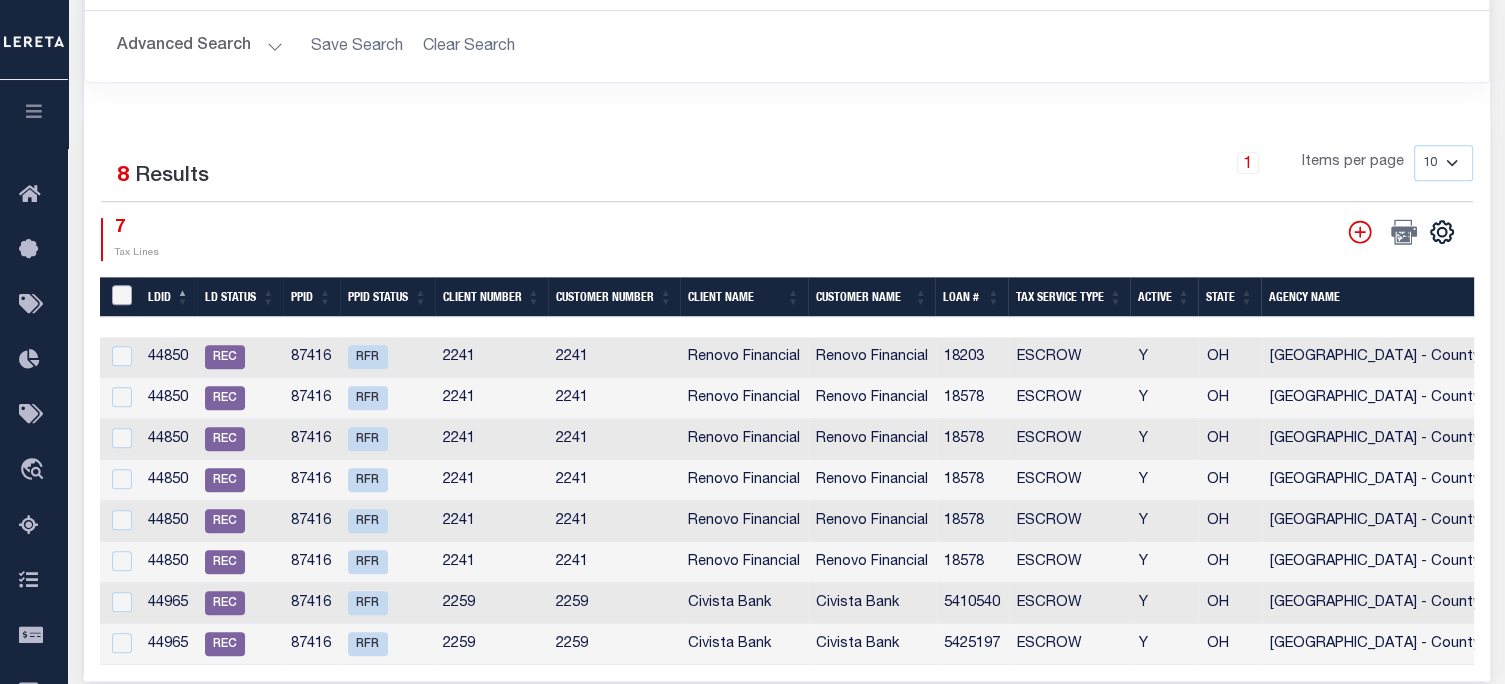 click at bounding box center (122, 295) 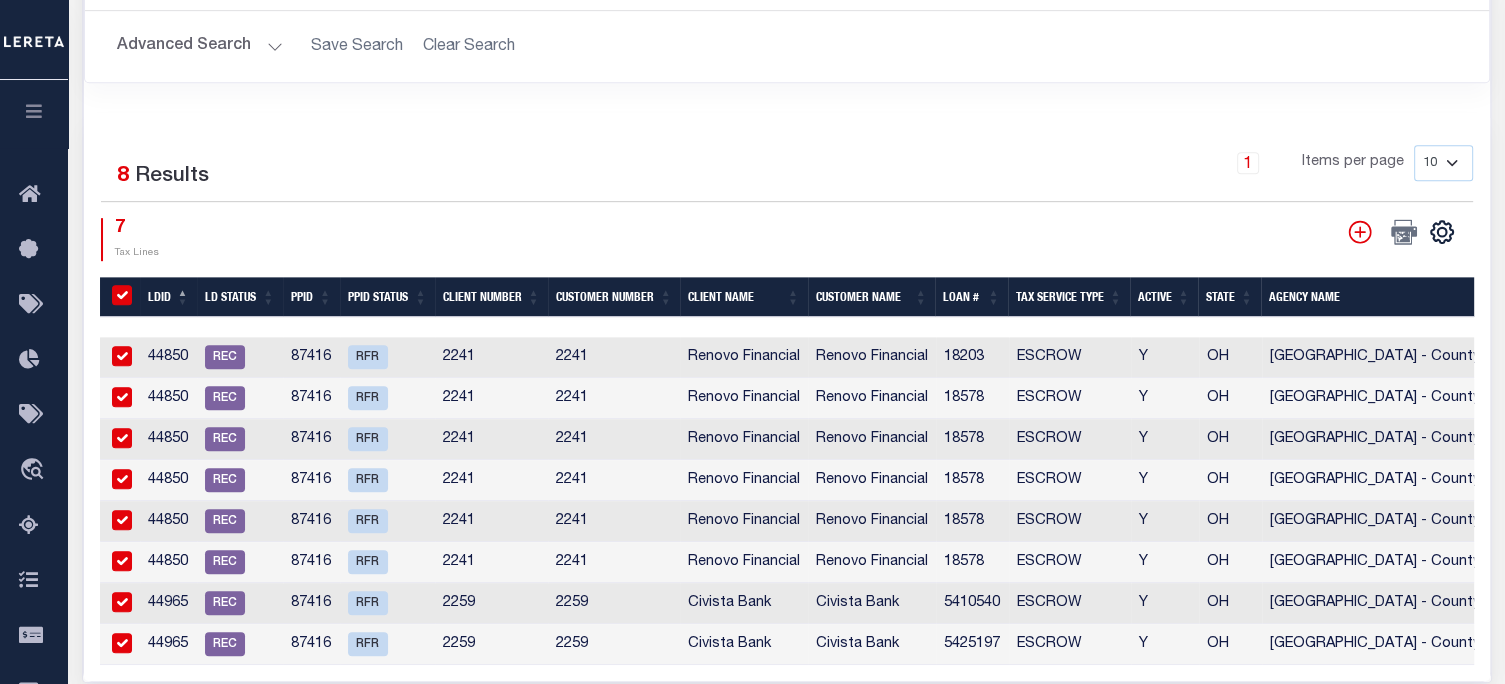 checkbox on "true" 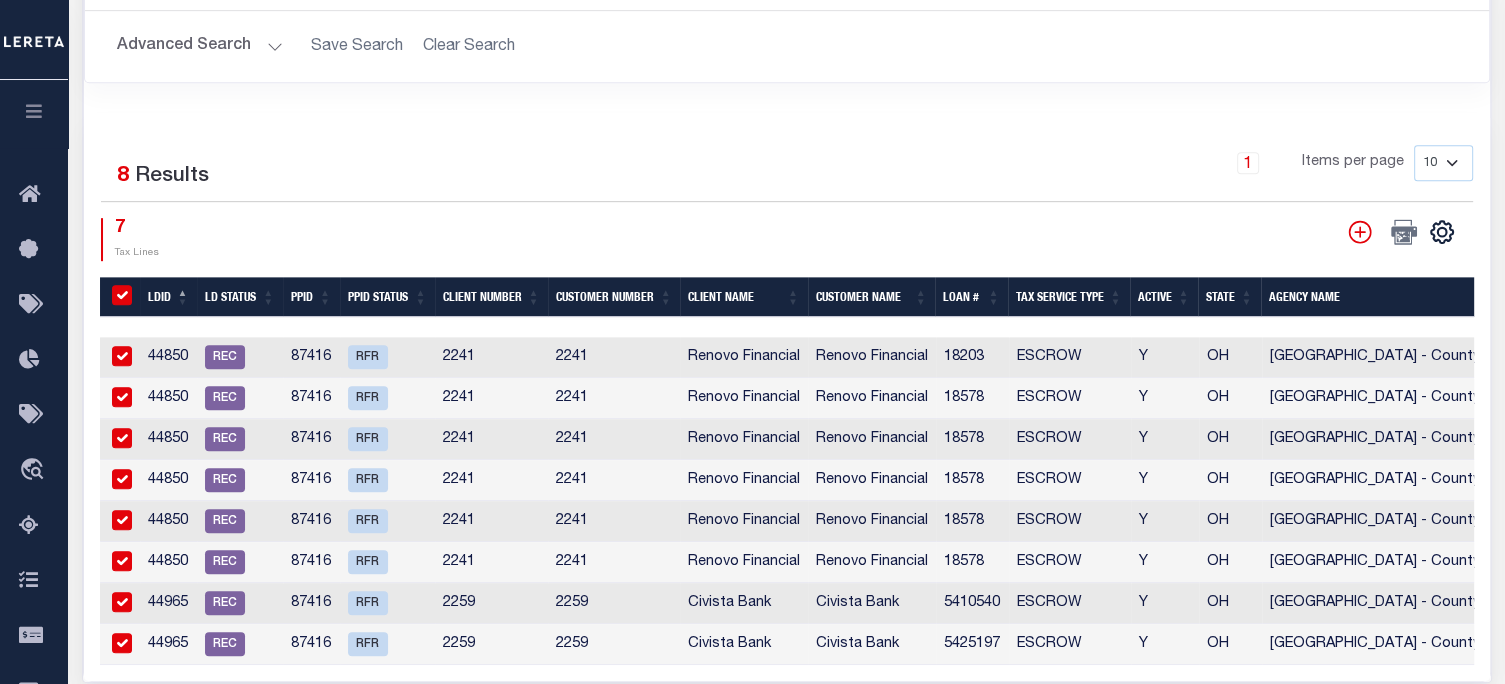checkbox on "true" 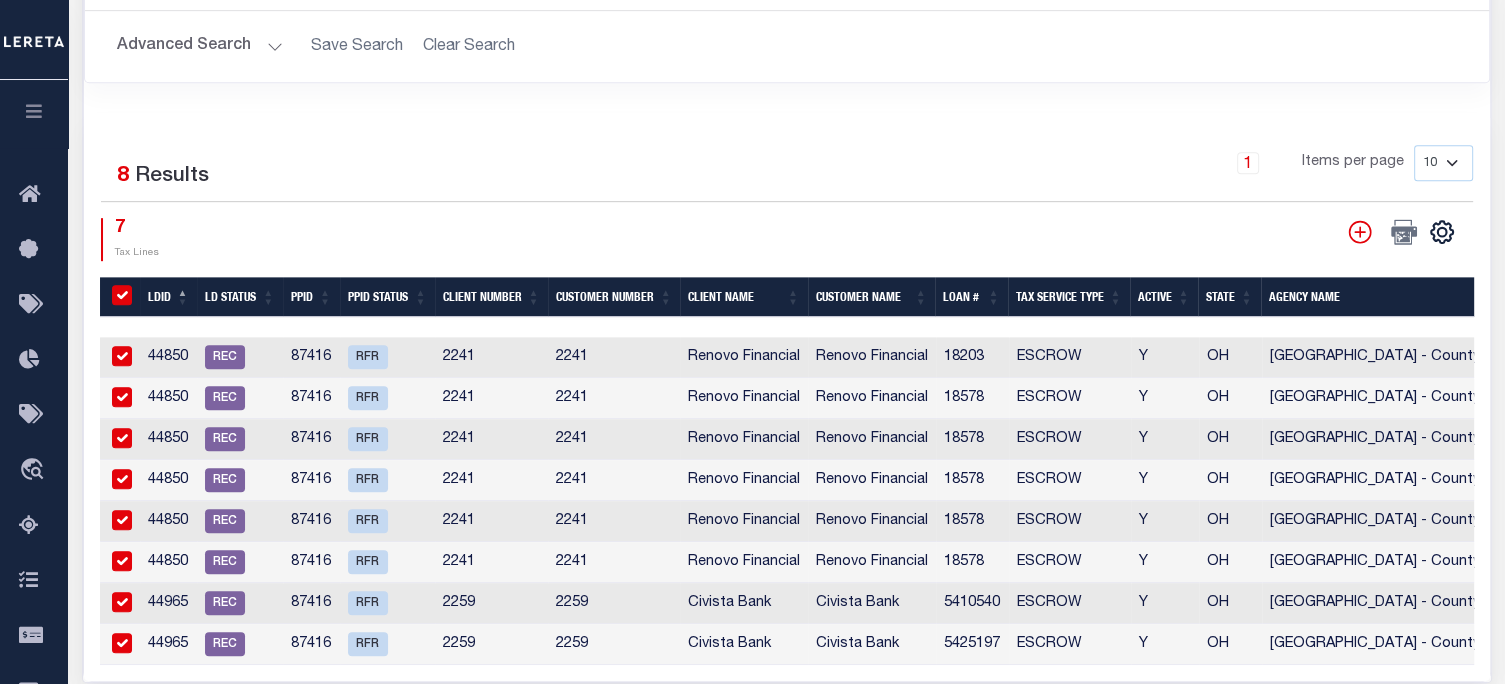 checkbox on "true" 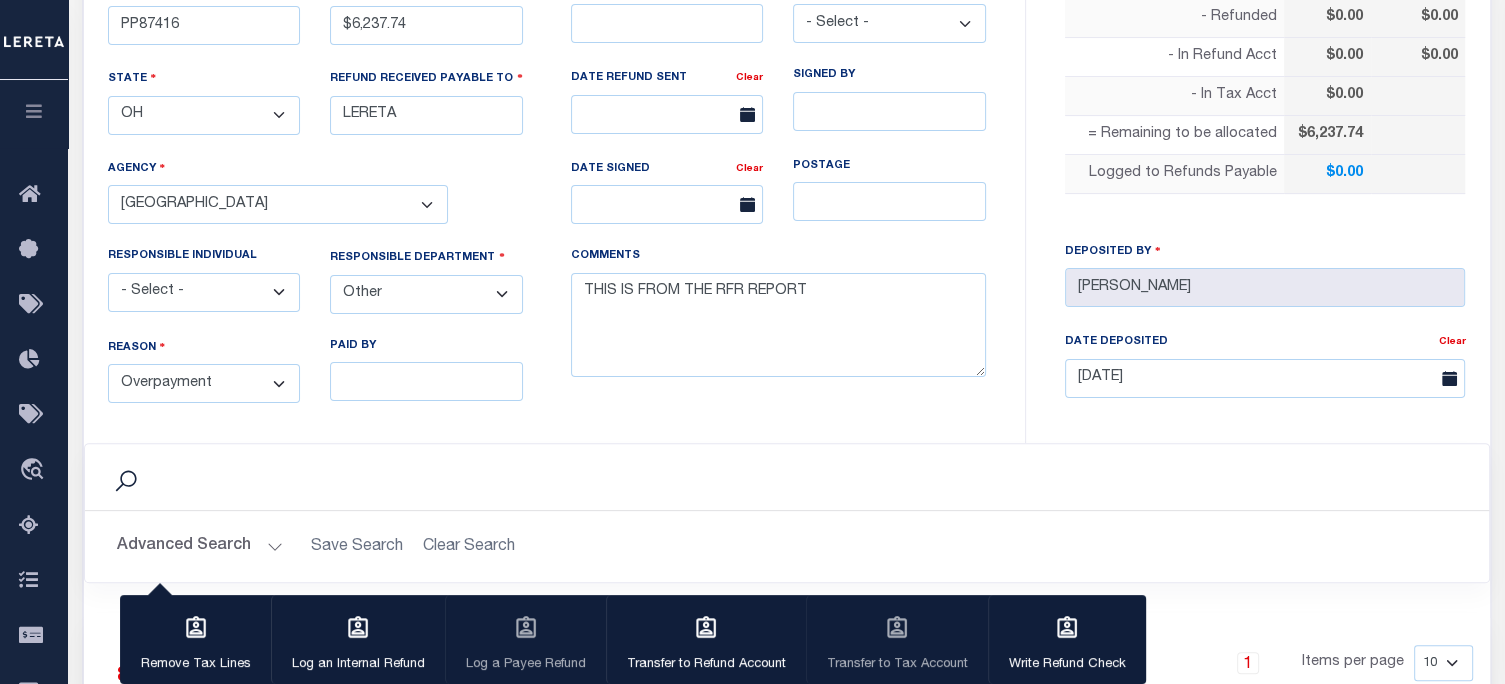 scroll, scrollTop: 0, scrollLeft: 0, axis: both 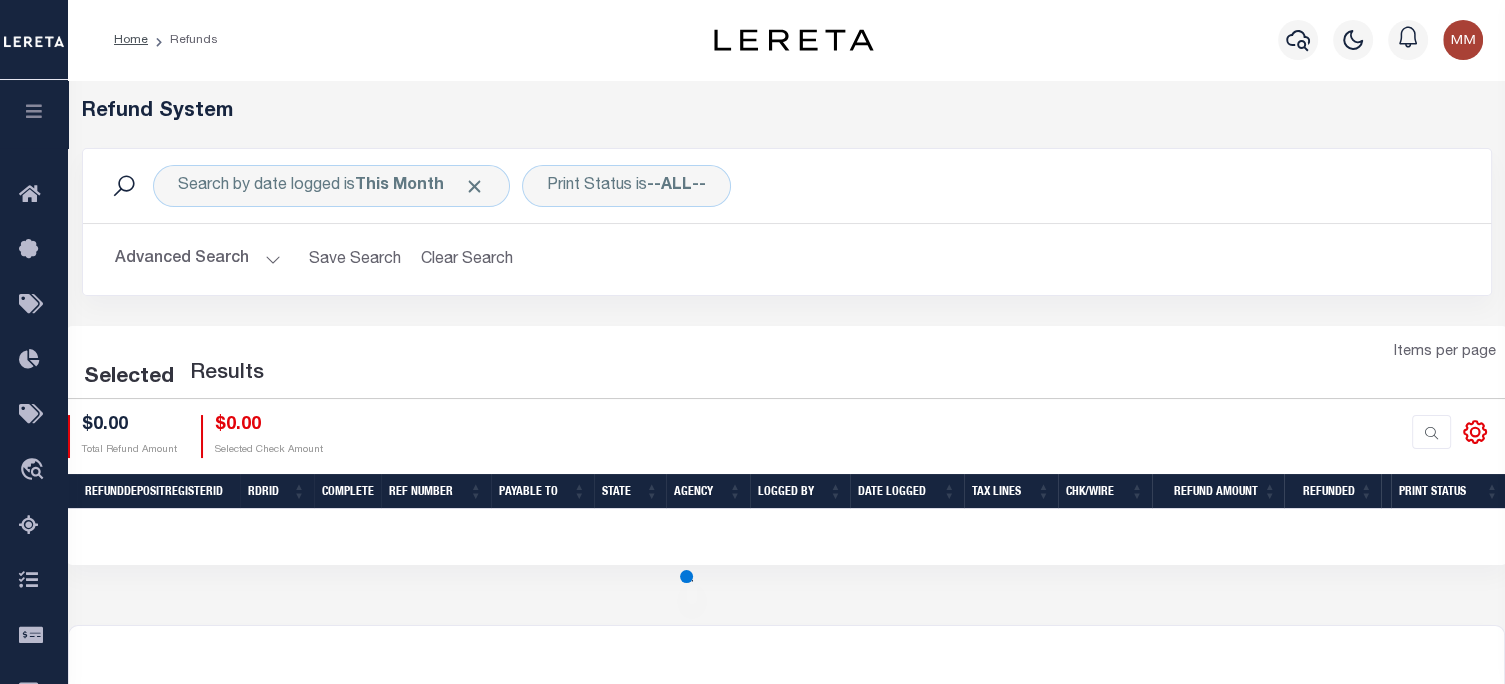 select on "100" 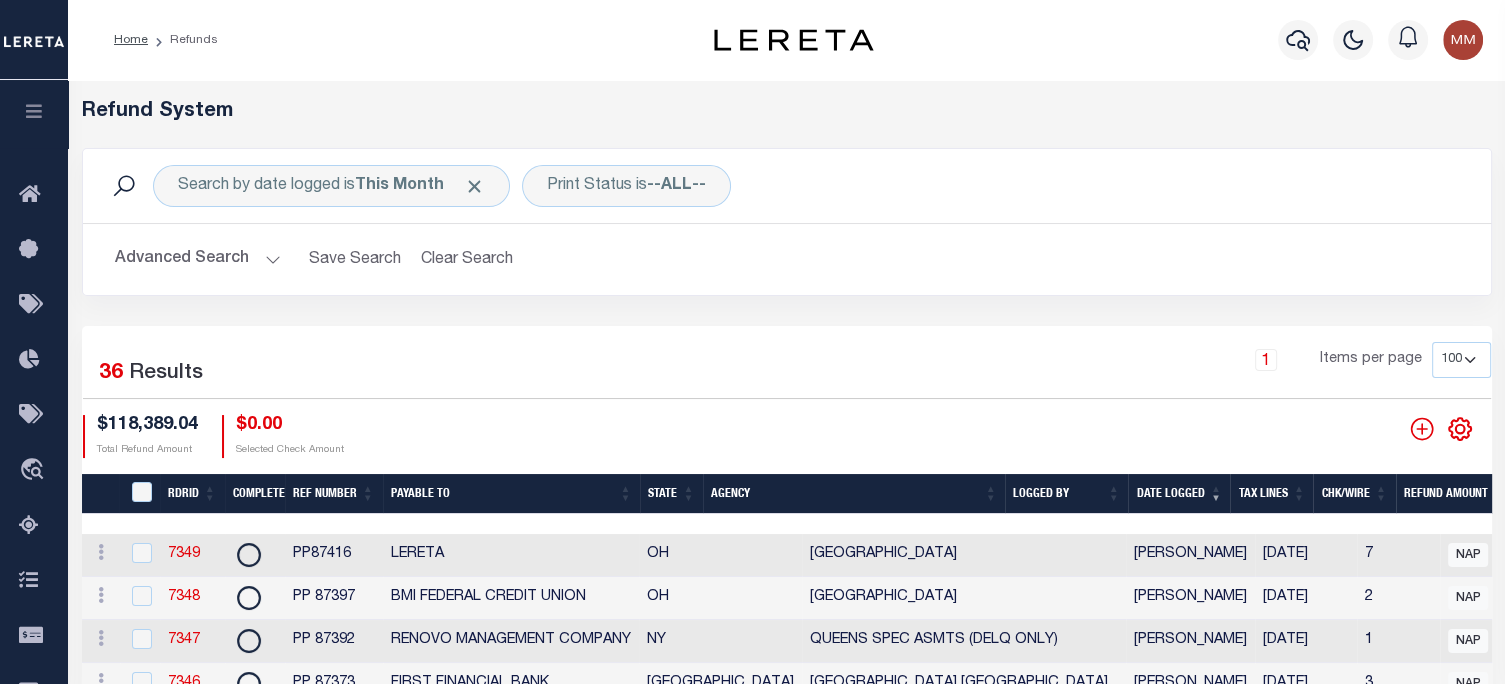 scroll, scrollTop: 0, scrollLeft: 256, axis: horizontal 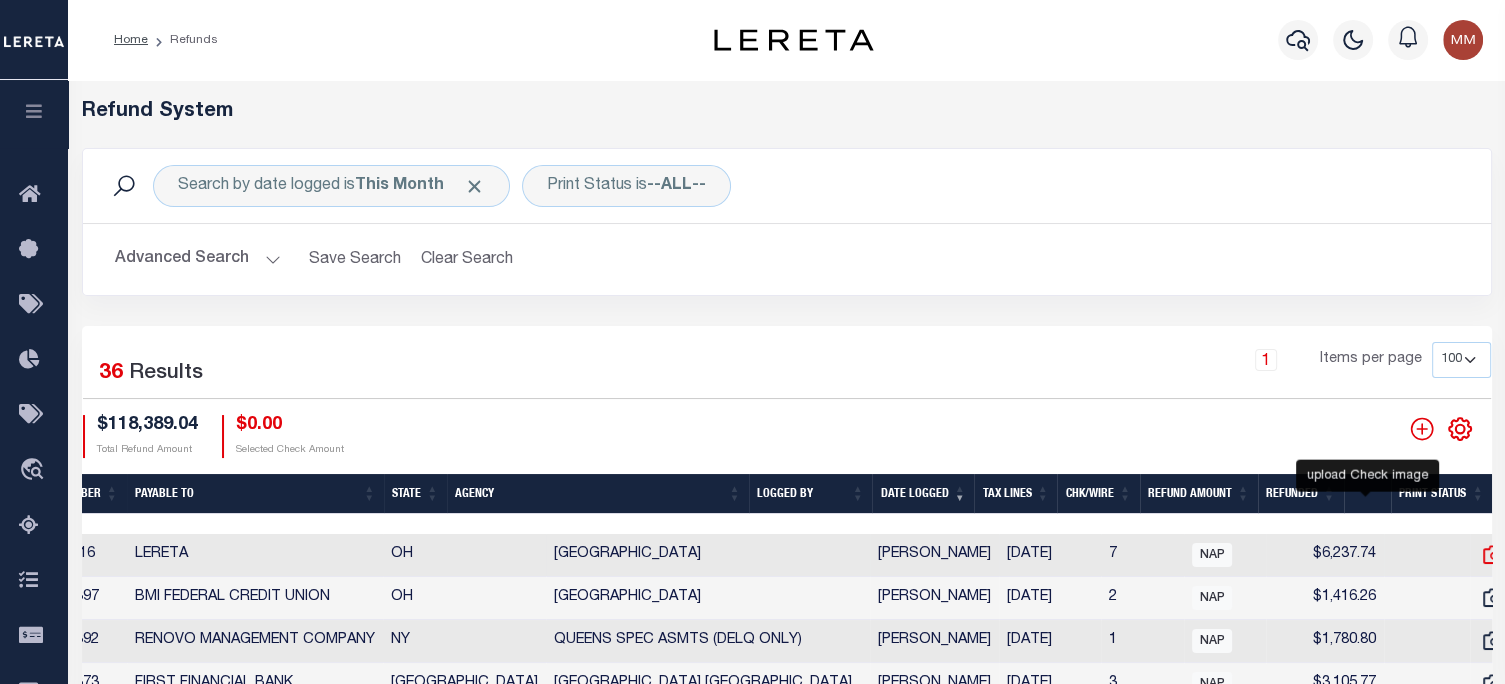 click 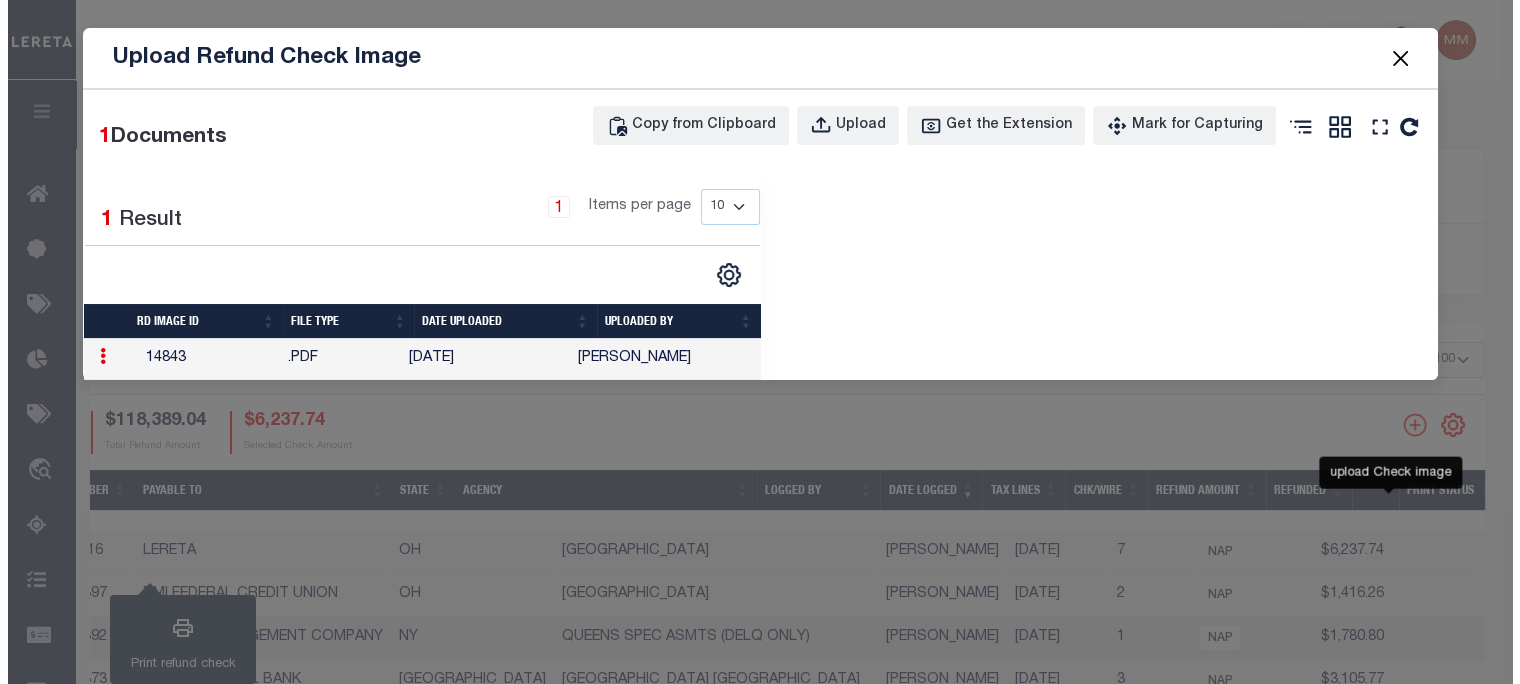 scroll, scrollTop: 0, scrollLeft: 241, axis: horizontal 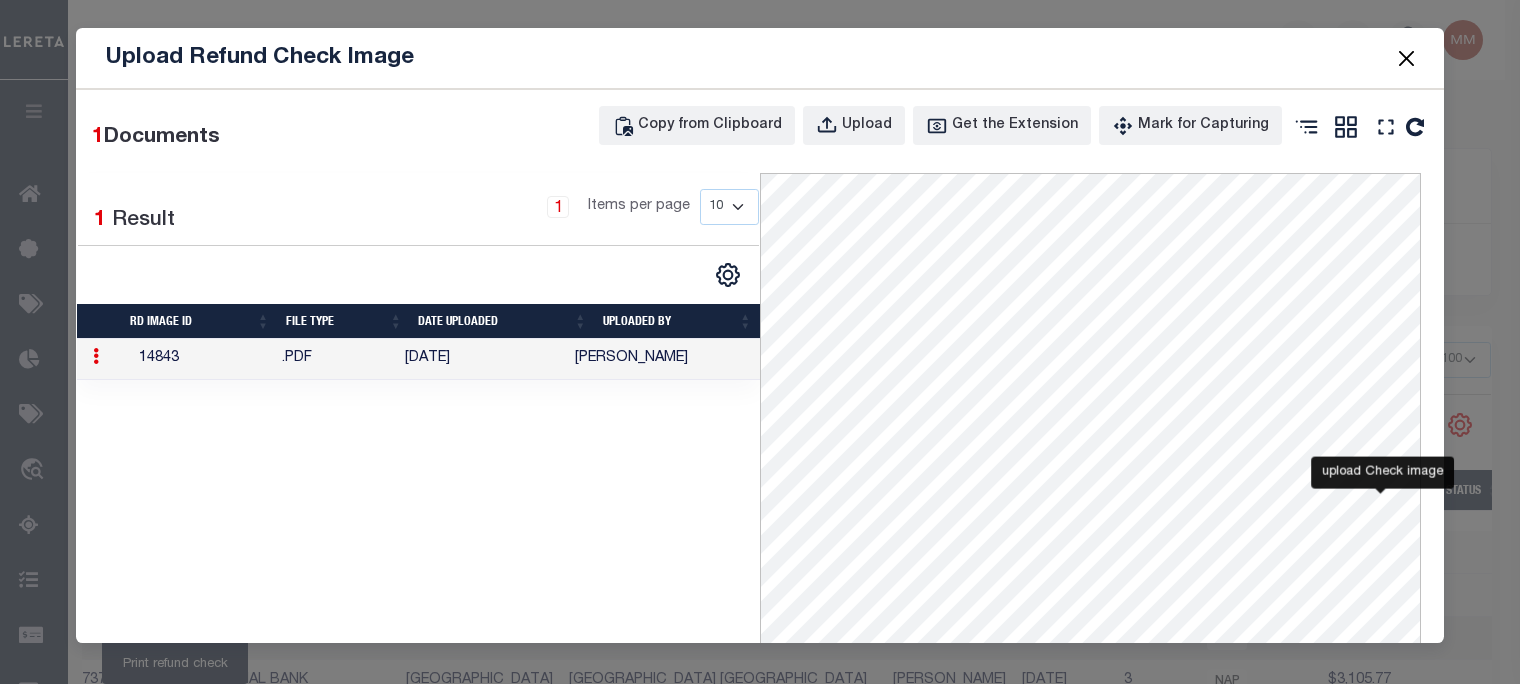 click at bounding box center (1407, 58) 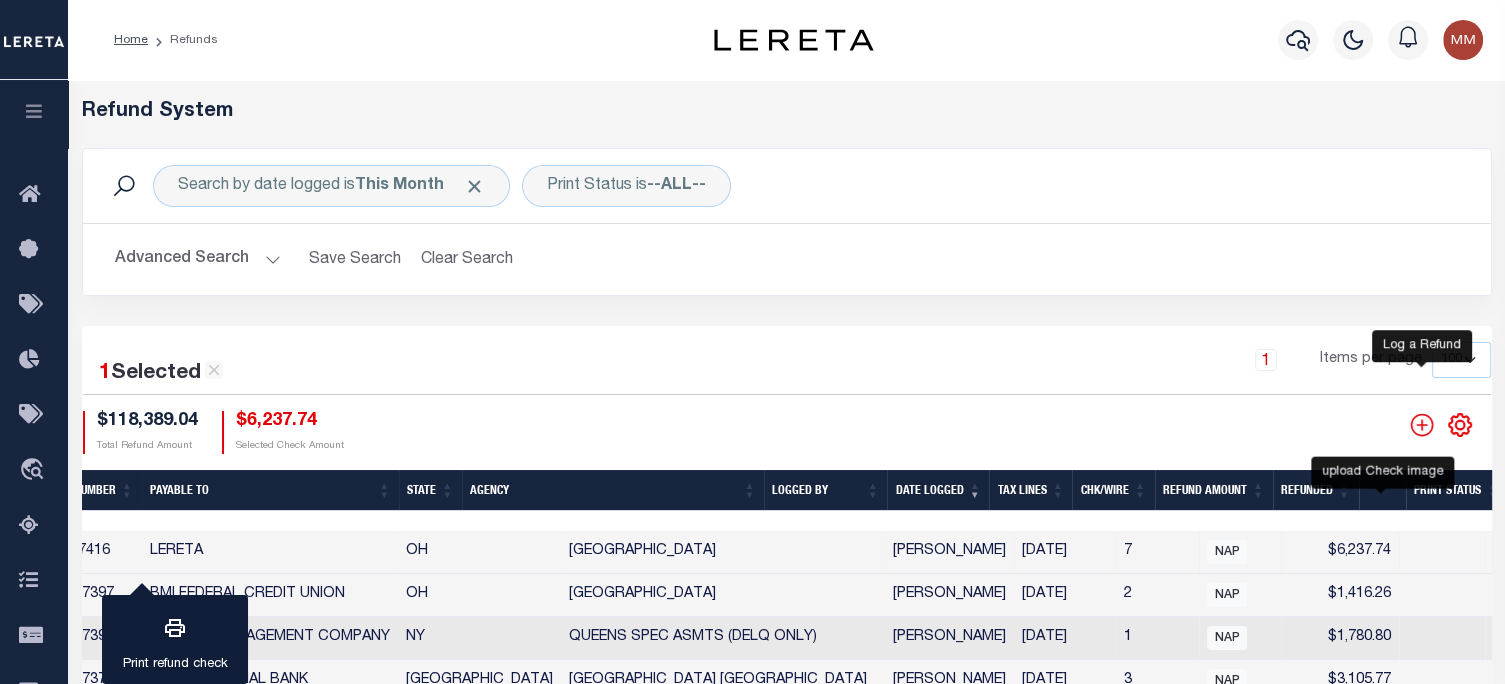 click 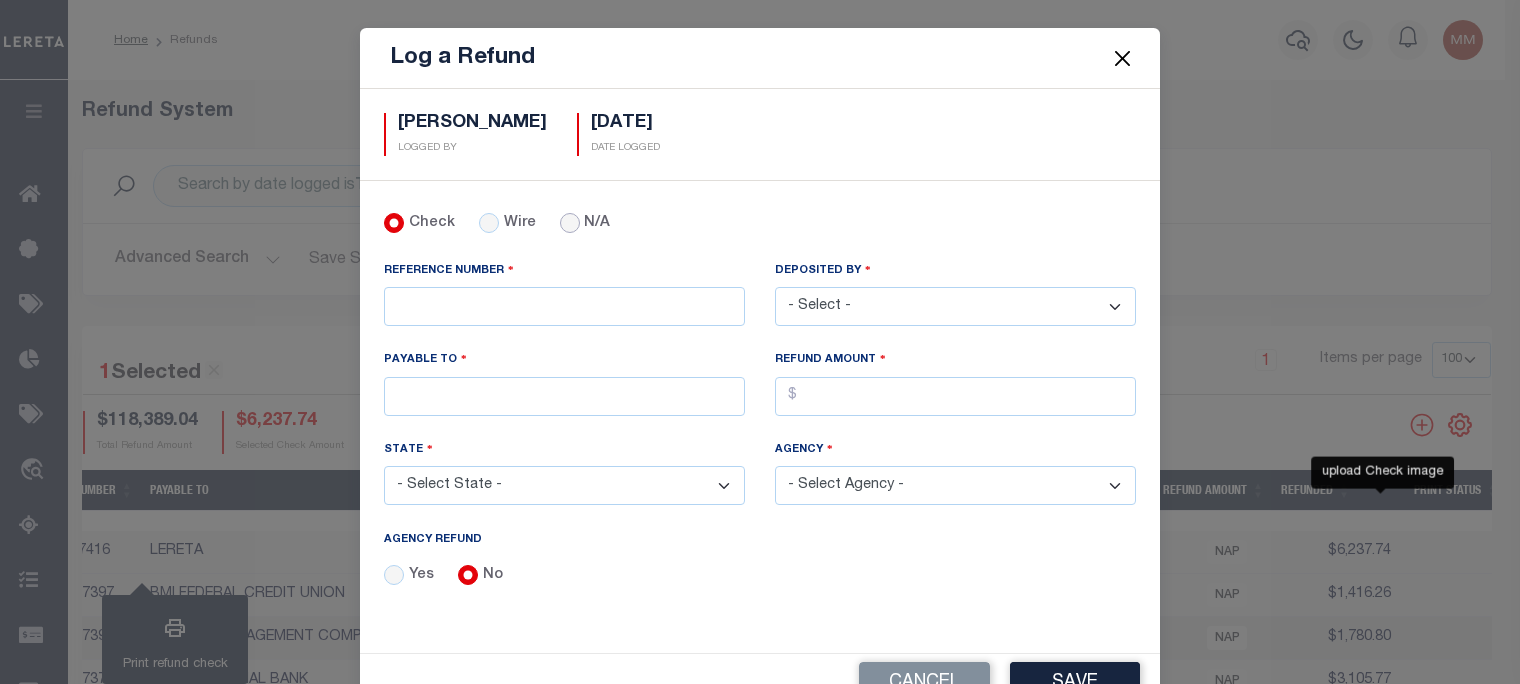 click on "N/A" at bounding box center (570, 223) 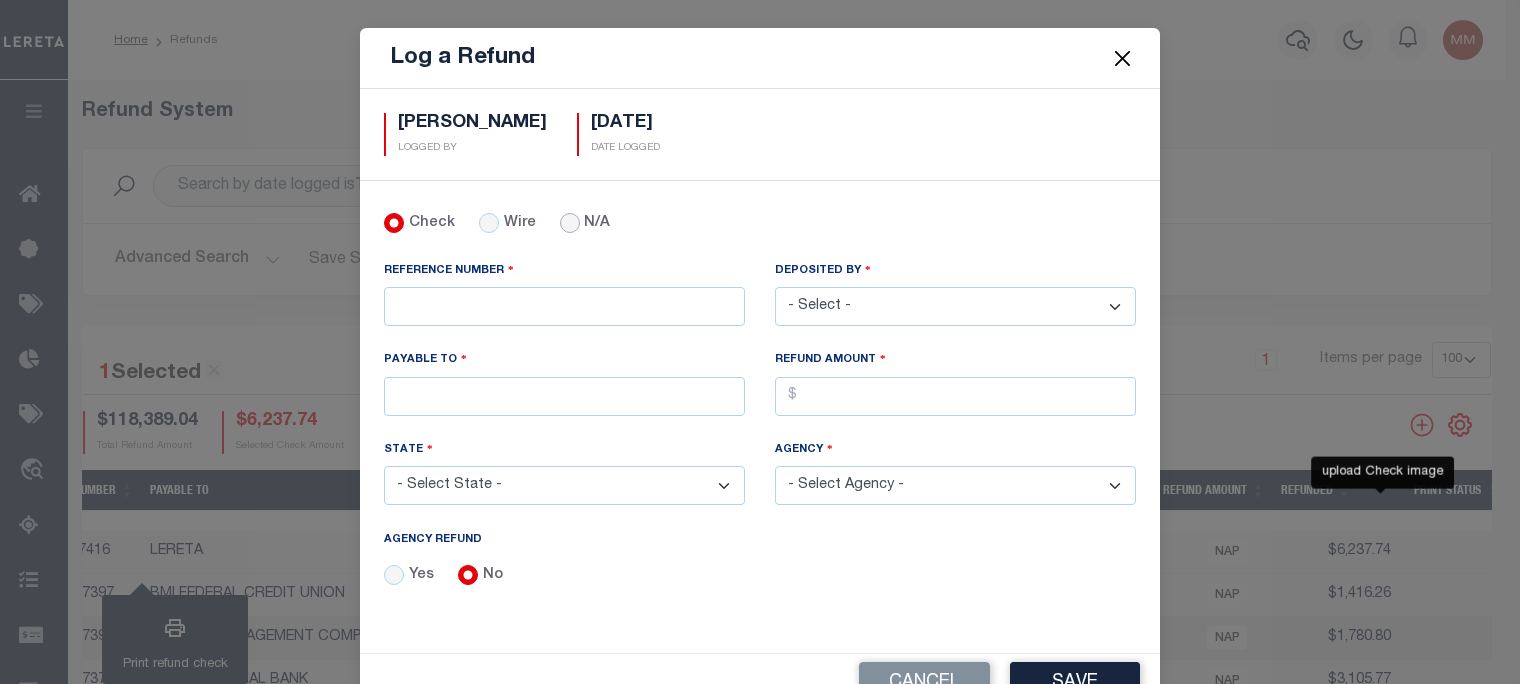 radio on "true" 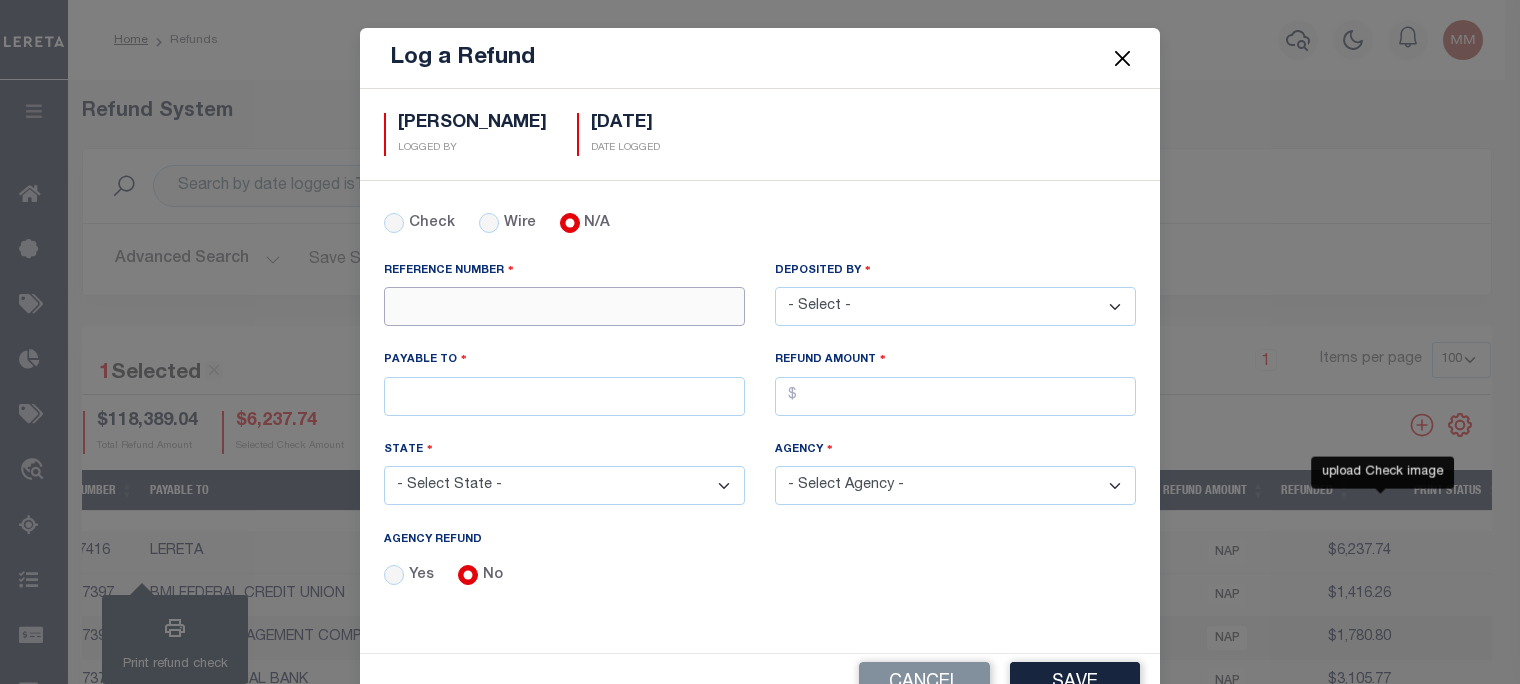 click on "REFERENCE NUMBER" at bounding box center [564, 306] 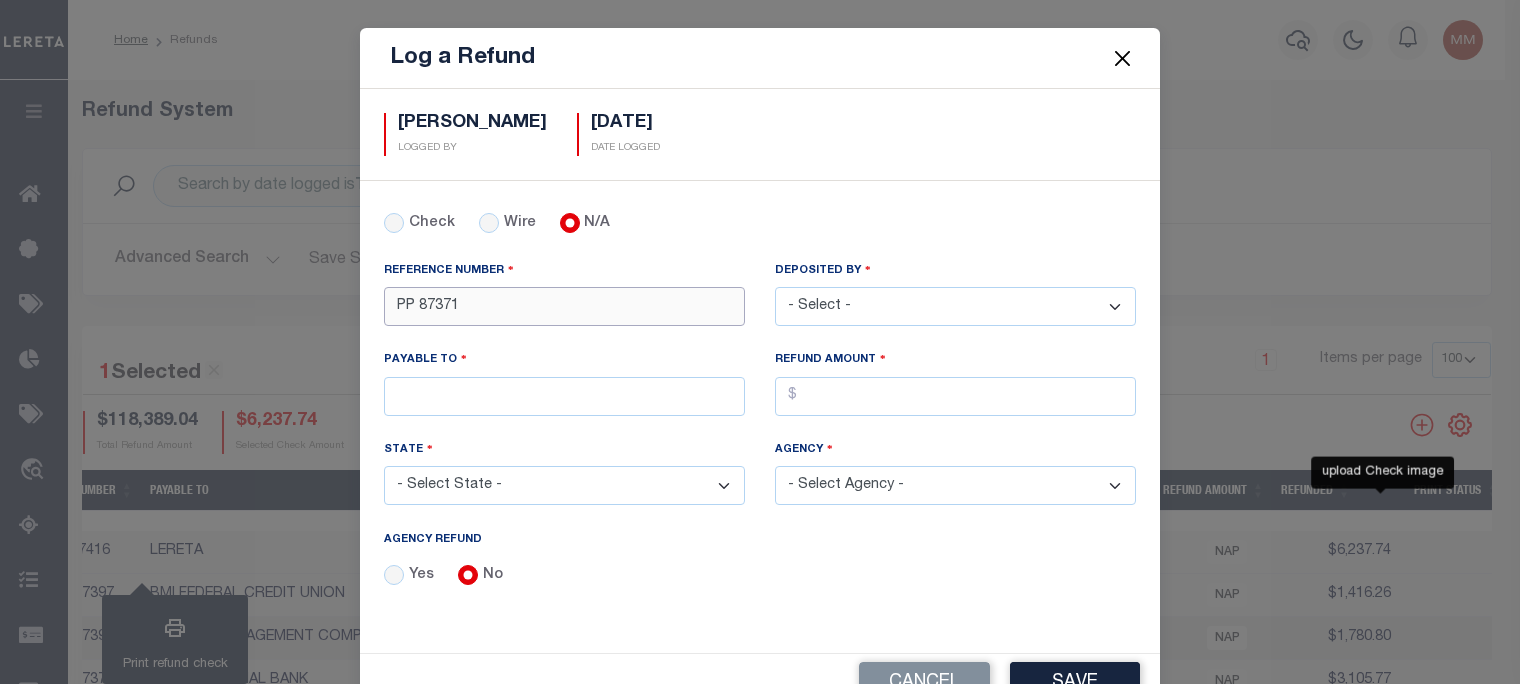 type on "PP 87371" 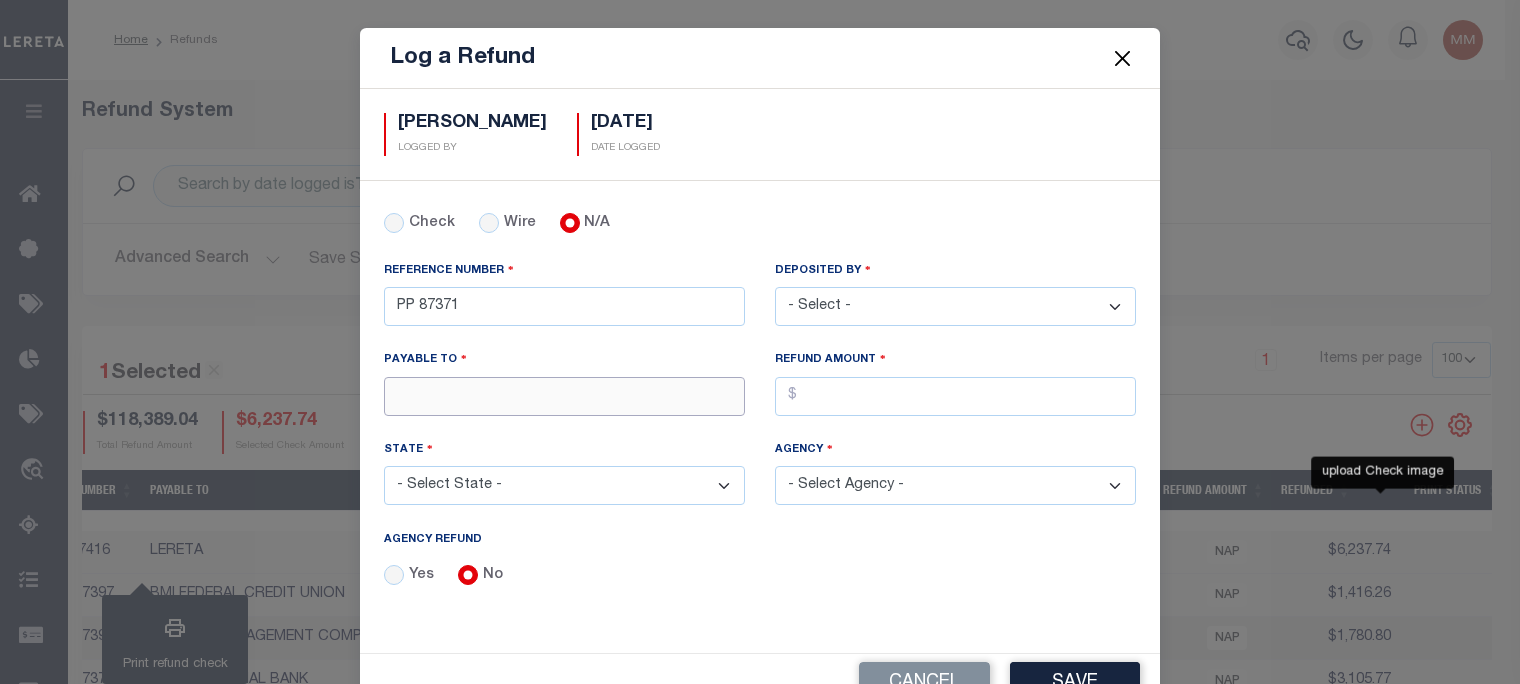 click on "PAYABLE TO" at bounding box center [564, 396] 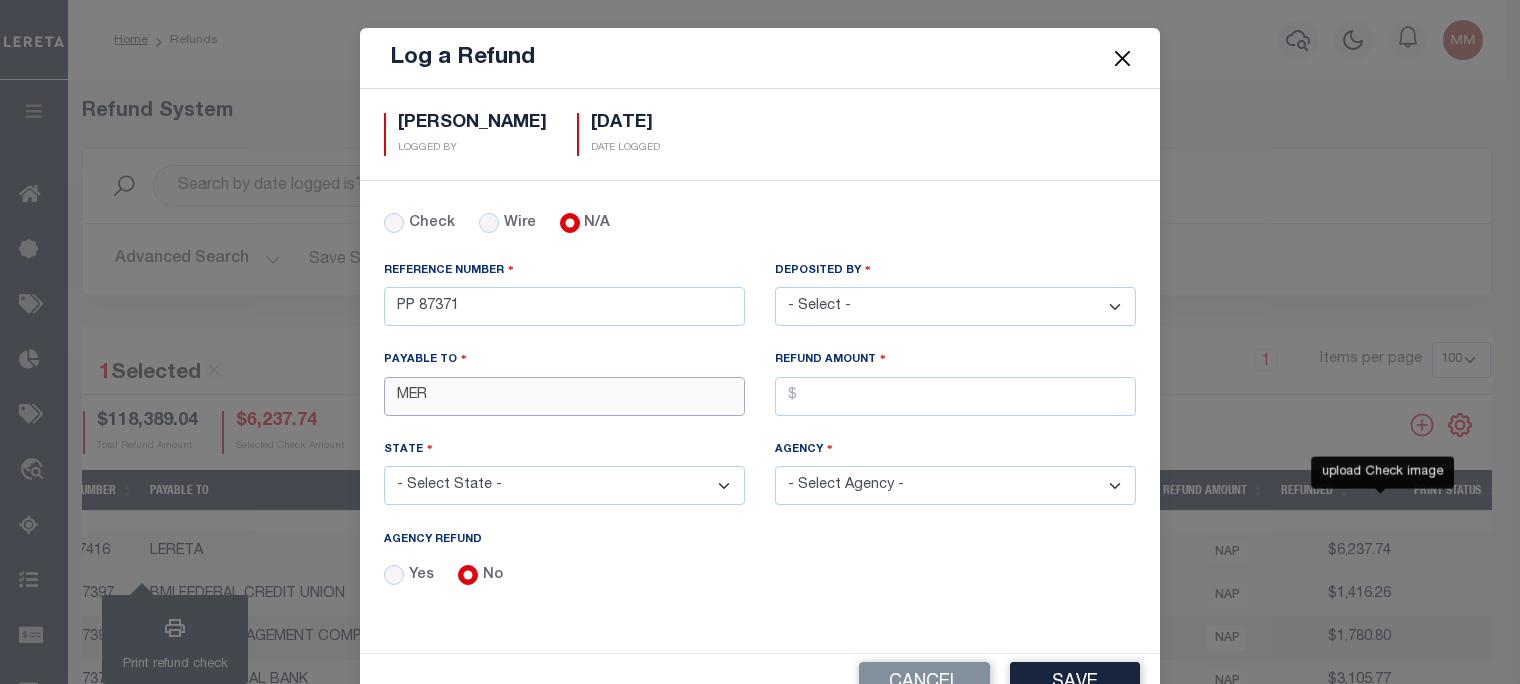 type on "MERITRUST CREDIT UNION" 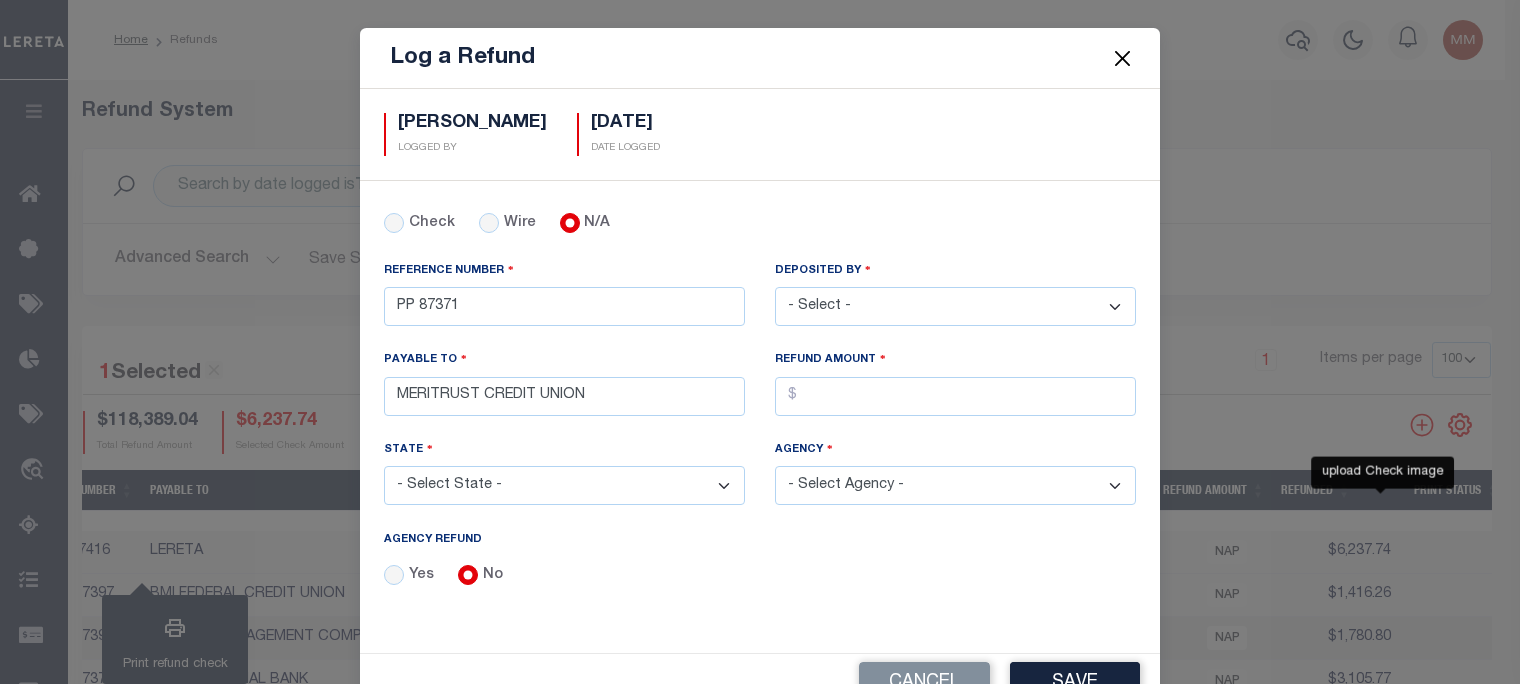 drag, startPoint x: 1000, startPoint y: 294, endPoint x: 937, endPoint y: 236, distance: 85.632935 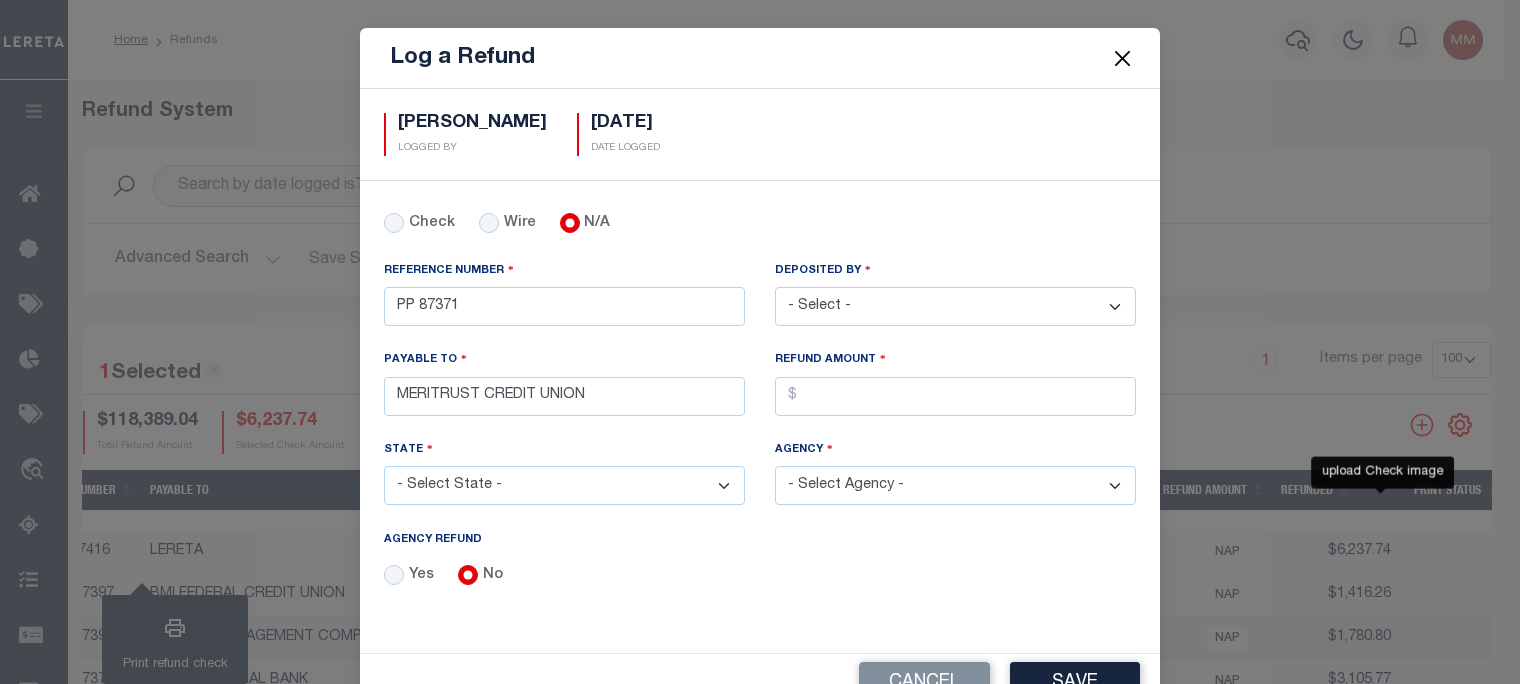 click on "- Select -
[PERSON_NAME]
[PERSON_NAME]
[PERSON_NAME]
[PERSON_NAME]
[PERSON_NAME]
[PERSON_NAME]
[PERSON_NAME], [PERSON_NAME], [PERSON_NAME], [PERSON_NAME], [PERSON_NAME], [PERSON_NAME]
[PERSON_NAME]
[PERSON_NAME]
[PERSON_NAME]
[PERSON_NAME]
[PERSON_NAME]
[PERSON_NAME], [PERSON_NAME], [PERSON_NAME] [PERSON_NAME], [PERSON_NAME]
[PERSON_NAME]
[PERSON_NAME]
[PERSON_NAME], [PERSON_NAME], [PERSON_NAME], [PERSON_NAME], [PERSON_NAME], [PERSON_NAME] [PERSON_NAME] [PERSON_NAME] [PERSON_NAME], [PERSON_NAME], [PERSON_NAME], [PERSON_NAME], [PERSON_NAME], [PERSON_NAME]
[PERSON_NAME]
[PERSON_NAME], [PERSON_NAME], [PERSON_NAME], [PERSON_NAME], [PERSON_NAME], [PERSON_NAME] [PERSON_NAME], [PERSON_NAME]
[PERSON_NAME], [PERSON_NAME], [PERSON_NAME], [PERSON_NAME], [PERSON_NAME], [PERSON_NAME], [PERSON_NAME] [PERSON_NAME], [PERSON_NAME]
[PERSON_NAME]
[PERSON_NAME]
[PERSON_NAME]
[PERSON_NAME] Jaya" at bounding box center [955, 306] 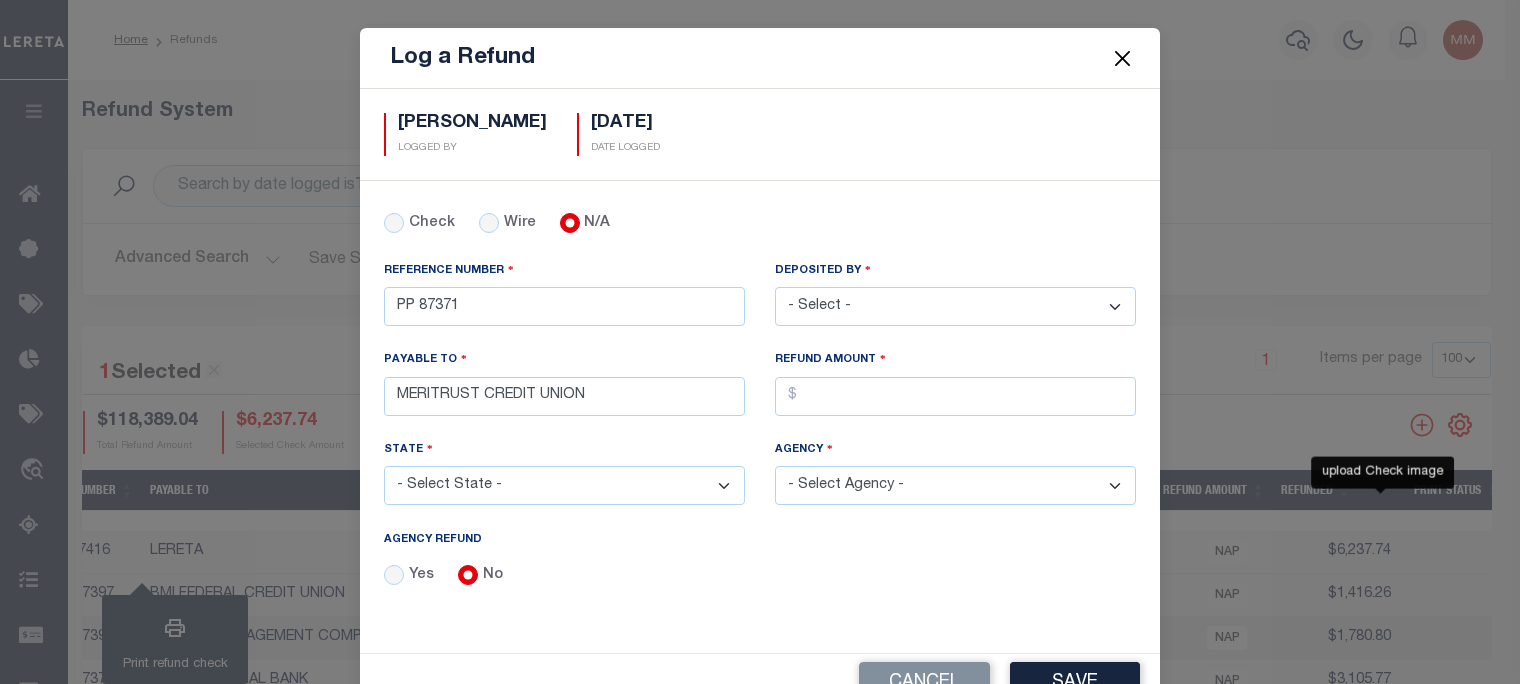 select on "[PERSON_NAME]" 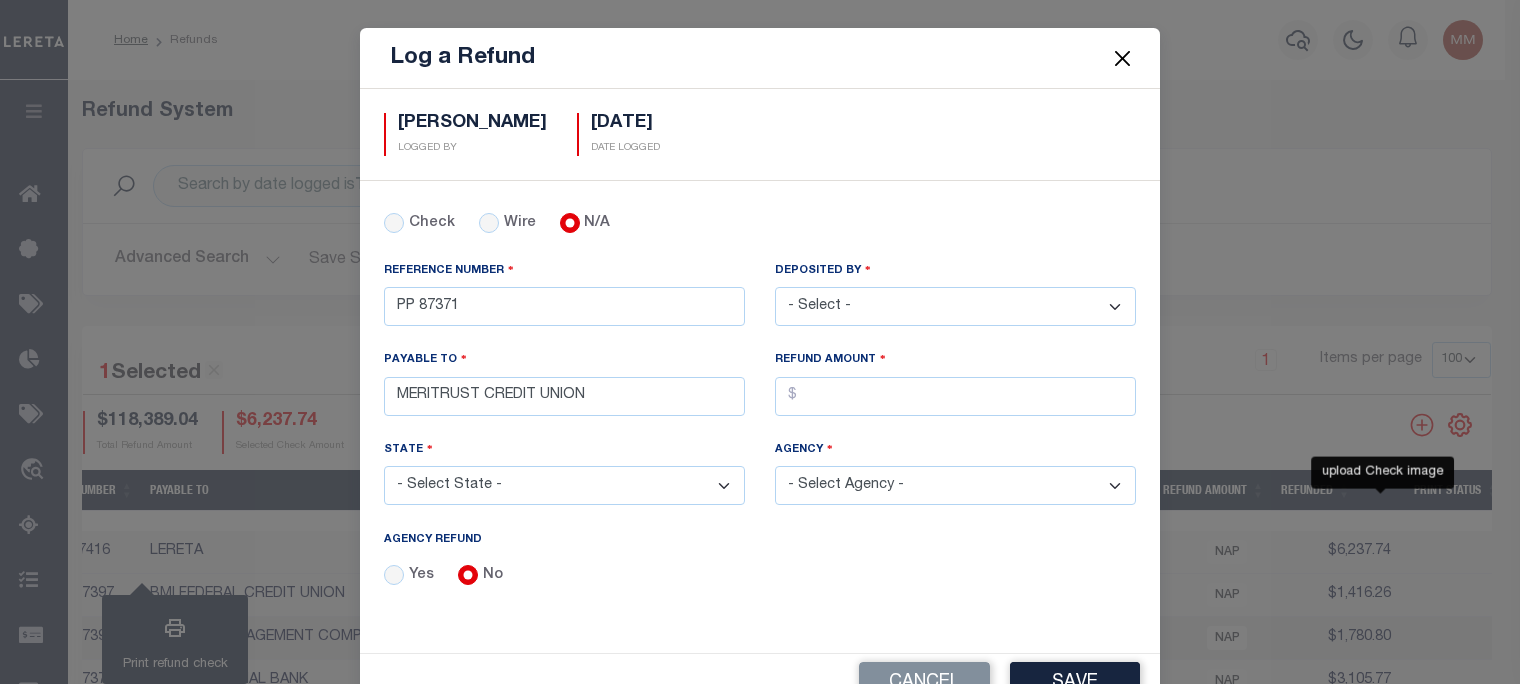 click on "- Select State -
[US_STATE]
AL
AR
AZ
CA
CO
[GEOGRAPHIC_DATA]
[GEOGRAPHIC_DATA]
DE
[GEOGRAPHIC_DATA]
[GEOGRAPHIC_DATA]
GU
[GEOGRAPHIC_DATA]
[GEOGRAPHIC_DATA]
ID
[GEOGRAPHIC_DATA]
IN
[GEOGRAPHIC_DATA]
[GEOGRAPHIC_DATA]
LA
MA
MD
[GEOGRAPHIC_DATA]
[GEOGRAPHIC_DATA]
[GEOGRAPHIC_DATA]
[GEOGRAPHIC_DATA]
[GEOGRAPHIC_DATA]
MT
[GEOGRAPHIC_DATA]
[GEOGRAPHIC_DATA]
[GEOGRAPHIC_DATA]
NH
[GEOGRAPHIC_DATA]
[GEOGRAPHIC_DATA]
[GEOGRAPHIC_DATA]
[GEOGRAPHIC_DATA]
[GEOGRAPHIC_DATA]
[GEOGRAPHIC_DATA]
OR
[GEOGRAPHIC_DATA]
PR
RI
SC
SD
[GEOGRAPHIC_DATA]
[GEOGRAPHIC_DATA]
[GEOGRAPHIC_DATA]
[GEOGRAPHIC_DATA]
VI
[GEOGRAPHIC_DATA]
[GEOGRAPHIC_DATA]
[GEOGRAPHIC_DATA]
WV
WY" at bounding box center [564, 485] 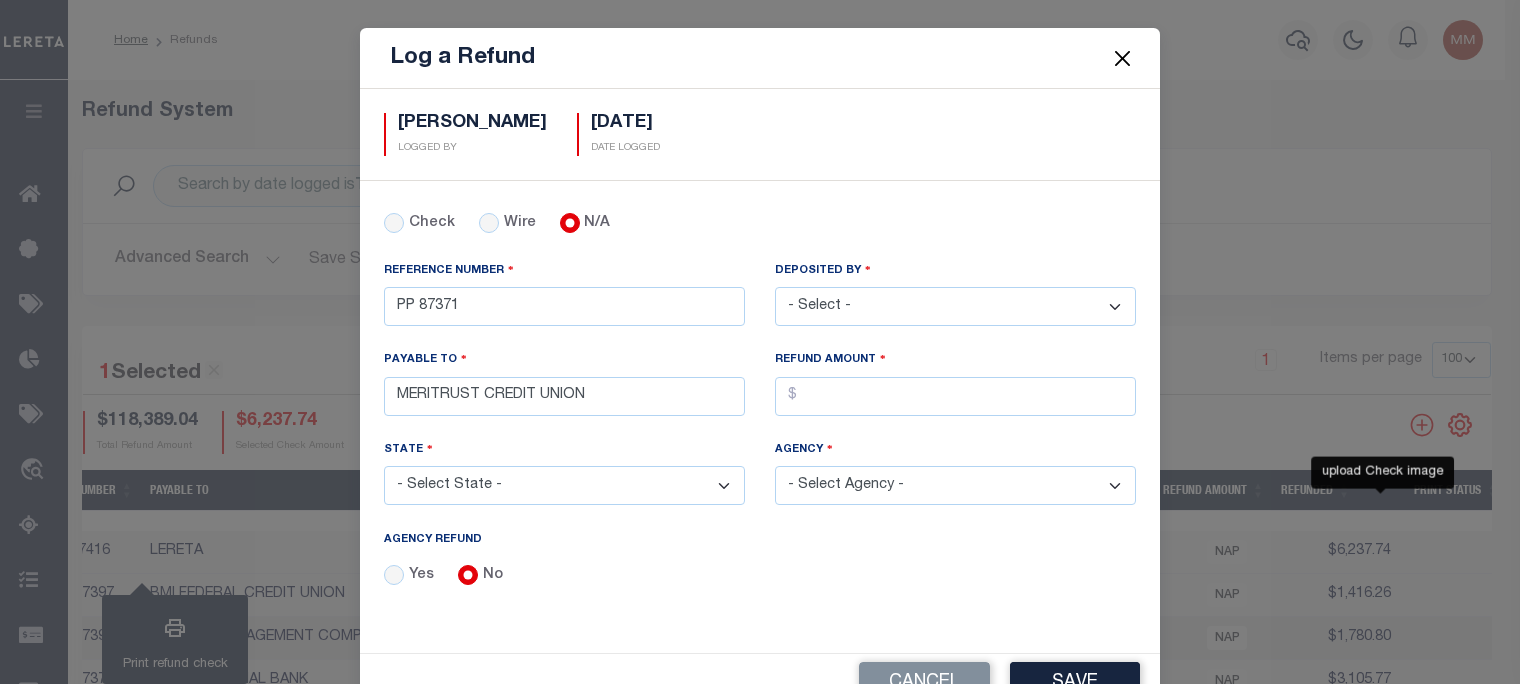 select on "KS" 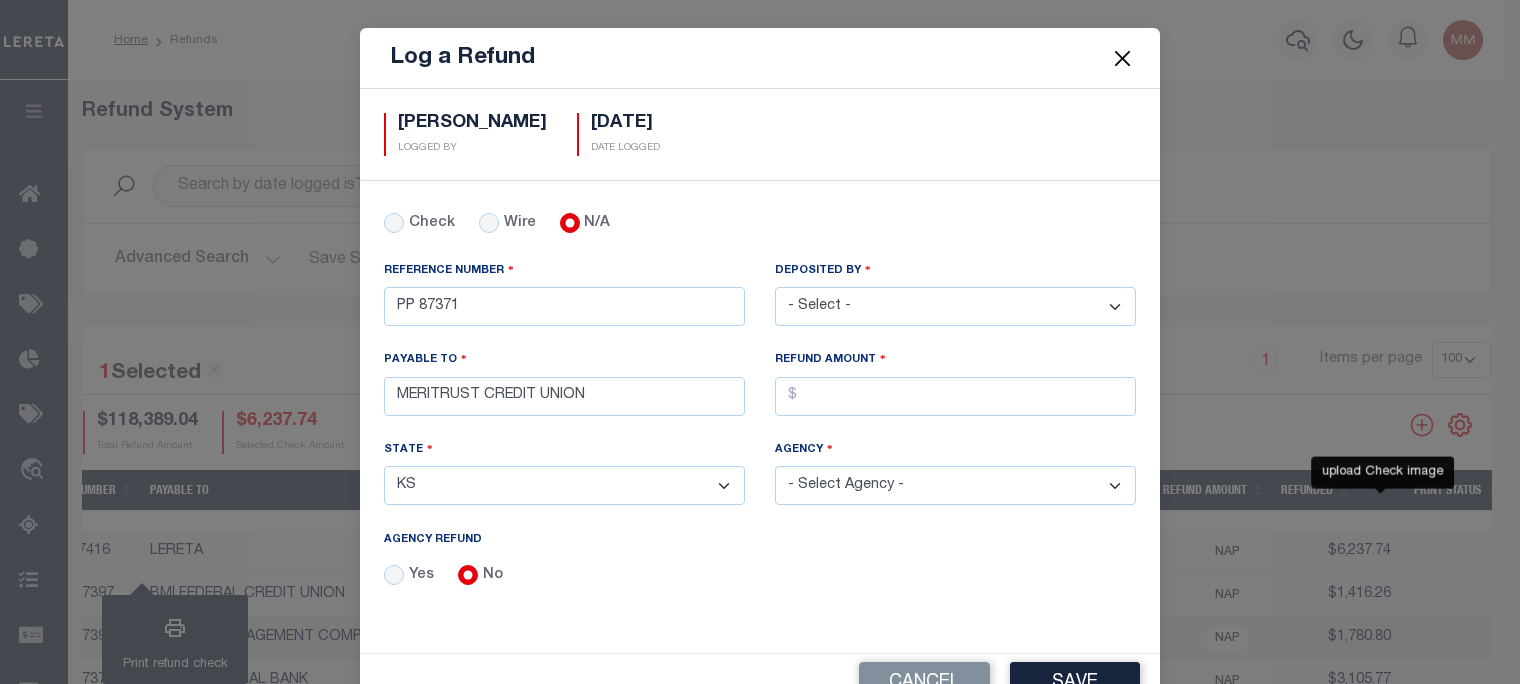 click on "- Select State -
[US_STATE]
AL
AR
AZ
CA
CO
[GEOGRAPHIC_DATA]
[GEOGRAPHIC_DATA]
DE
[GEOGRAPHIC_DATA]
[GEOGRAPHIC_DATA]
GU
[GEOGRAPHIC_DATA]
[GEOGRAPHIC_DATA]
ID
[GEOGRAPHIC_DATA]
IN
[GEOGRAPHIC_DATA]
[GEOGRAPHIC_DATA]
LA
MA
MD
[GEOGRAPHIC_DATA]
[GEOGRAPHIC_DATA]
[GEOGRAPHIC_DATA]
[GEOGRAPHIC_DATA]
[GEOGRAPHIC_DATA]
MT
[GEOGRAPHIC_DATA]
[GEOGRAPHIC_DATA]
[GEOGRAPHIC_DATA]
NH
[GEOGRAPHIC_DATA]
[GEOGRAPHIC_DATA]
[GEOGRAPHIC_DATA]
[GEOGRAPHIC_DATA]
[GEOGRAPHIC_DATA]
[GEOGRAPHIC_DATA]
OR
[GEOGRAPHIC_DATA]
PR
RI
SC
SD
[GEOGRAPHIC_DATA]
[GEOGRAPHIC_DATA]
[GEOGRAPHIC_DATA]
[GEOGRAPHIC_DATA]
VI
[GEOGRAPHIC_DATA]
[GEOGRAPHIC_DATA]
[GEOGRAPHIC_DATA]
WV
WY" at bounding box center (564, 485) 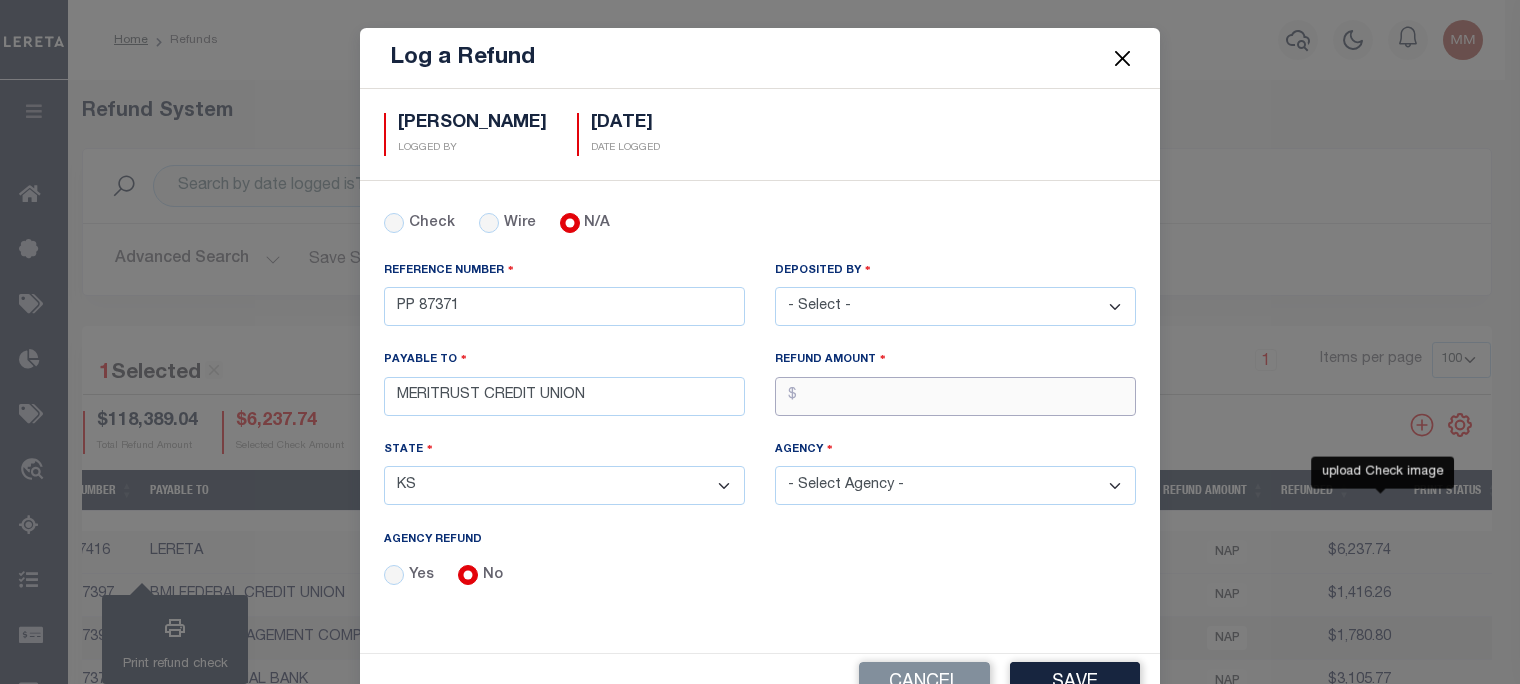 click on "AGENCY REFUND" at bounding box center [955, 396] 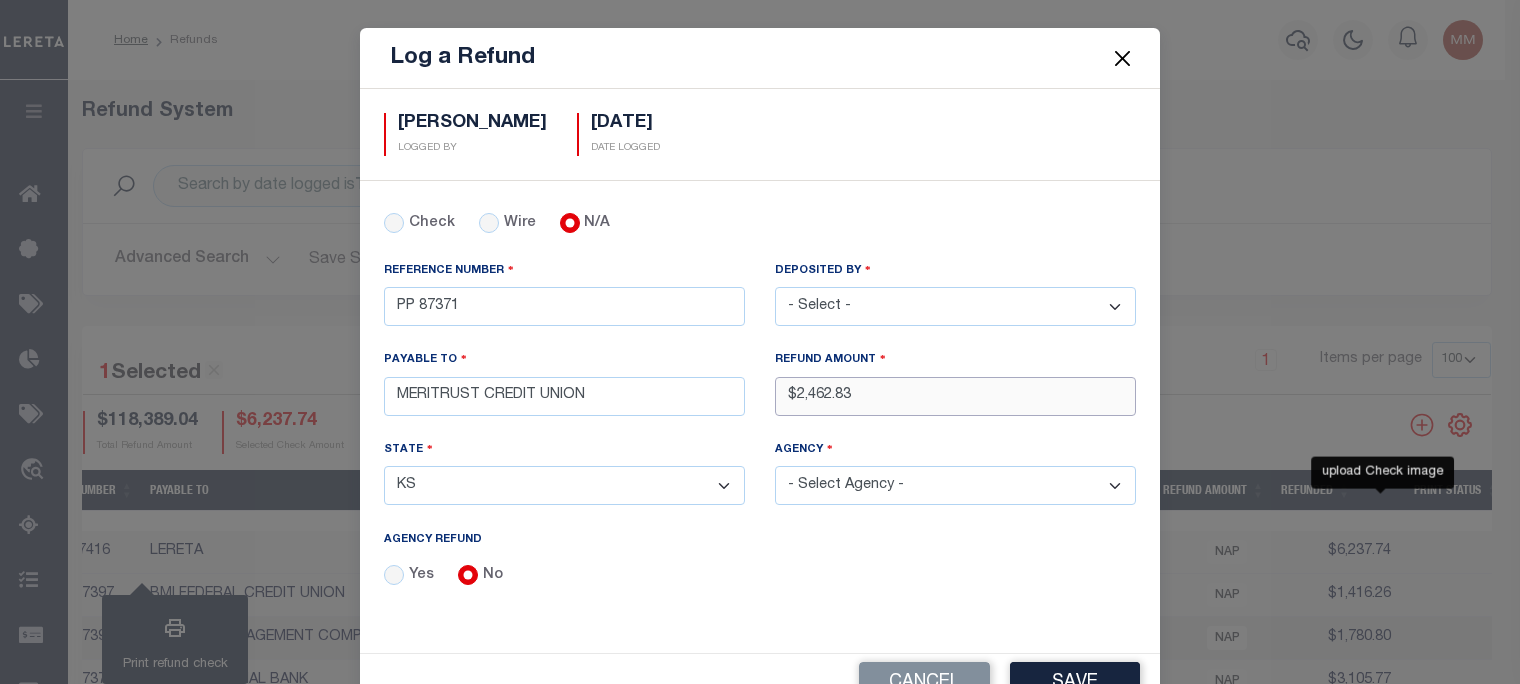 type on "$2,462.83" 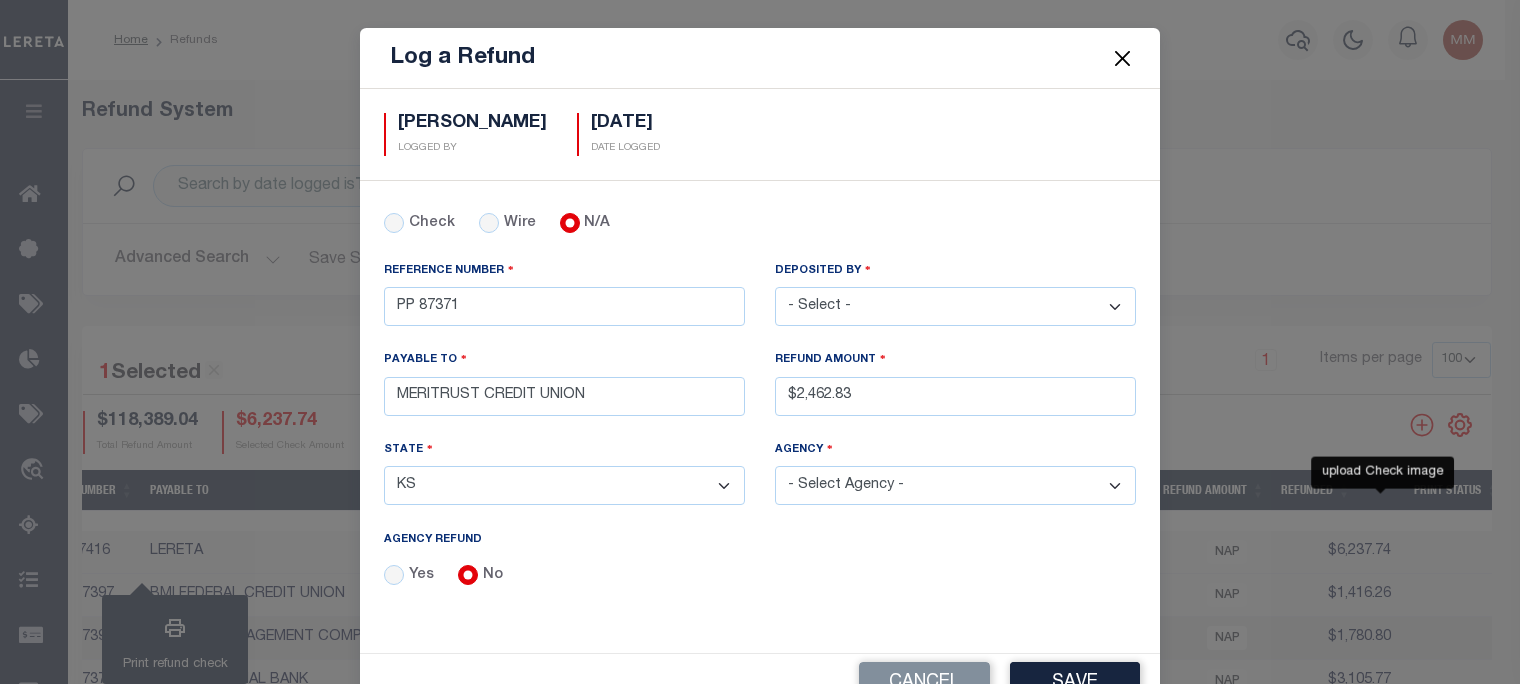 click on "- Select Agency - [GEOGRAPHIC_DATA]                         [GEOGRAPHIC_DATA] MOBILE HOMES [GEOGRAPHIC_DATA]                      [GEOGRAPHIC_DATA] MOBILE HOMES [GEOGRAPHIC_DATA]                      [GEOGRAPHIC_DATA] [GEOGRAPHIC_DATA] HOMES [GEOGRAPHIC_DATA]                        [GEOGRAPHIC_DATA]                        [GEOGRAPHIC_DATA]                       [GEOGRAPHIC_DATA] MOBILE HOMES [GEOGRAPHIC_DATA]                         [GEOGRAPHIC_DATA]                        [GEOGRAPHIC_DATA] [GEOGRAPHIC_DATA]                         [GEOGRAPHIC_DATA]                    [GEOGRAPHIC_DATA] [GEOGRAPHIC_DATA] [GEOGRAPHIC_DATA]                      [GEOGRAPHIC_DATA] MOBILE HOMES [GEOGRAPHIC_DATA]                      [GEOGRAPHIC_DATA]                         [GEOGRAPHIC_DATA]                          [GEOGRAPHIC_DATA] [GEOGRAPHIC_DATA]                         [GEOGRAPHIC_DATA]                        [GEOGRAPHIC_DATA] [GEOGRAPHIC_DATA] HOMES [GEOGRAPHIC_DATA]                      [GEOGRAPHIC_DATA]                        [GEOGRAPHIC_DATA] [GEOGRAPHIC_DATA] HOMES [GEOGRAPHIC_DATA]                      [GEOGRAPHIC_DATA] MOBILE HOMES" at bounding box center [955, 485] 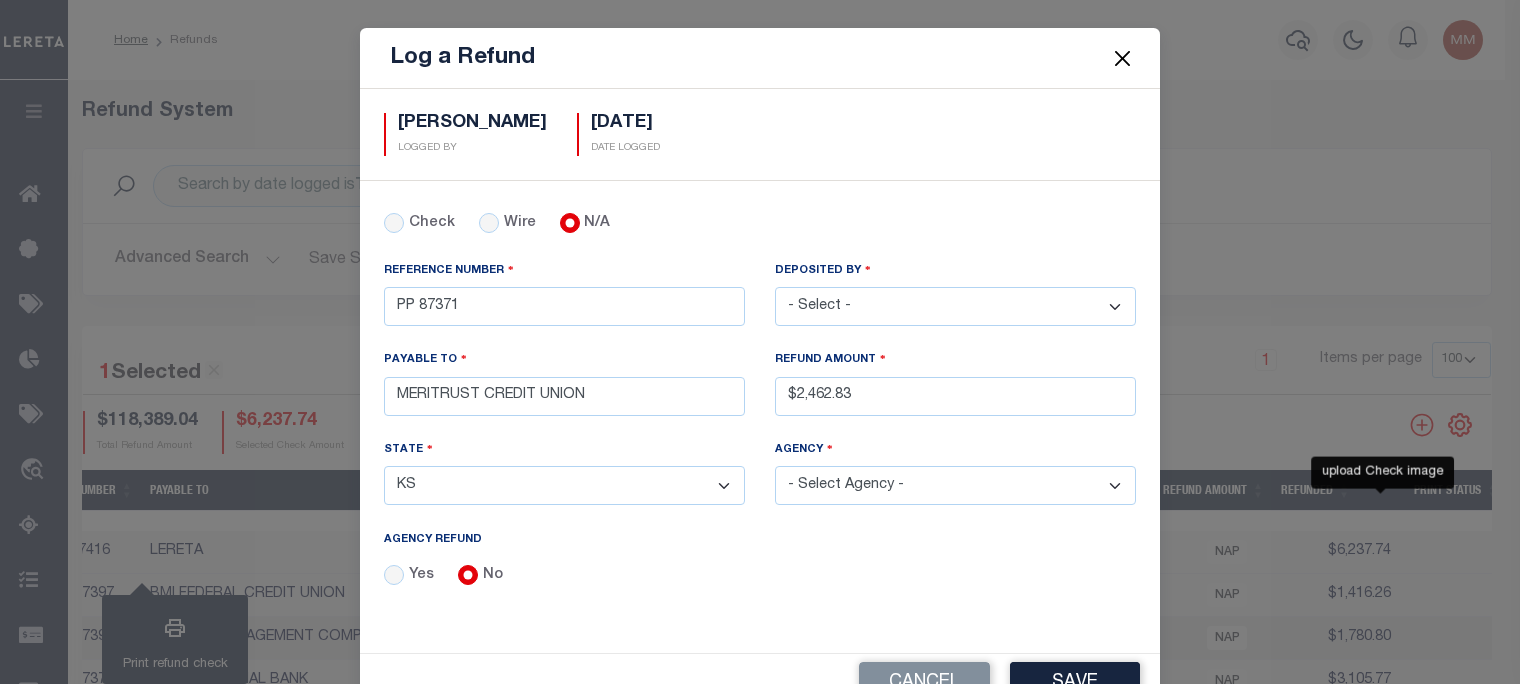 select on "2017300000" 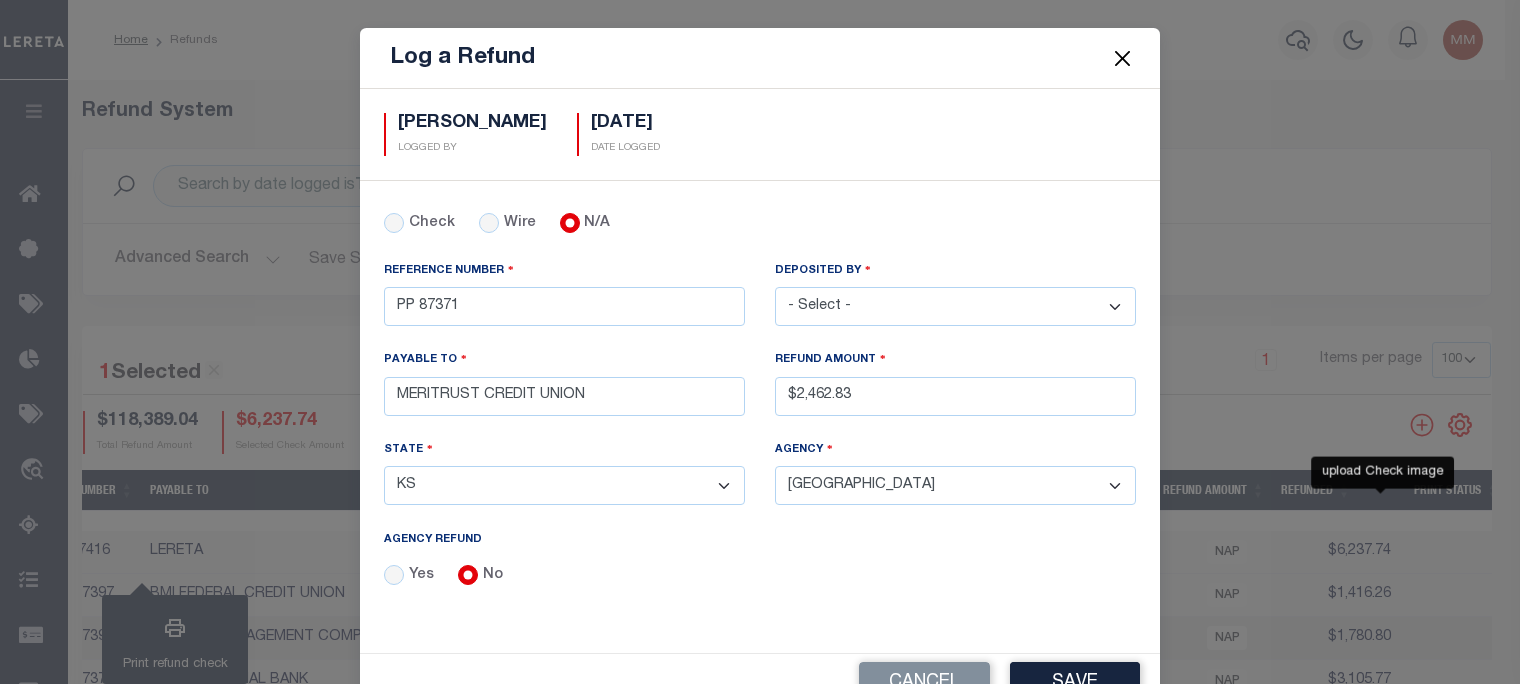 click on "- Select Agency - [GEOGRAPHIC_DATA]                         [GEOGRAPHIC_DATA] MOBILE HOMES [GEOGRAPHIC_DATA]                      [GEOGRAPHIC_DATA] MOBILE HOMES [GEOGRAPHIC_DATA]                      [GEOGRAPHIC_DATA] [GEOGRAPHIC_DATA] HOMES [GEOGRAPHIC_DATA]                        [GEOGRAPHIC_DATA]                        [GEOGRAPHIC_DATA]                       [GEOGRAPHIC_DATA] MOBILE HOMES [GEOGRAPHIC_DATA]                         [GEOGRAPHIC_DATA]                        [GEOGRAPHIC_DATA] [GEOGRAPHIC_DATA]                         [GEOGRAPHIC_DATA]                    [GEOGRAPHIC_DATA] [GEOGRAPHIC_DATA] [GEOGRAPHIC_DATA]                      [GEOGRAPHIC_DATA] MOBILE HOMES [GEOGRAPHIC_DATA]                      [GEOGRAPHIC_DATA]                         [GEOGRAPHIC_DATA]                          [GEOGRAPHIC_DATA] [GEOGRAPHIC_DATA]                         [GEOGRAPHIC_DATA]                        [GEOGRAPHIC_DATA] [GEOGRAPHIC_DATA] HOMES [GEOGRAPHIC_DATA]                      [GEOGRAPHIC_DATA]                        [GEOGRAPHIC_DATA] [GEOGRAPHIC_DATA] HOMES [GEOGRAPHIC_DATA]                      [GEOGRAPHIC_DATA] MOBILE HOMES" at bounding box center [955, 485] 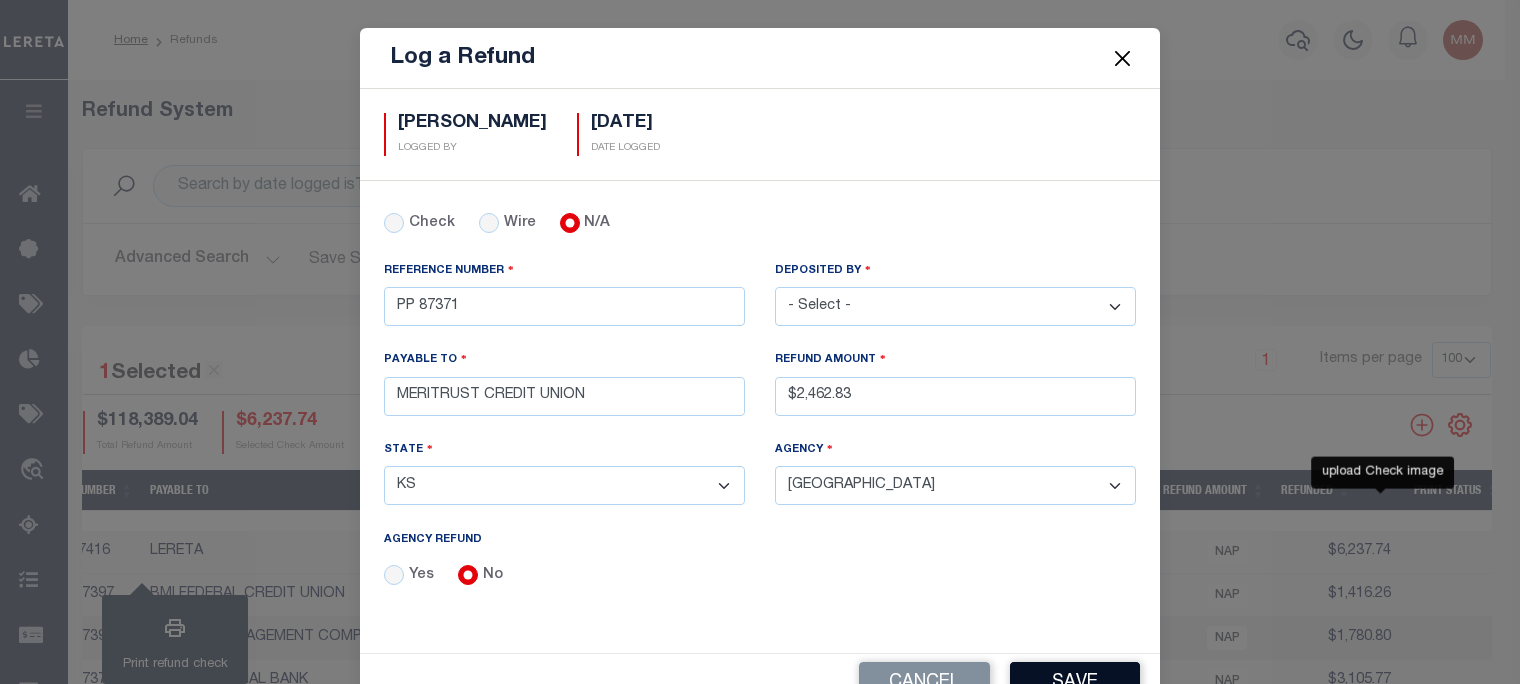 click on "Save" at bounding box center (1075, 683) 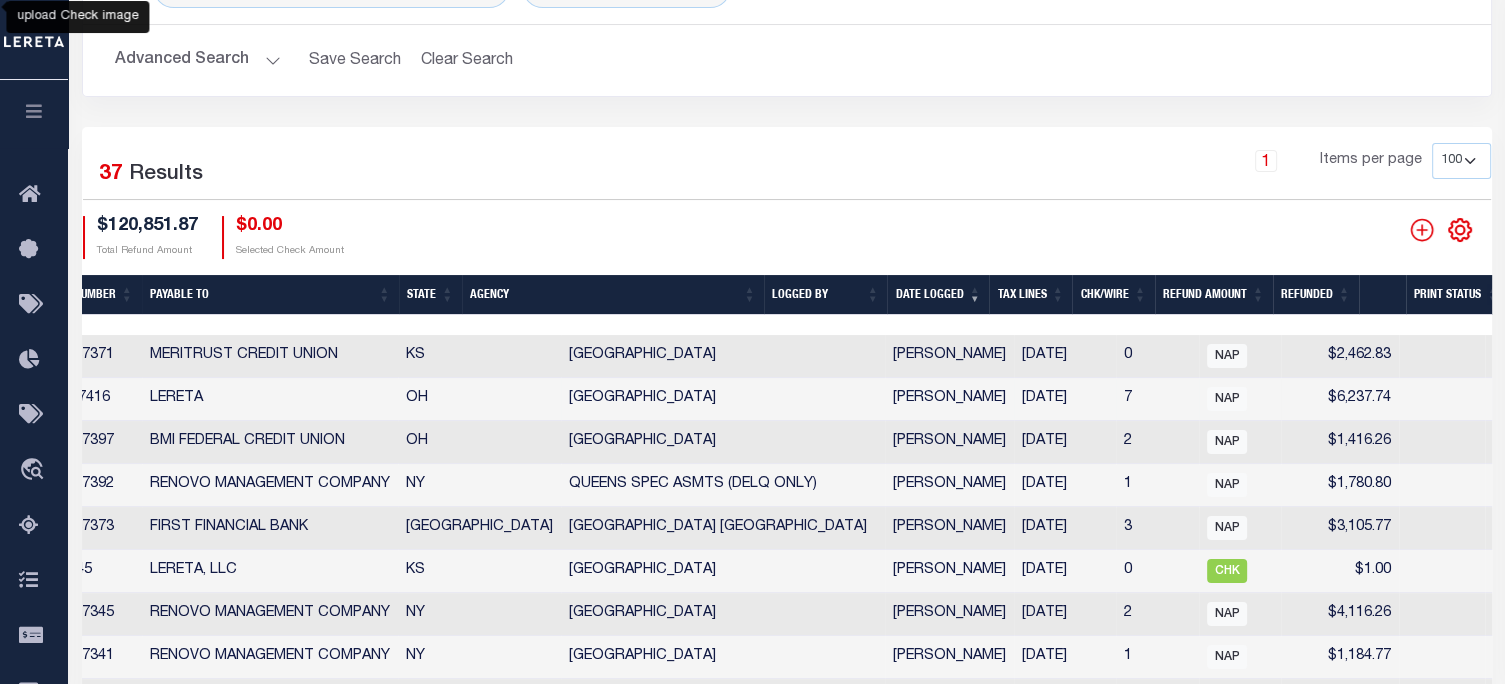 scroll, scrollTop: 200, scrollLeft: 0, axis: vertical 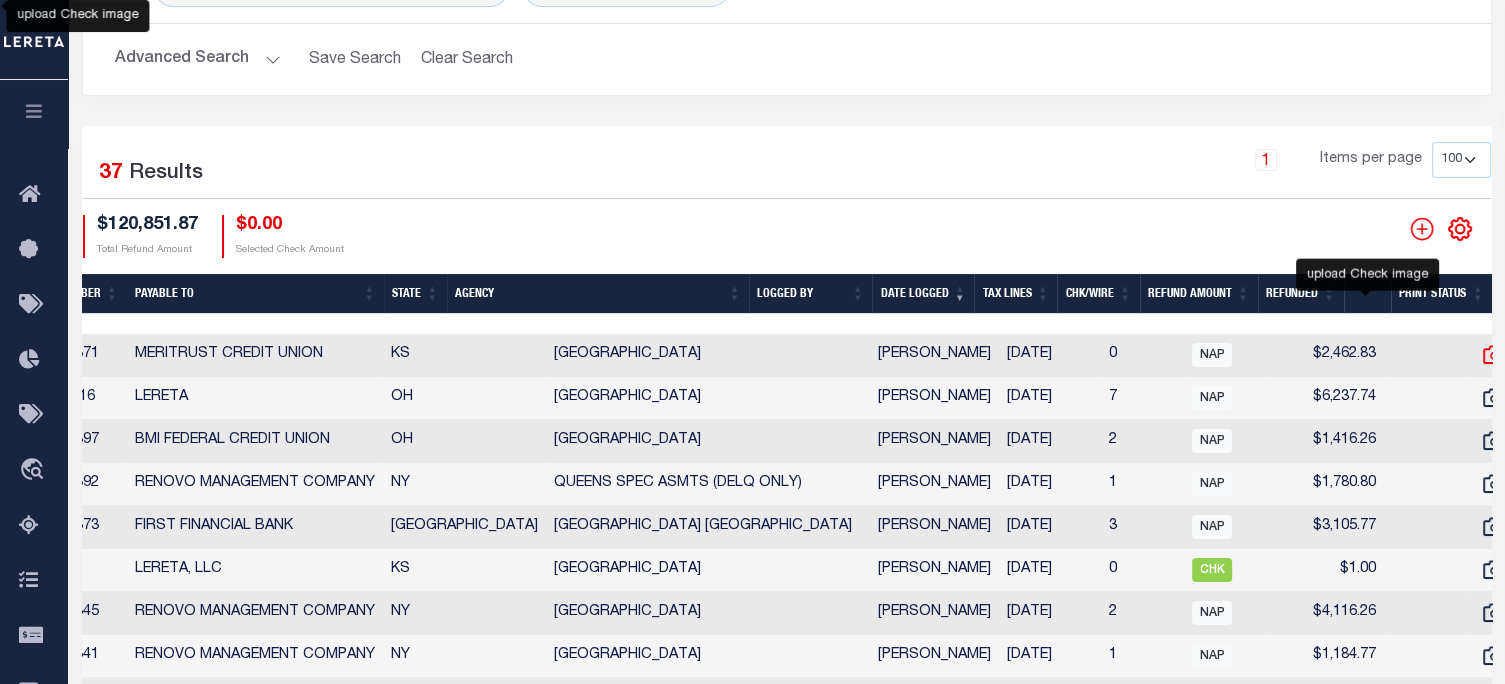 click 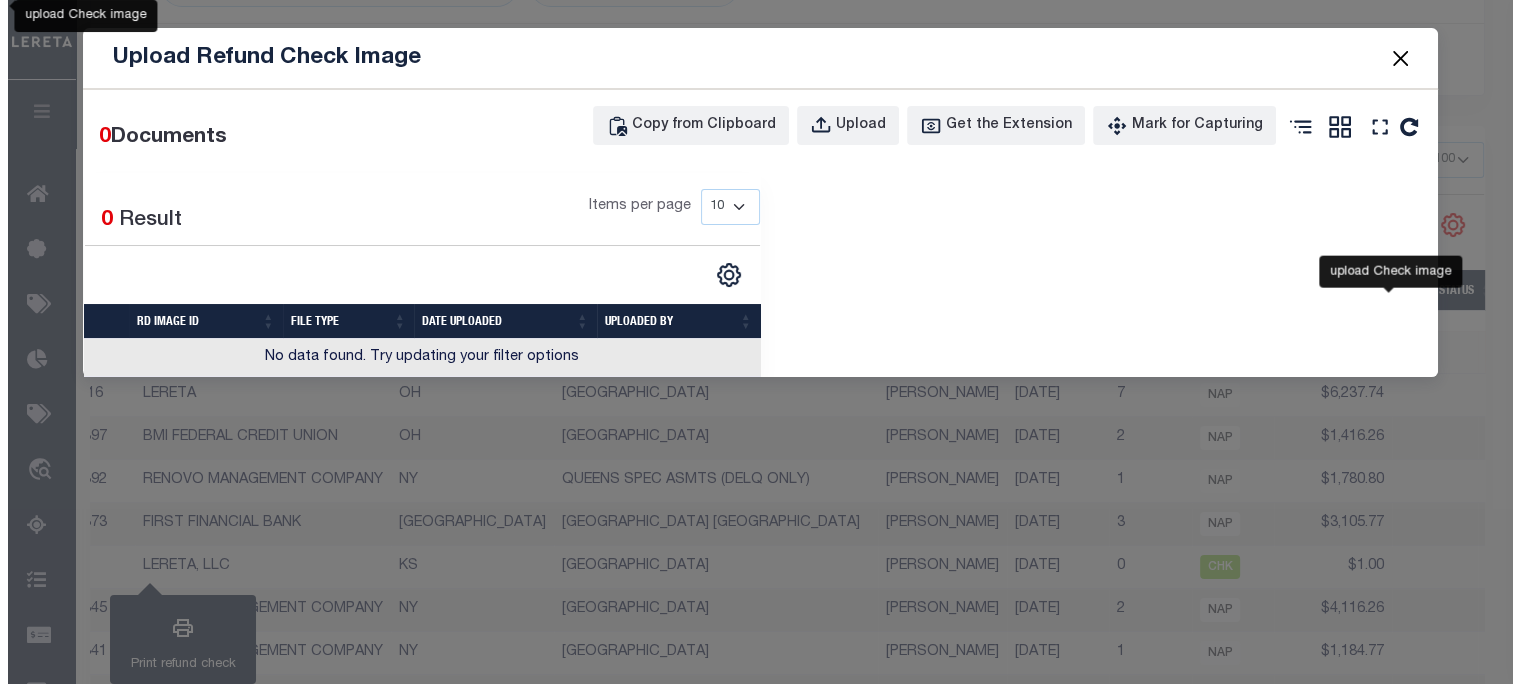 scroll, scrollTop: 0, scrollLeft: 241, axis: horizontal 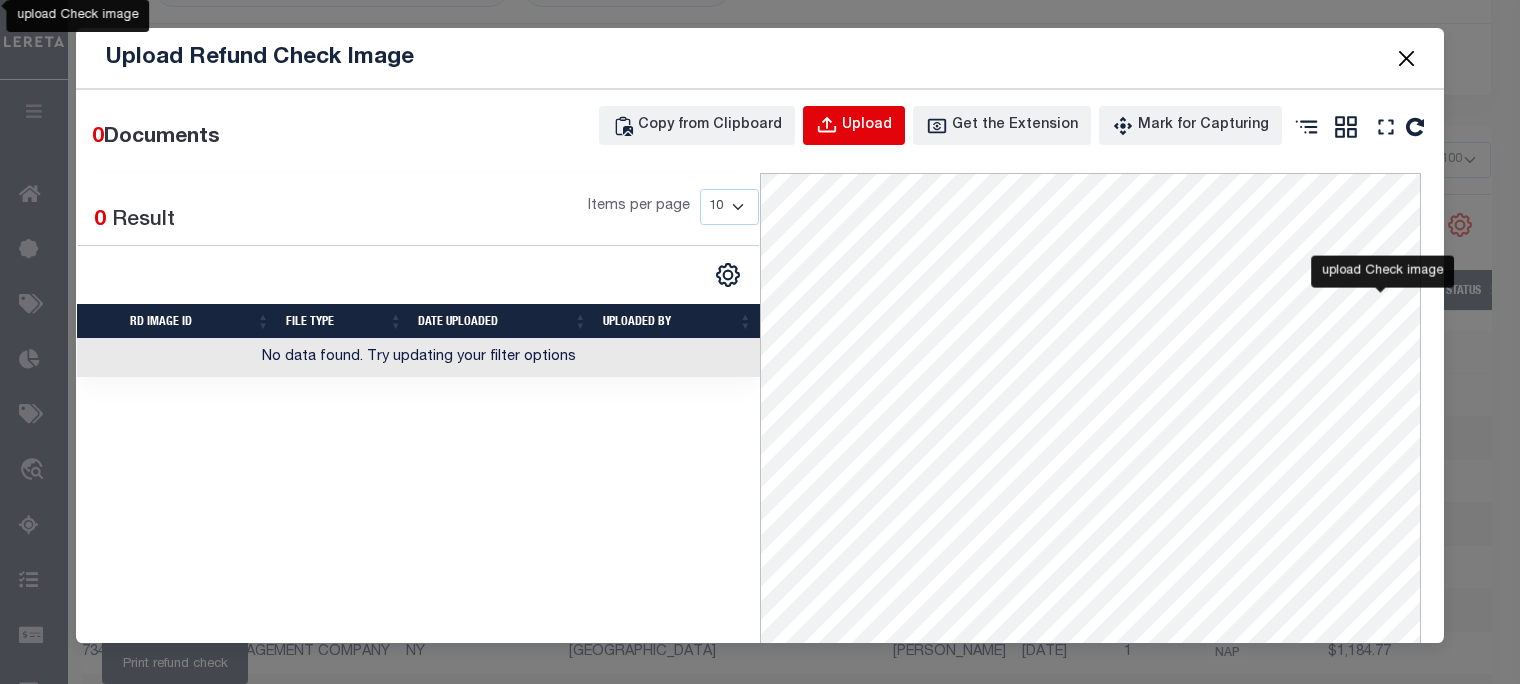 drag, startPoint x: 880, startPoint y: 127, endPoint x: 896, endPoint y: 109, distance: 24.083189 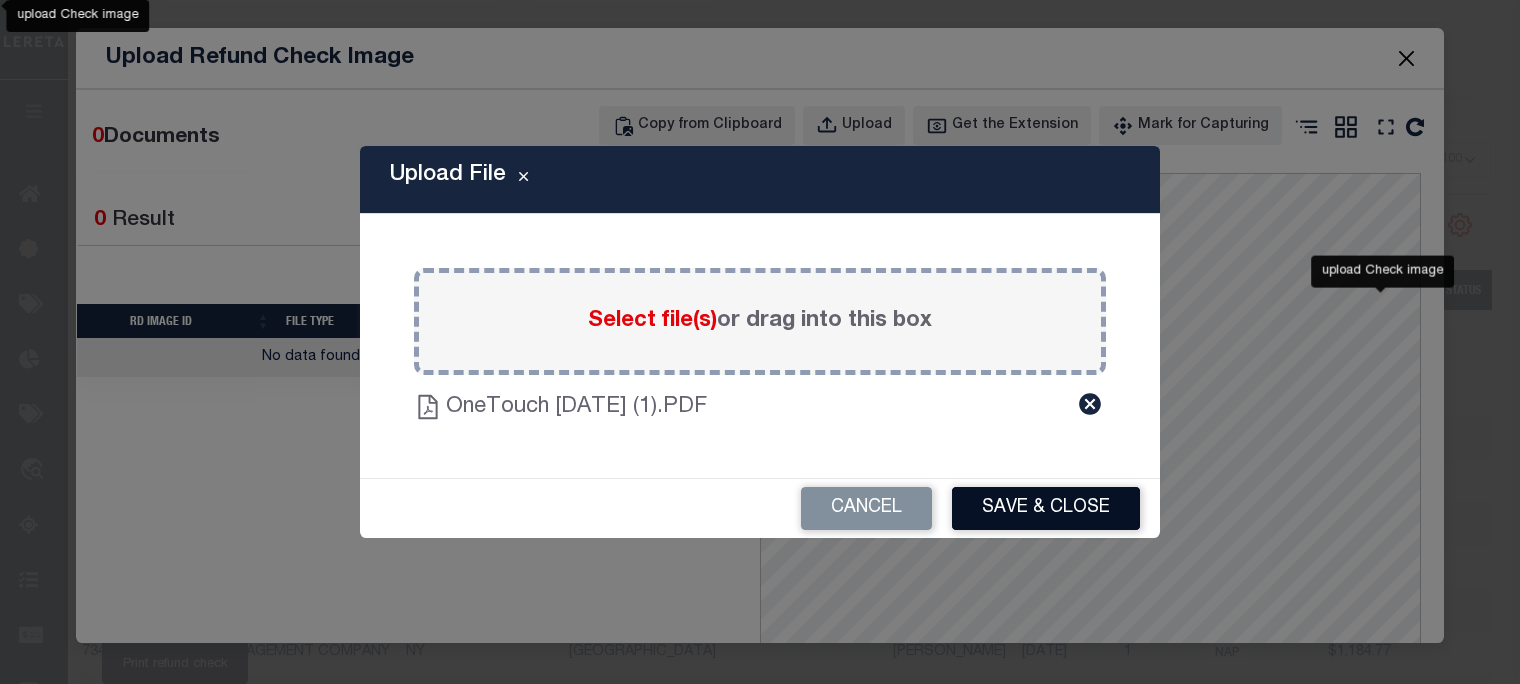 drag, startPoint x: 1028, startPoint y: 509, endPoint x: 1068, endPoint y: 436, distance: 83.240616 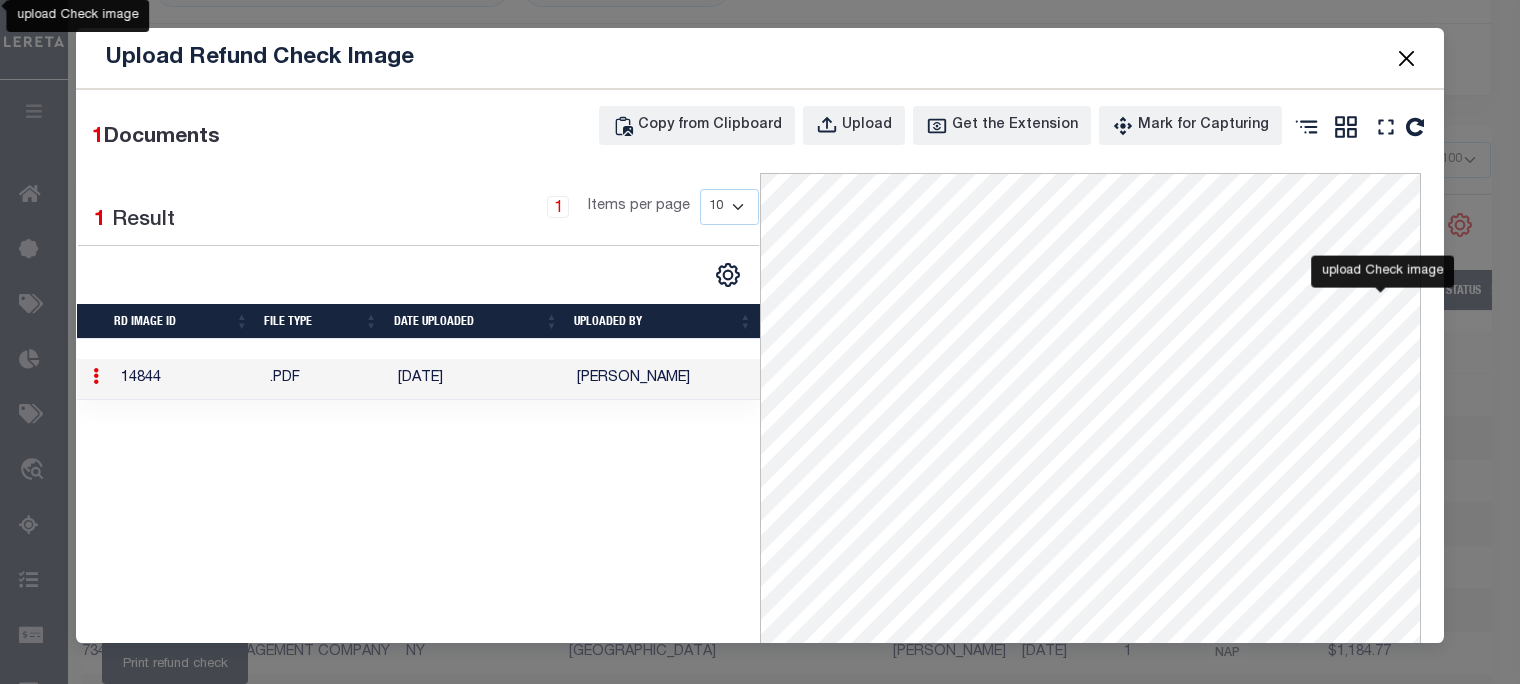 click at bounding box center (1407, 58) 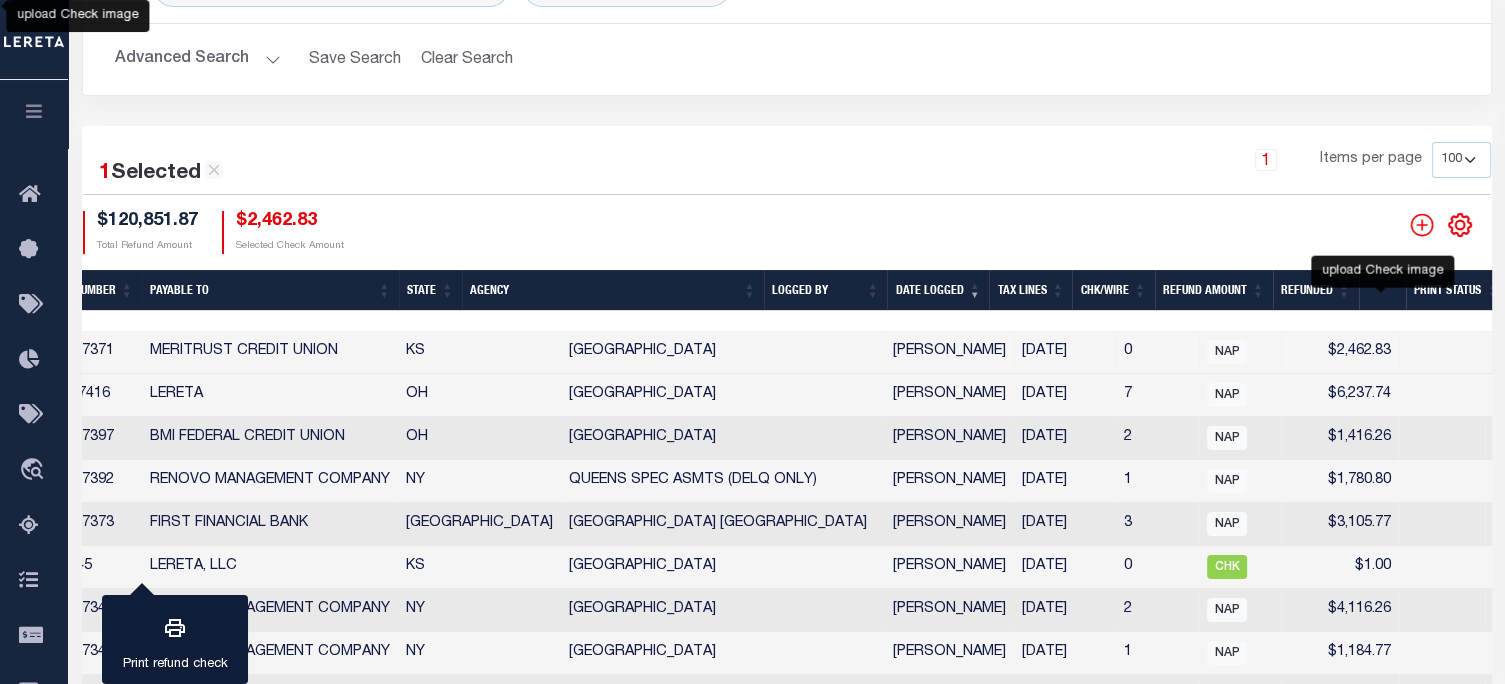 scroll, scrollTop: 0, scrollLeft: 0, axis: both 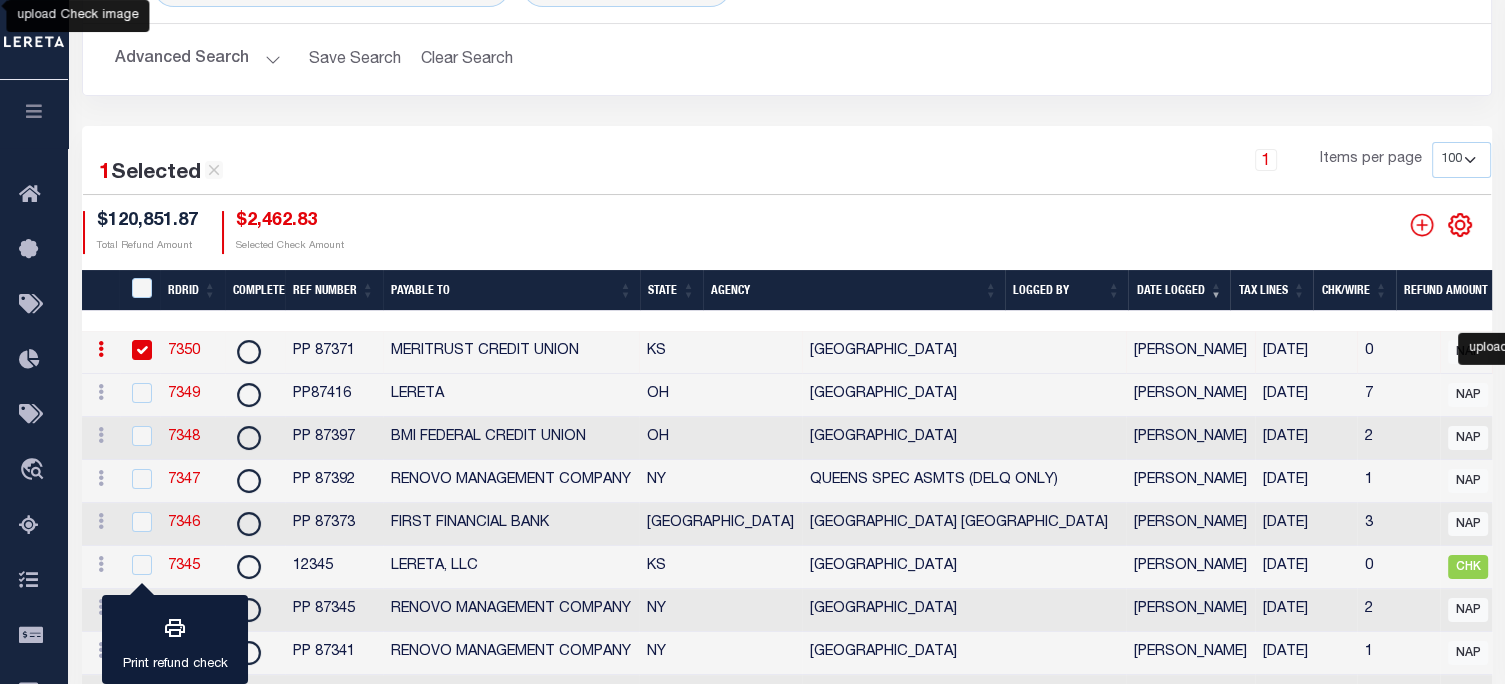 click on "7350" at bounding box center (184, 351) 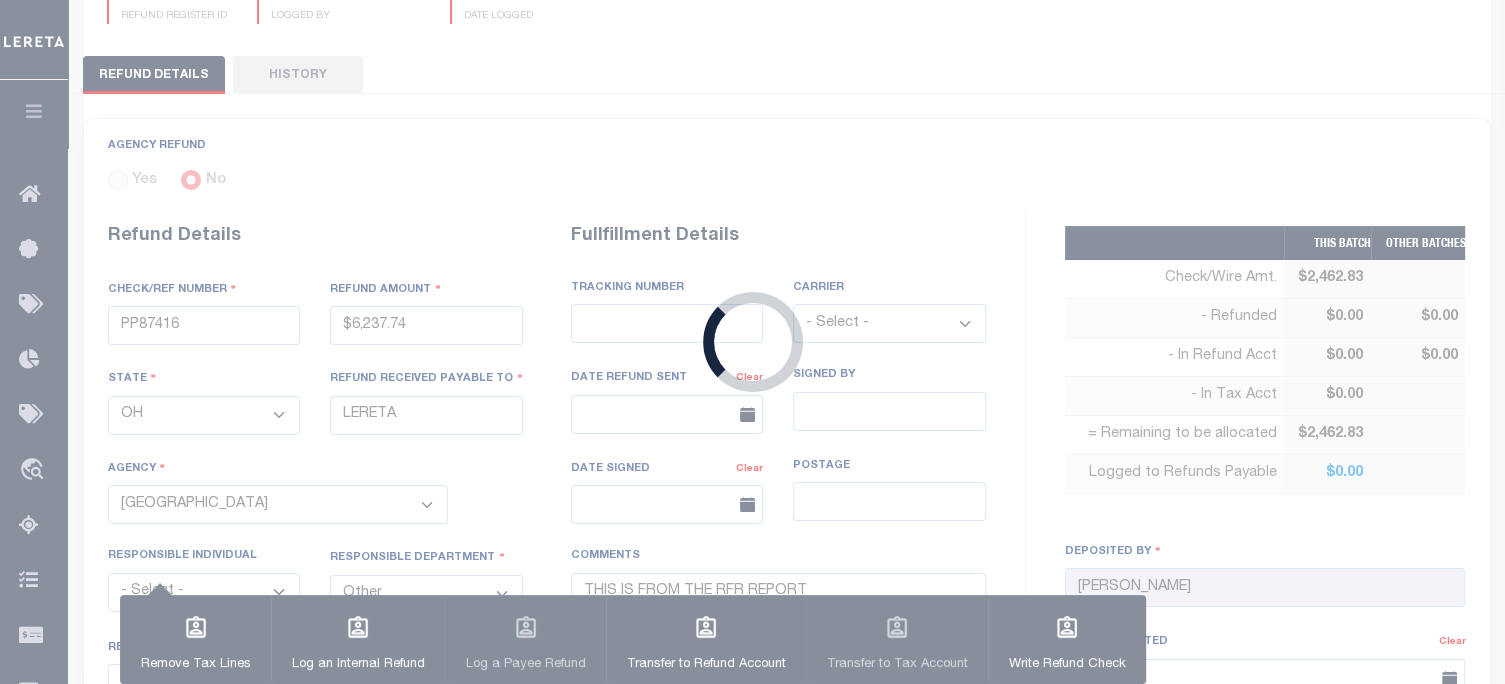 type on "PP 87371" 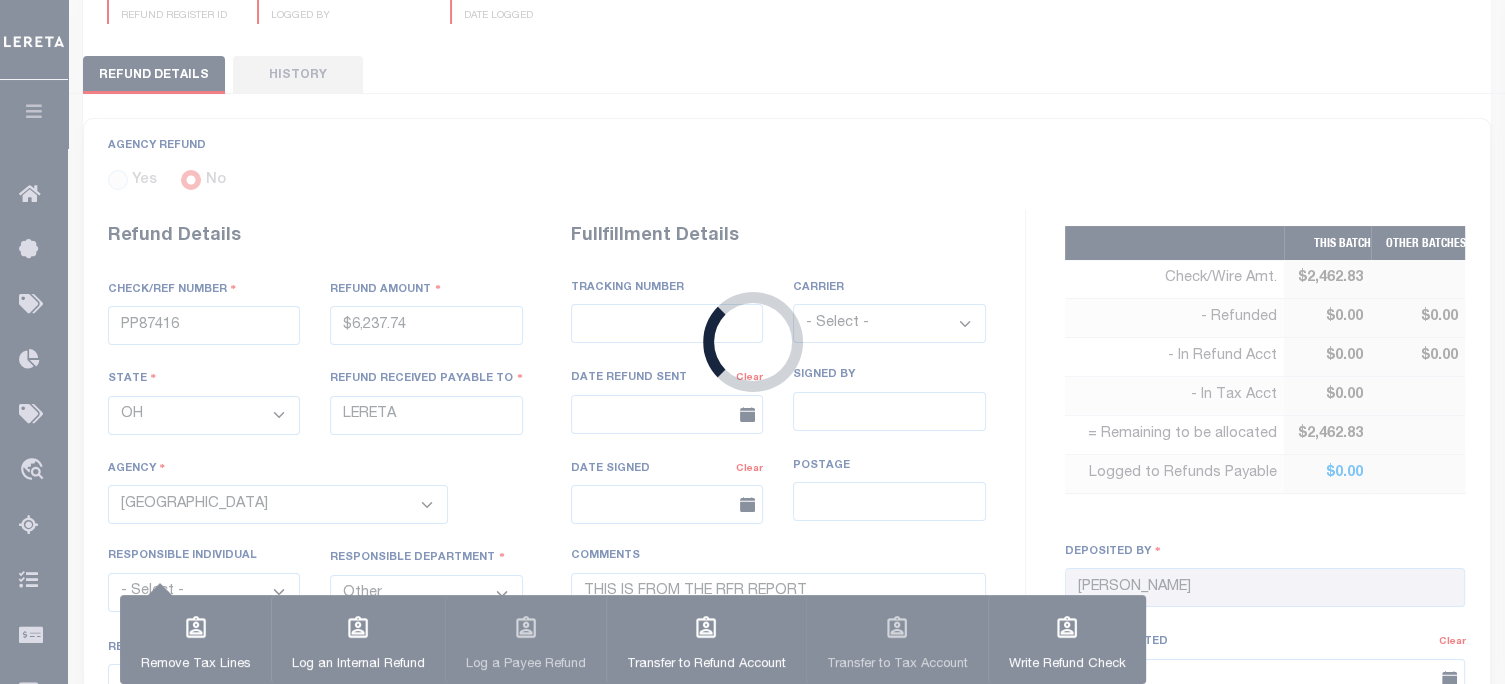 type on "MERITRUST CREDIT UNION" 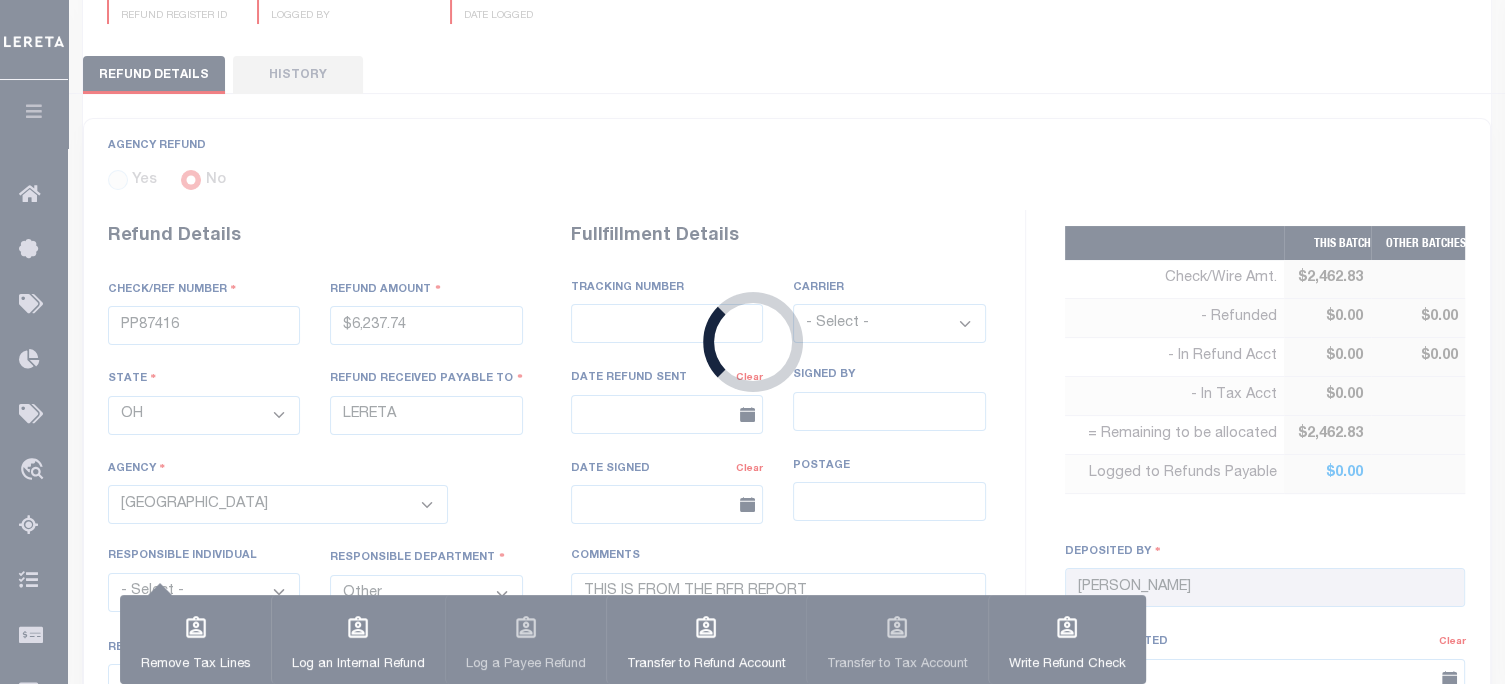 select 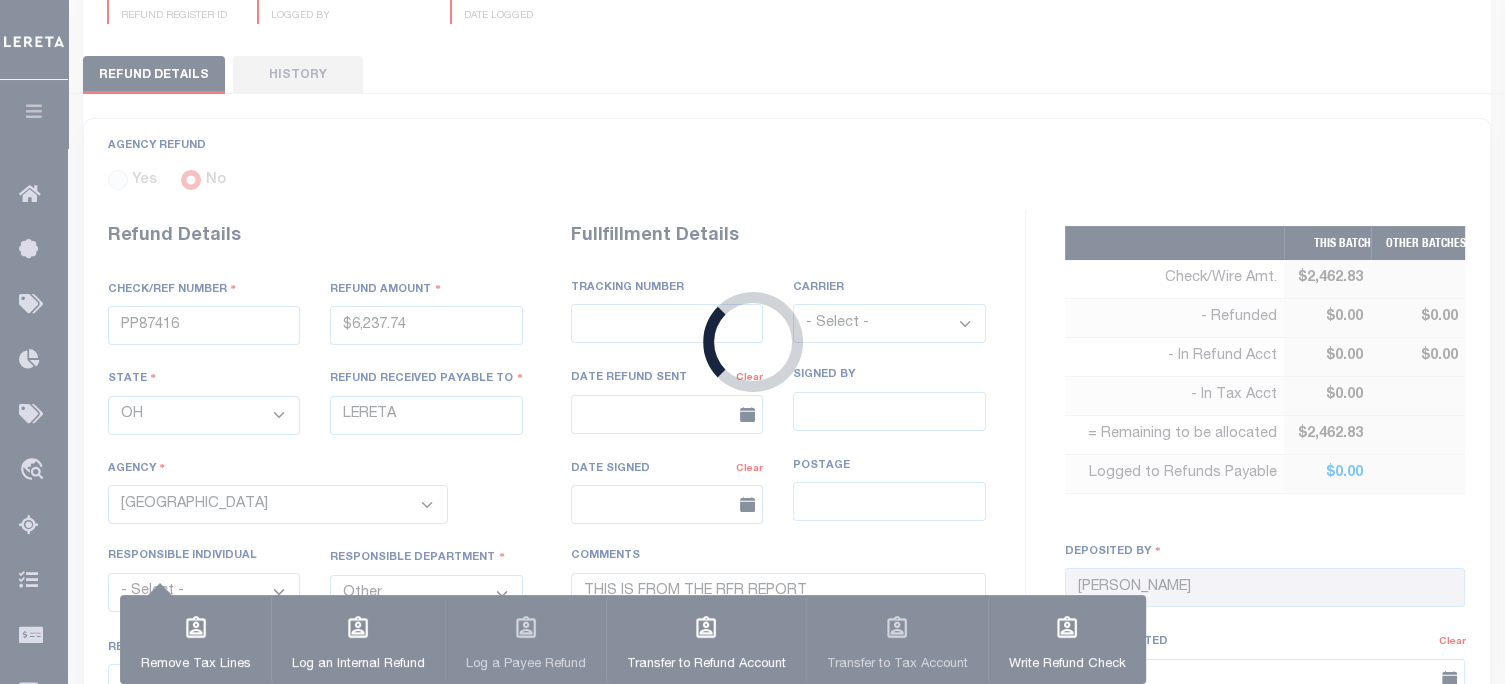 type 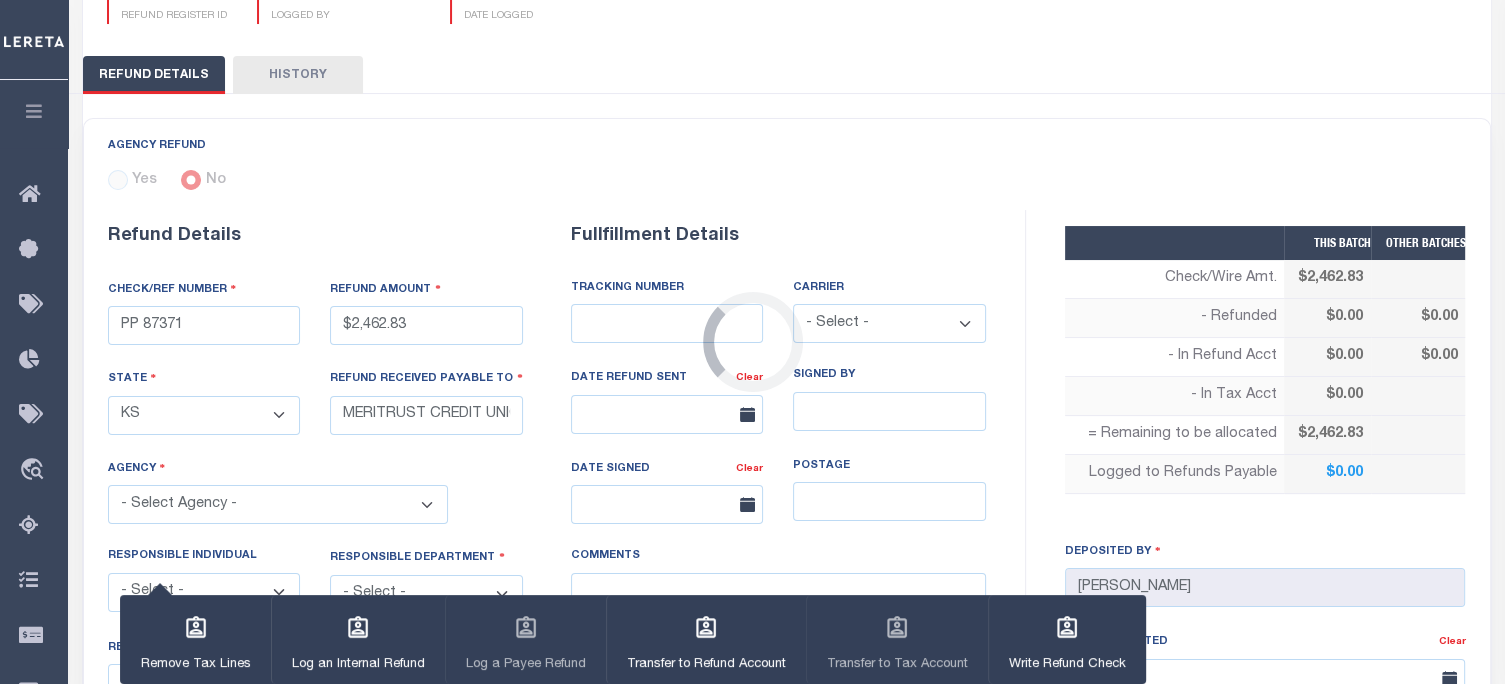 select on "2017300000" 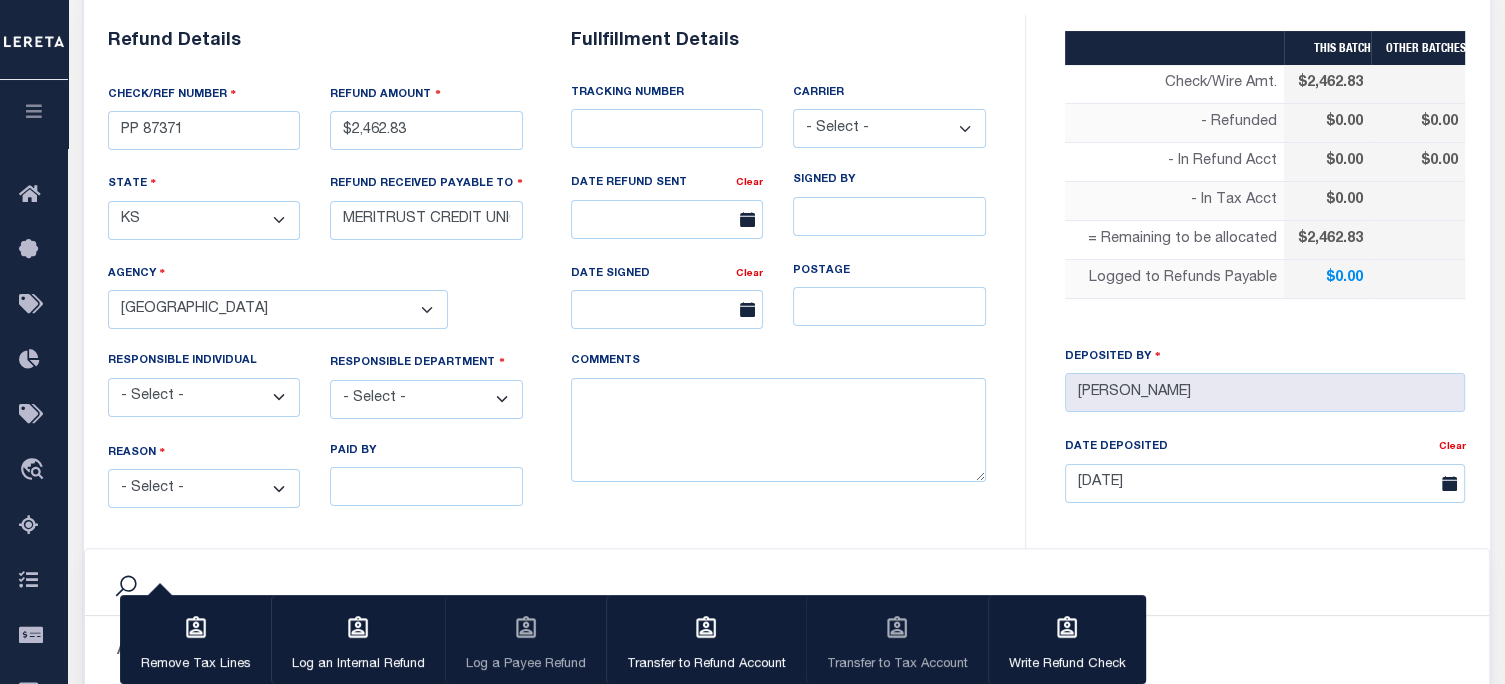 scroll, scrollTop: 397, scrollLeft: 0, axis: vertical 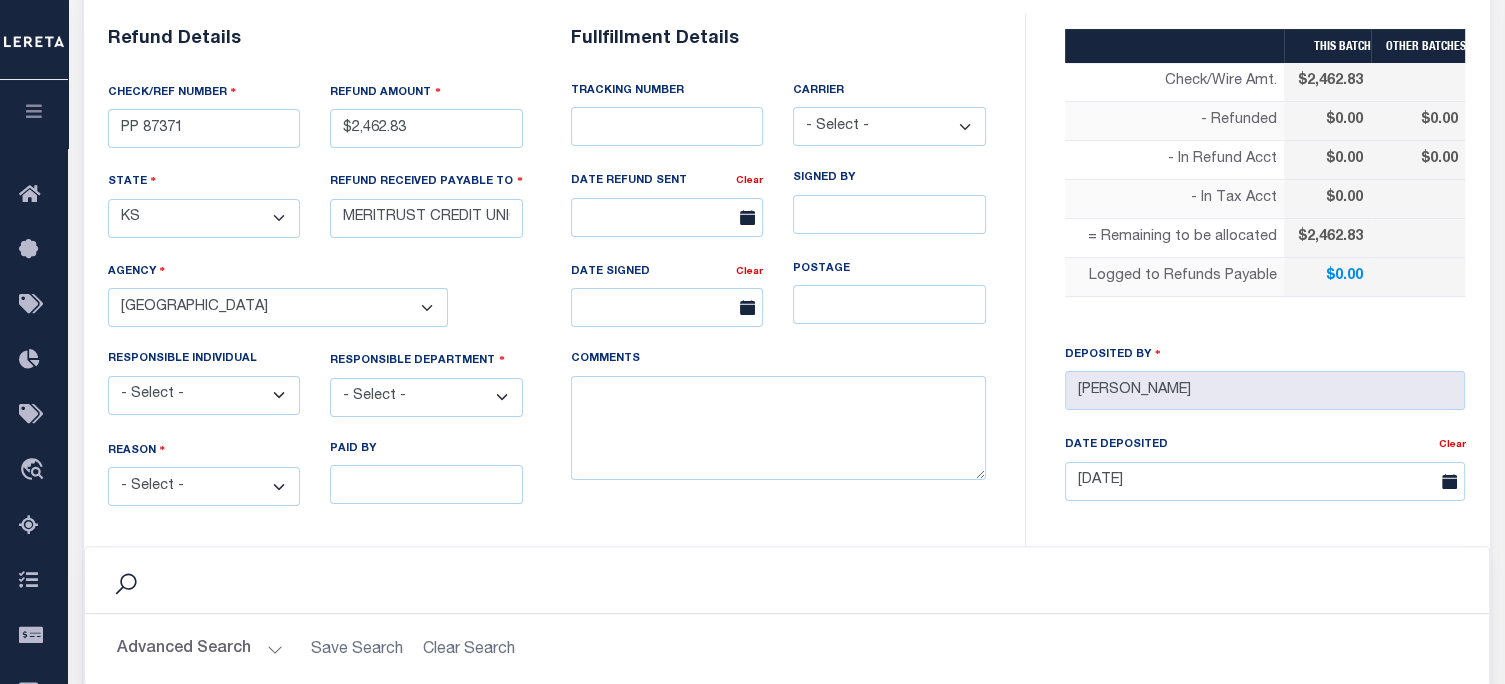 click on "- Select -
[PERSON_NAME]
[PERSON_NAME]
[PERSON_NAME]
[PERSON_NAME]
[PERSON_NAME]
[PERSON_NAME]
[PERSON_NAME], [PERSON_NAME], [PERSON_NAME], [PERSON_NAME], [PERSON_NAME], [PERSON_NAME]
[PERSON_NAME]
[PERSON_NAME]
[PERSON_NAME]
[PERSON_NAME]
[PERSON_NAME]
[PERSON_NAME], [PERSON_NAME], [PERSON_NAME] [PERSON_NAME], [PERSON_NAME]
[PERSON_NAME]
[PERSON_NAME]
[PERSON_NAME], [PERSON_NAME], [PERSON_NAME], [PERSON_NAME], [PERSON_NAME], [PERSON_NAME] [PERSON_NAME] [PERSON_NAME] [PERSON_NAME], [PERSON_NAME], [PERSON_NAME], [PERSON_NAME], [PERSON_NAME], [PERSON_NAME]
[PERSON_NAME]
[PERSON_NAME], [PERSON_NAME], [PERSON_NAME], [PERSON_NAME], [PERSON_NAME], [PERSON_NAME] [PERSON_NAME], [PERSON_NAME]
[PERSON_NAME], [PERSON_NAME], [PERSON_NAME], [PERSON_NAME], [PERSON_NAME], [PERSON_NAME], [PERSON_NAME] [PERSON_NAME], [PERSON_NAME]
[PERSON_NAME]
[PERSON_NAME]
[PERSON_NAME]
[PERSON_NAME] Jaya" at bounding box center [204, 395] 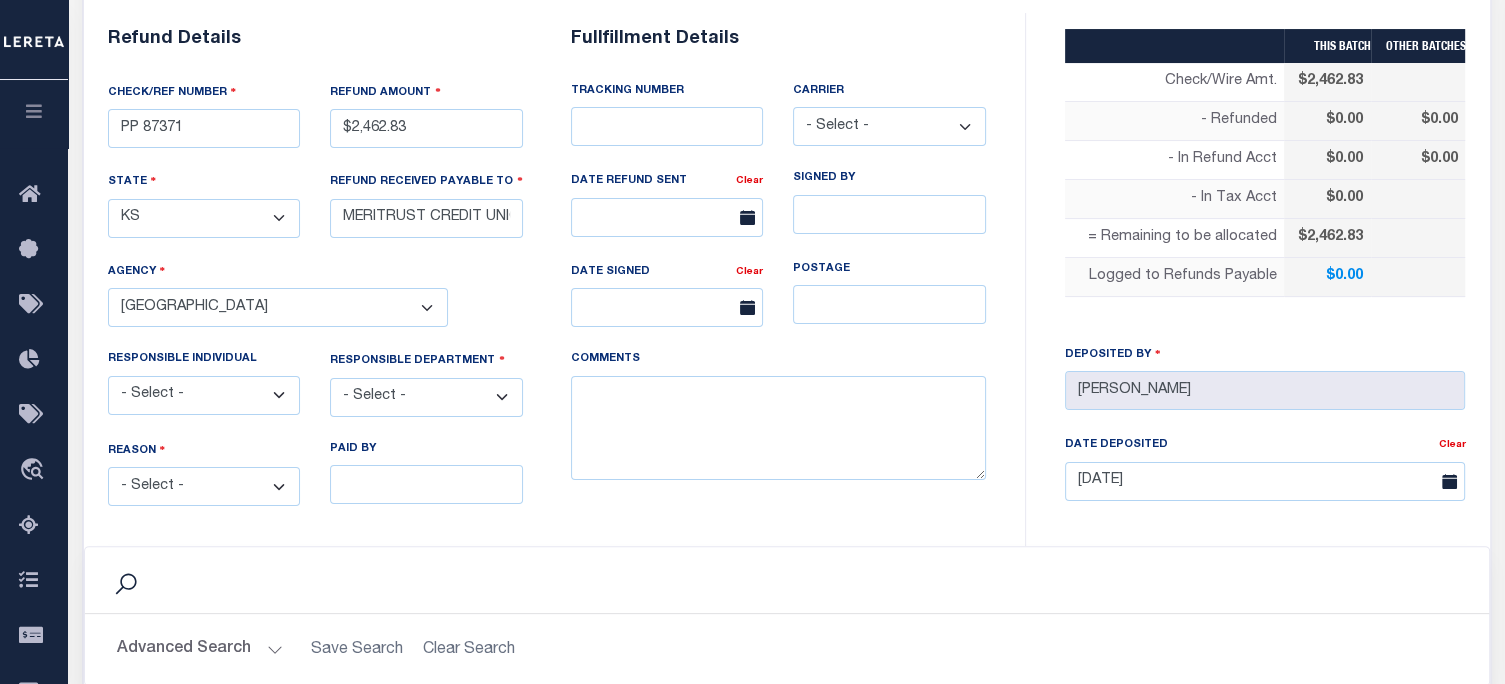 select on "[PERSON_NAME]" 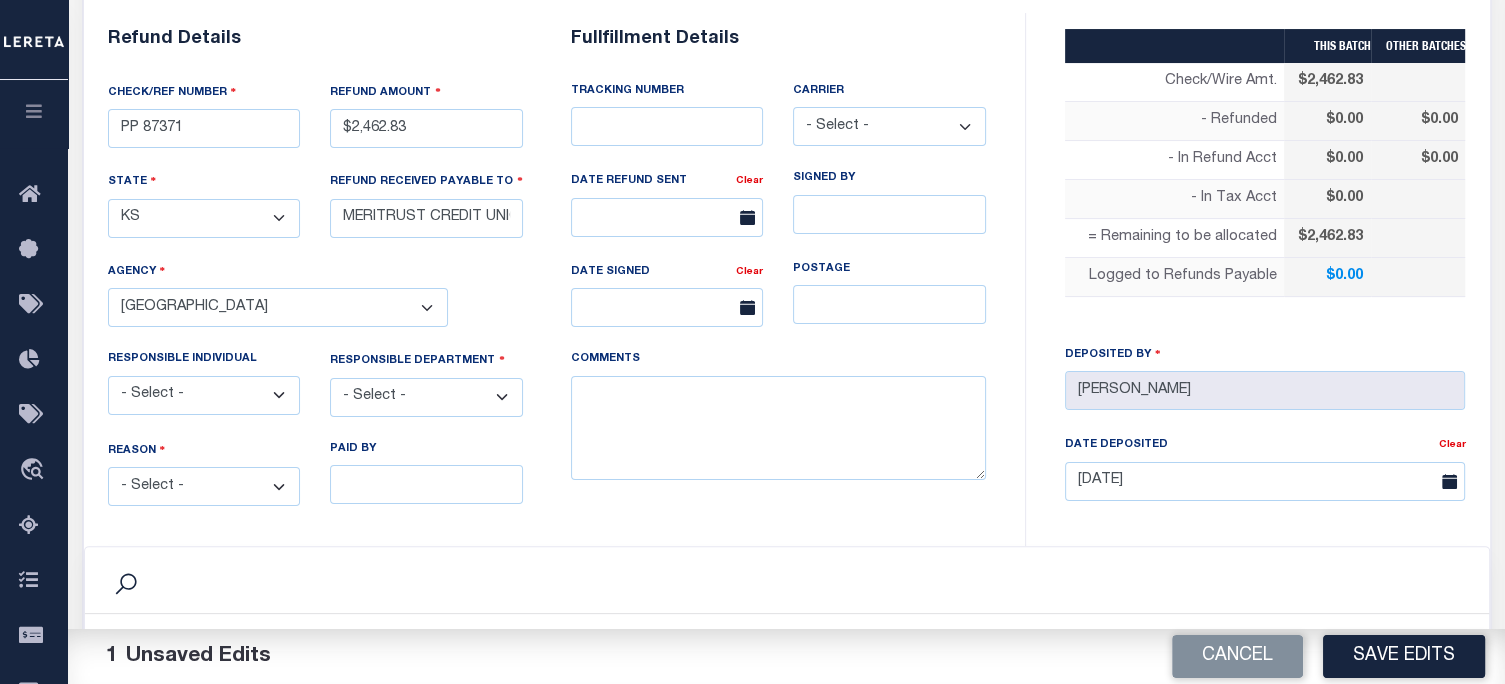 click on "- Select -
Change In Value
Discount Applied
Duplicate Payment
Exemption Applied
Keying Error
Other
Overpayment
Paid Incorrect Parcel
Partial Payment
Unknown" at bounding box center [204, 486] 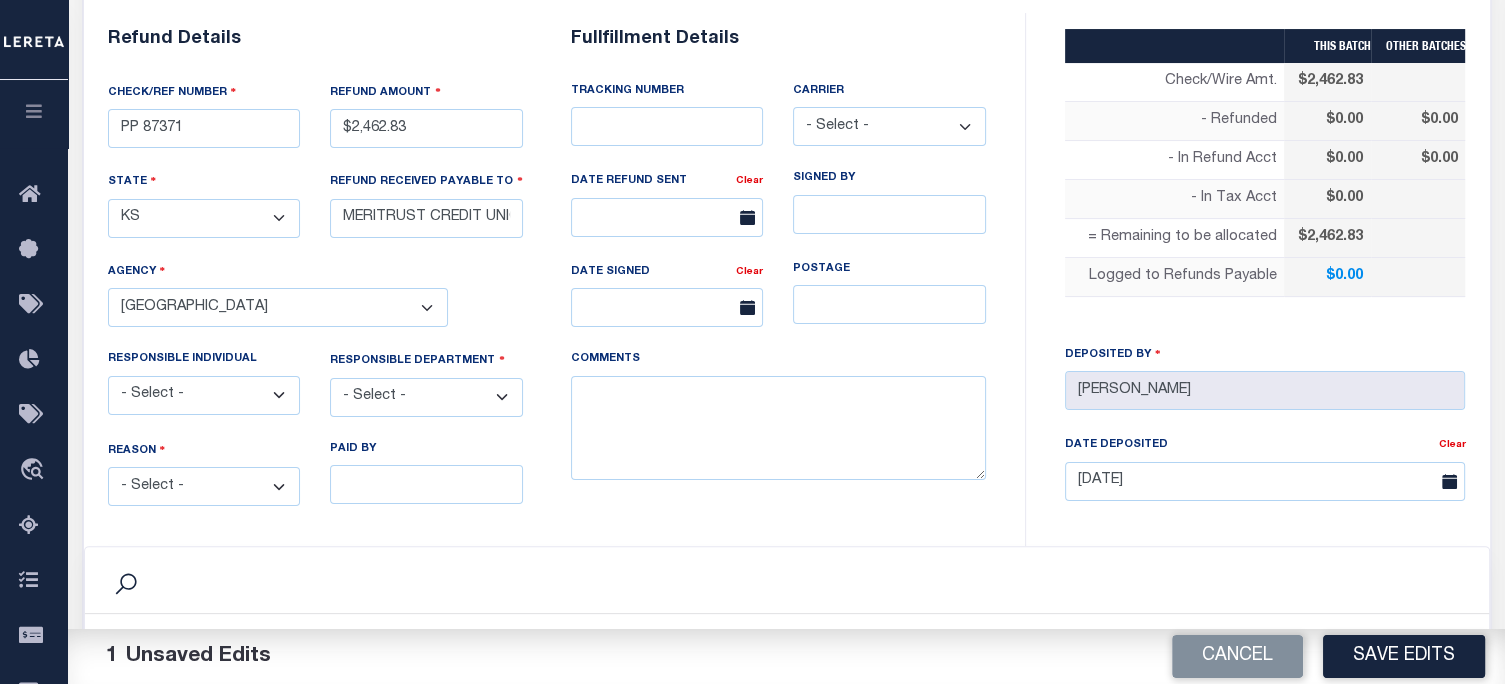 select on "OVP" 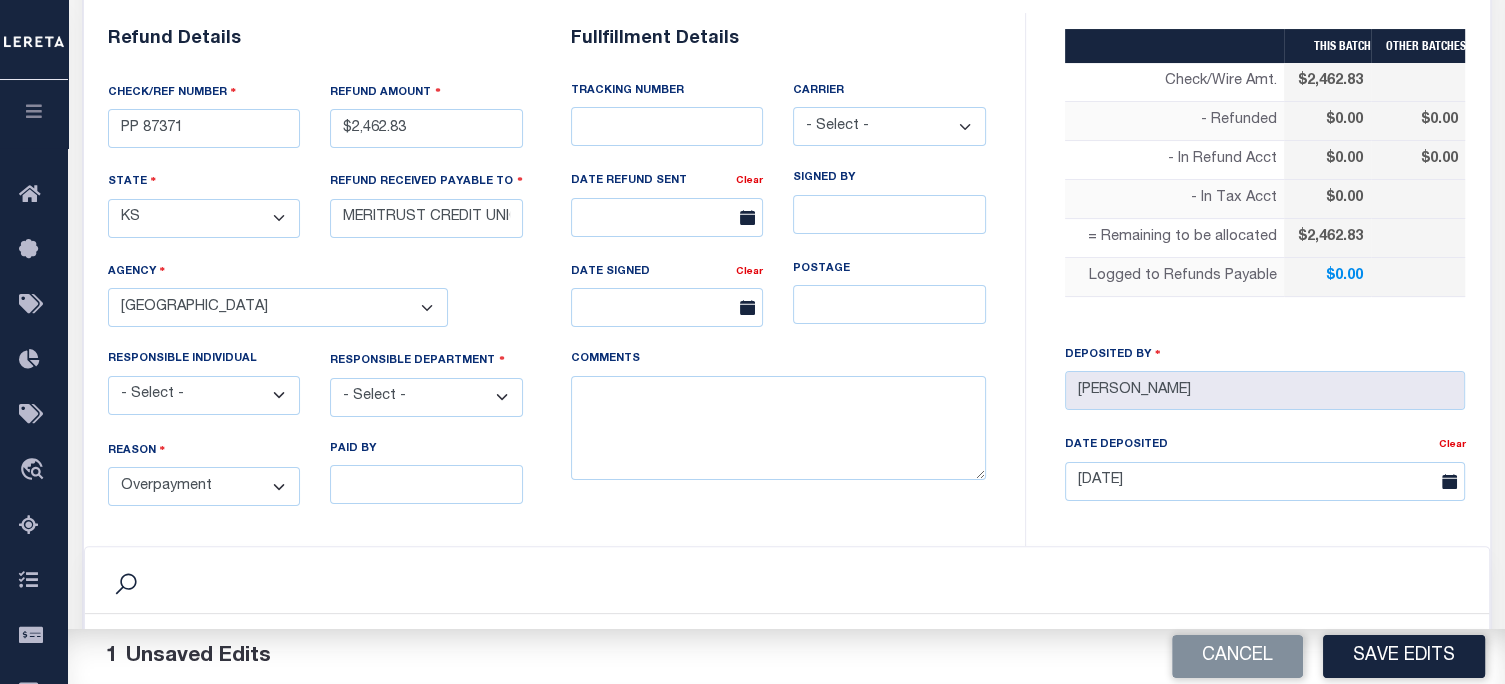 click on "- Select -
Change In Value
Discount Applied
Duplicate Payment
Exemption Applied
Keying Error
Other
Overpayment
Paid Incorrect Parcel
Partial Payment
Unknown" at bounding box center [204, 486] 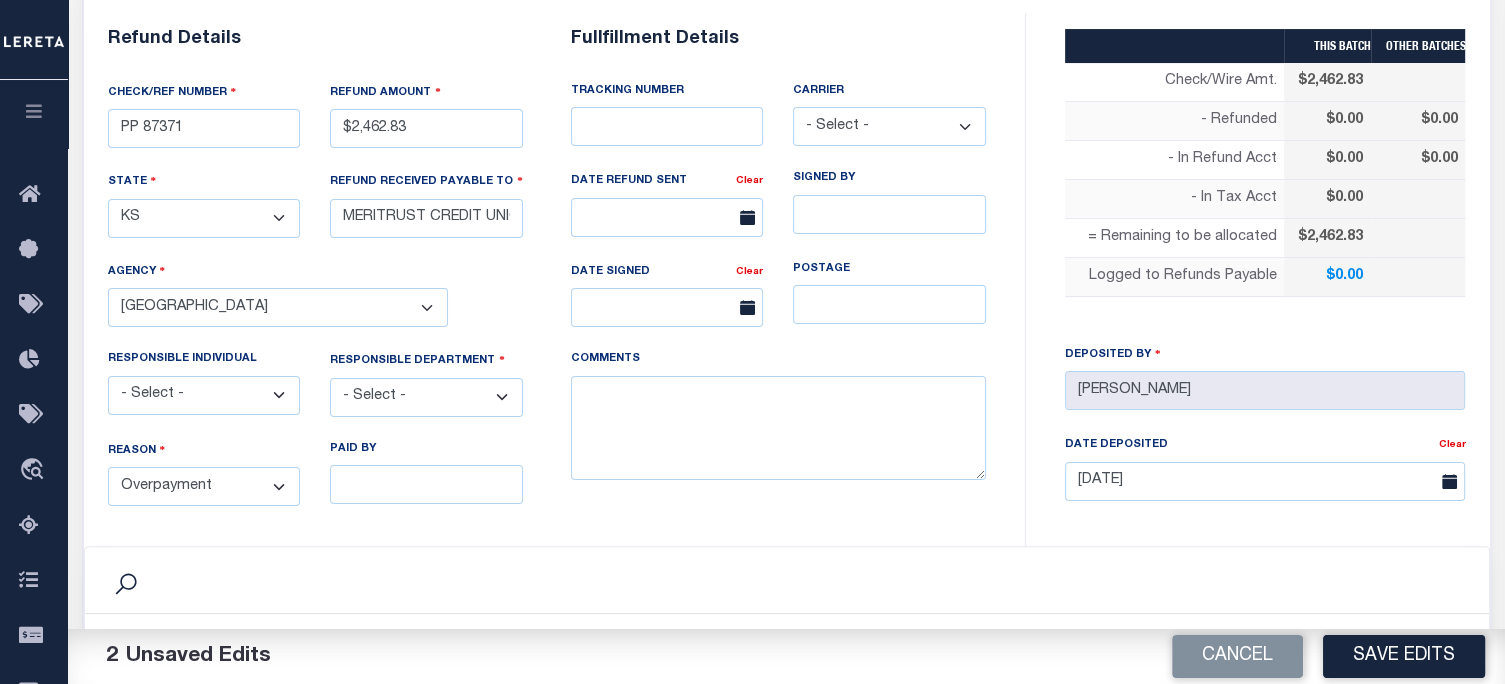 click on "- Select -
3rd Party
Accounting
AI
Collector
Customer
Customer Service
FactR
JAXTAX
Knowledge Splice
Locate
Other
Outside
Redemptions
Setup
TaxOps
Technology
TES" at bounding box center (426, 397) 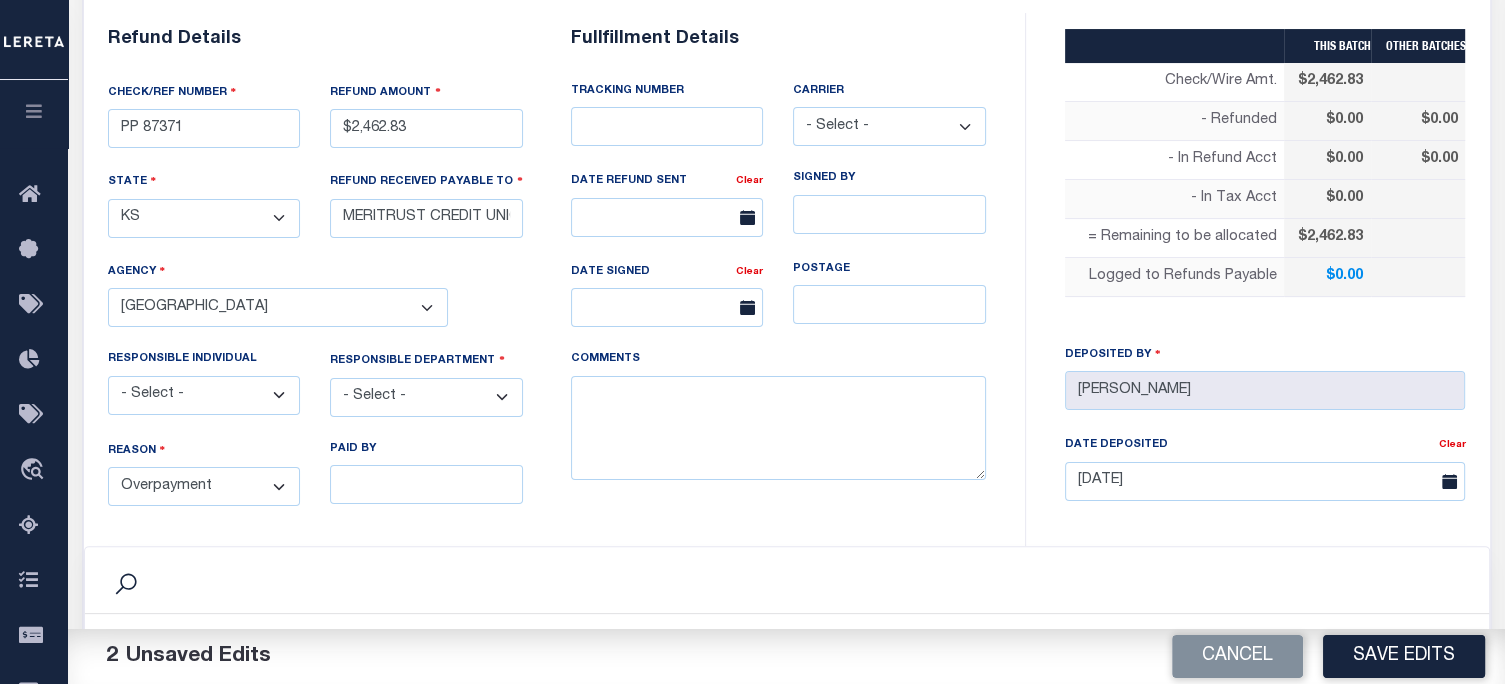 select on "OTH" 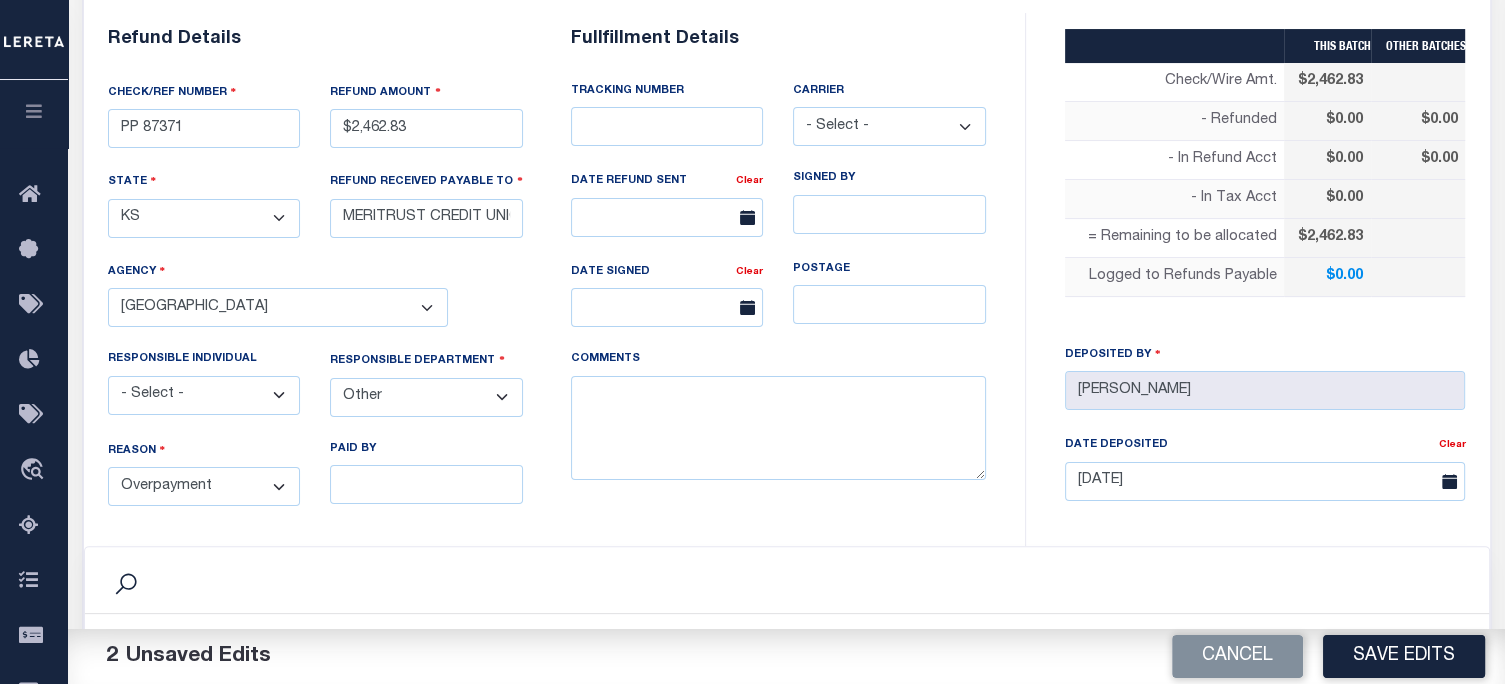 click on "- Select -
3rd Party
Accounting
AI
Collector
Customer
Customer Service
FactR
JAXTAX
Knowledge Splice
Locate
Other
Outside
Redemptions
Setup
TaxOps
Technology
TES" at bounding box center [426, 397] 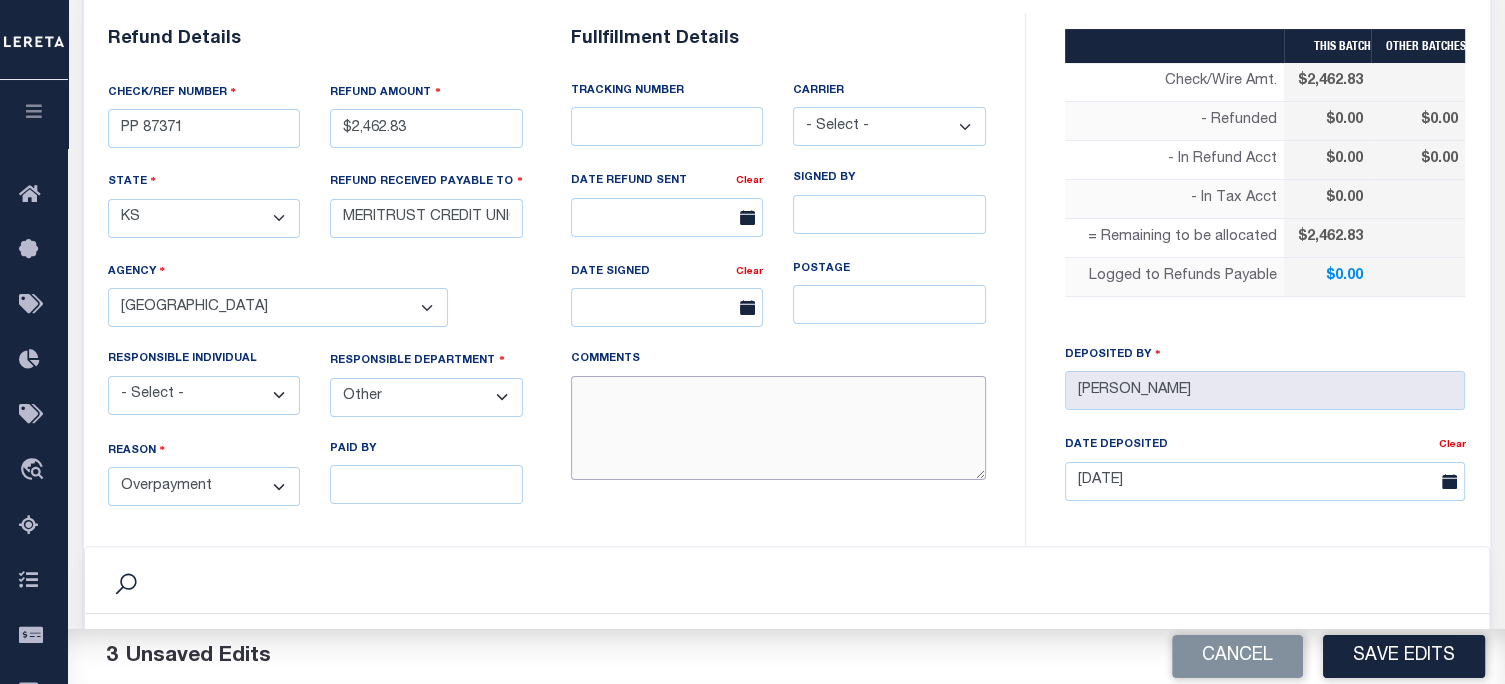 click on "COMMENTS" at bounding box center (778, 428) 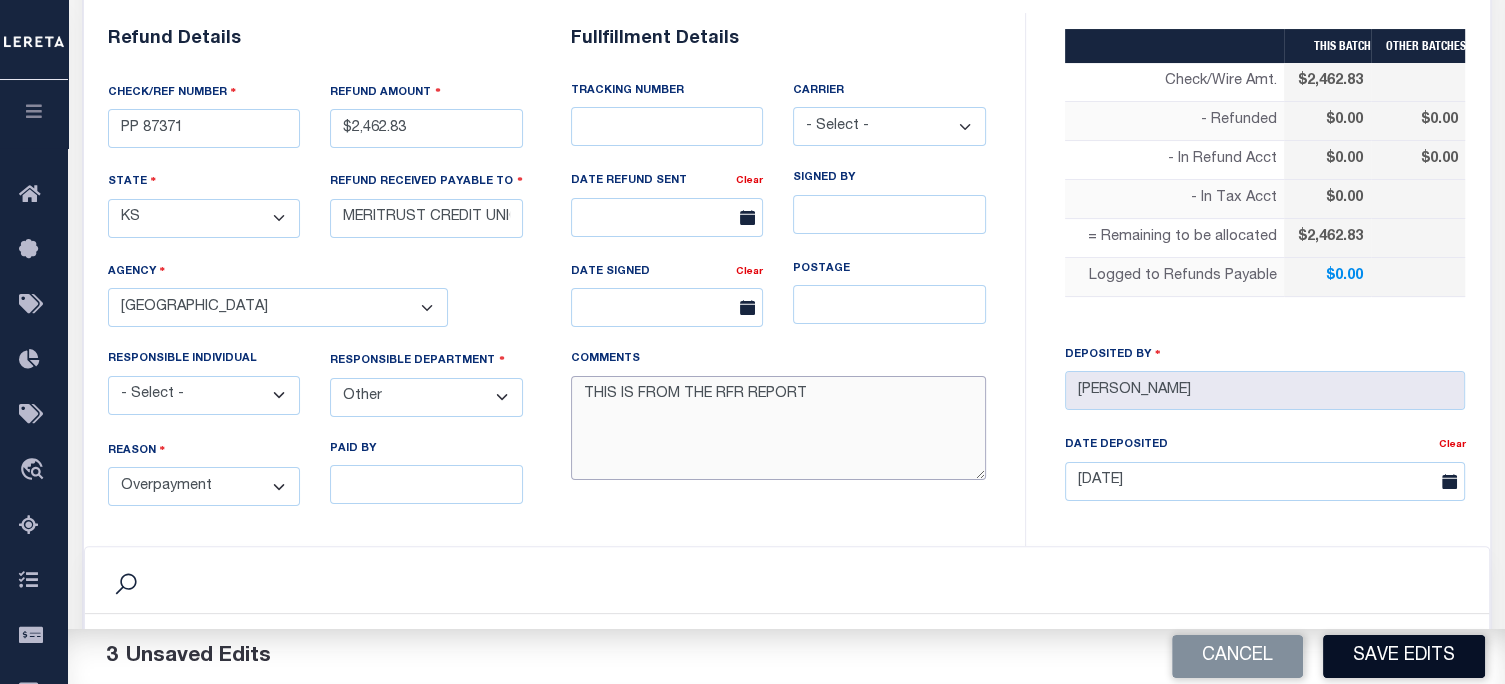 type on "THIS IS FROM THE RFR REPORT" 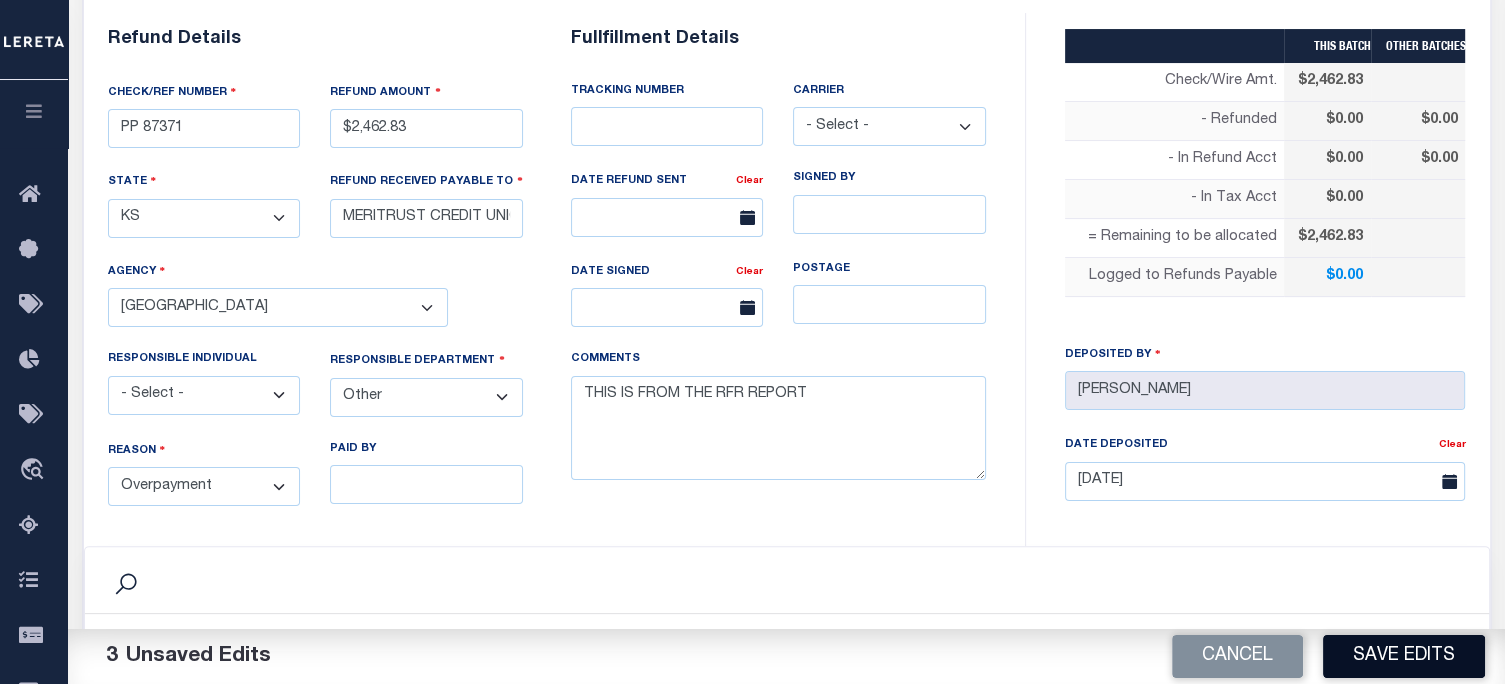 click on "Save Edits" at bounding box center (1404, 656) 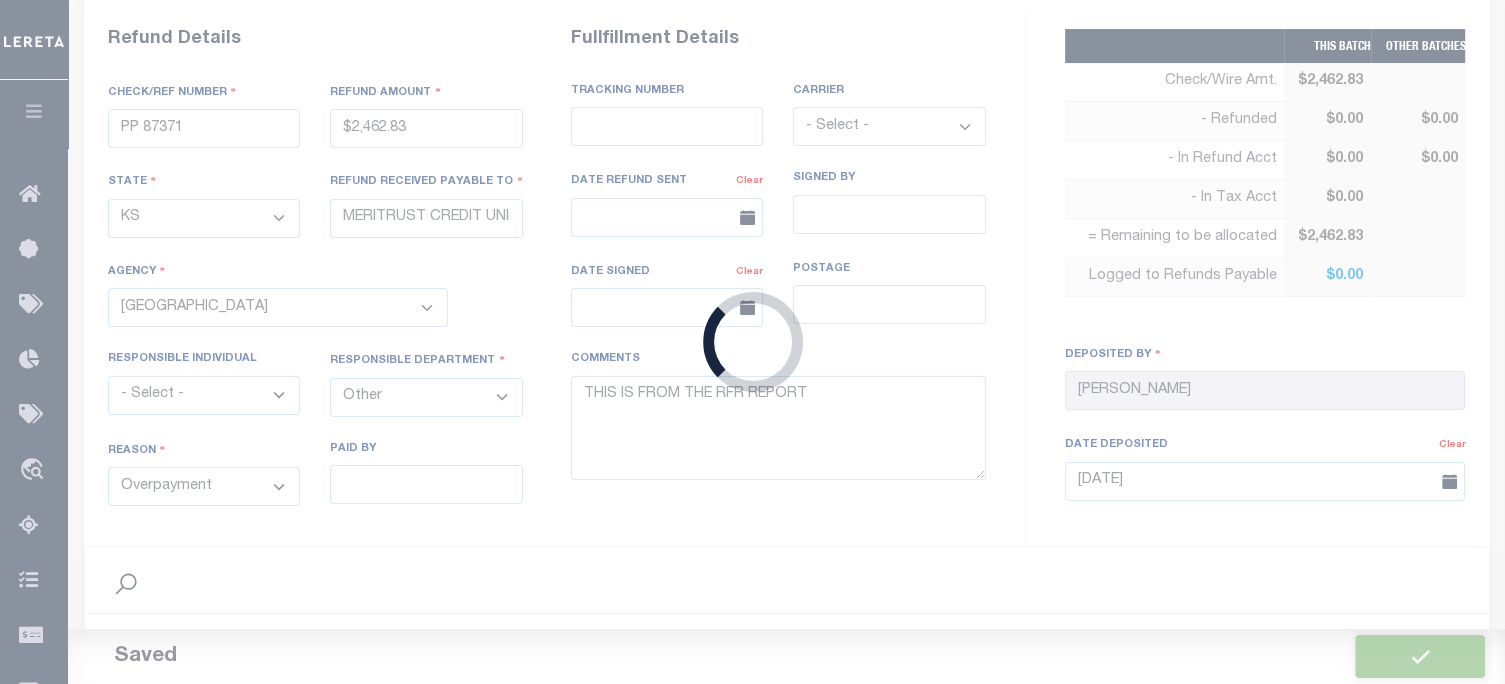 type on "$2,462.83" 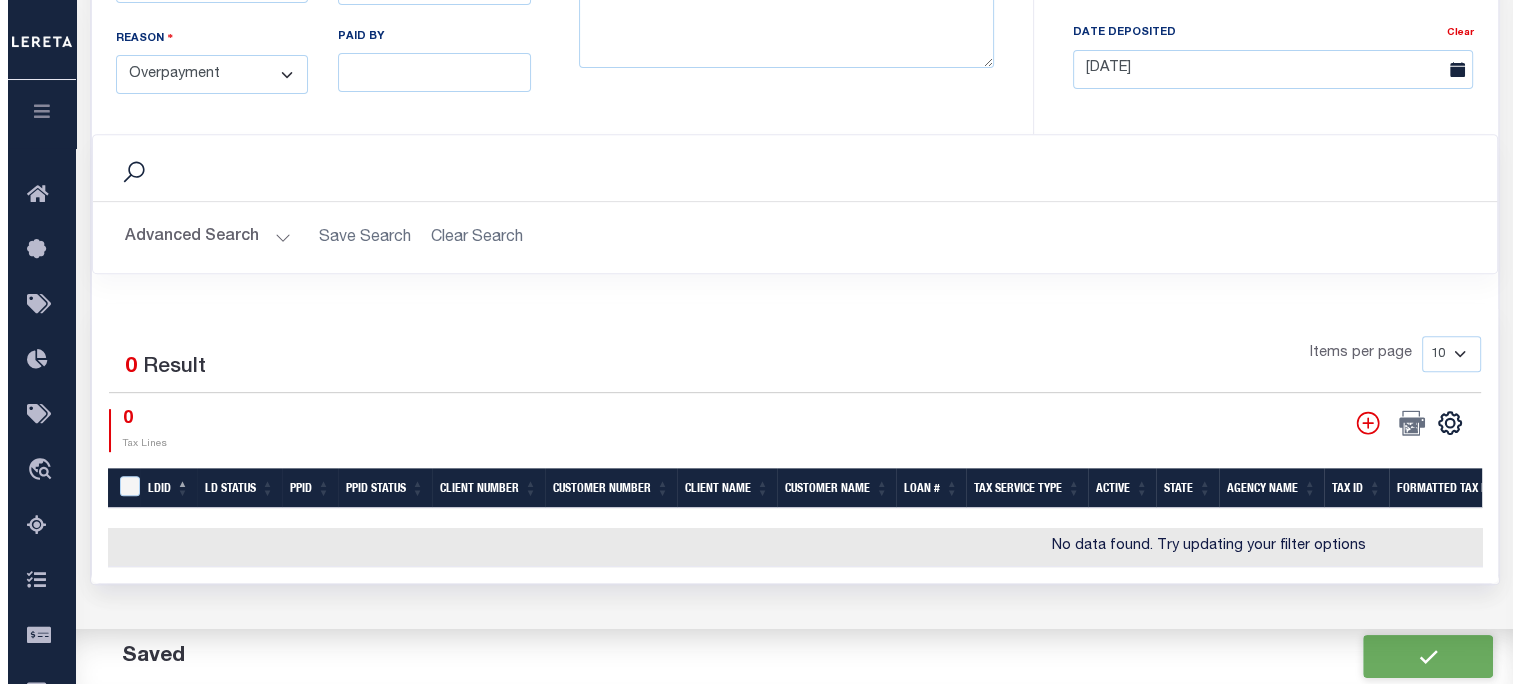 scroll, scrollTop: 897, scrollLeft: 0, axis: vertical 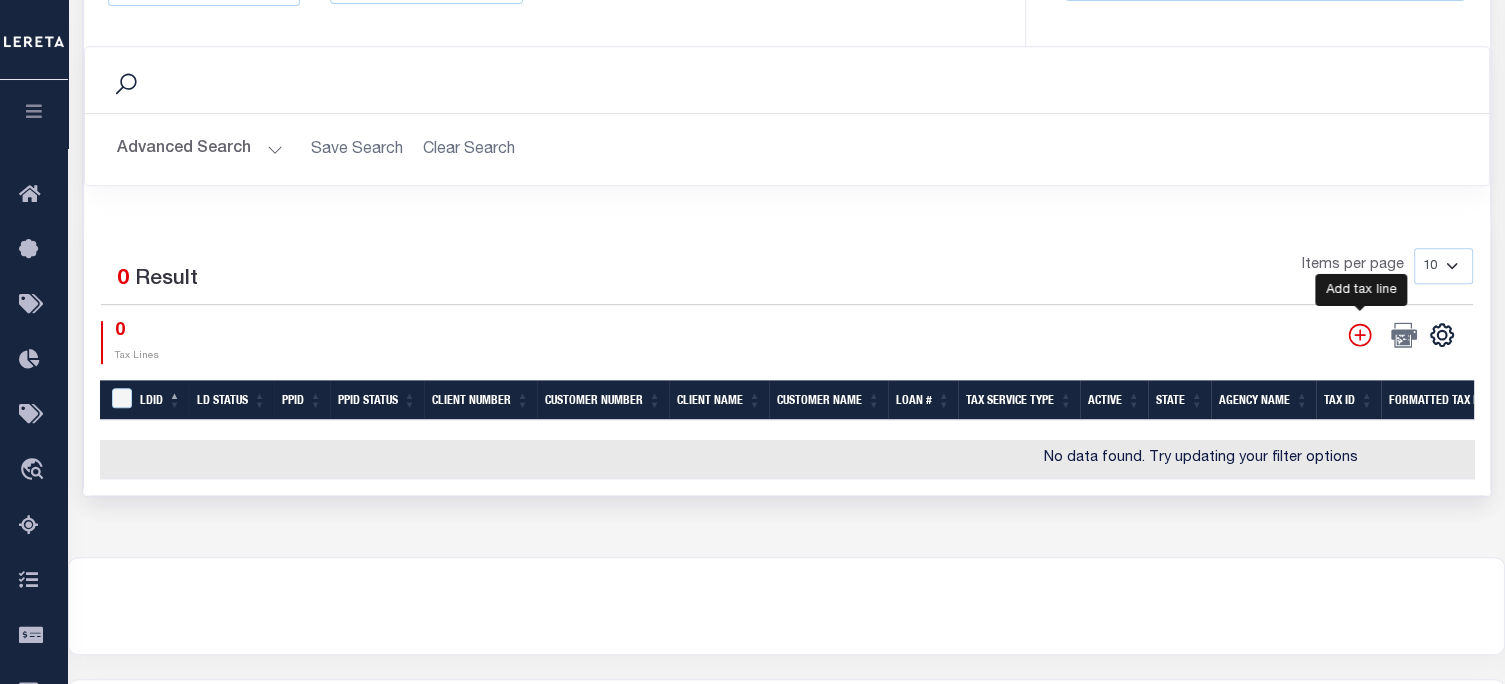 click 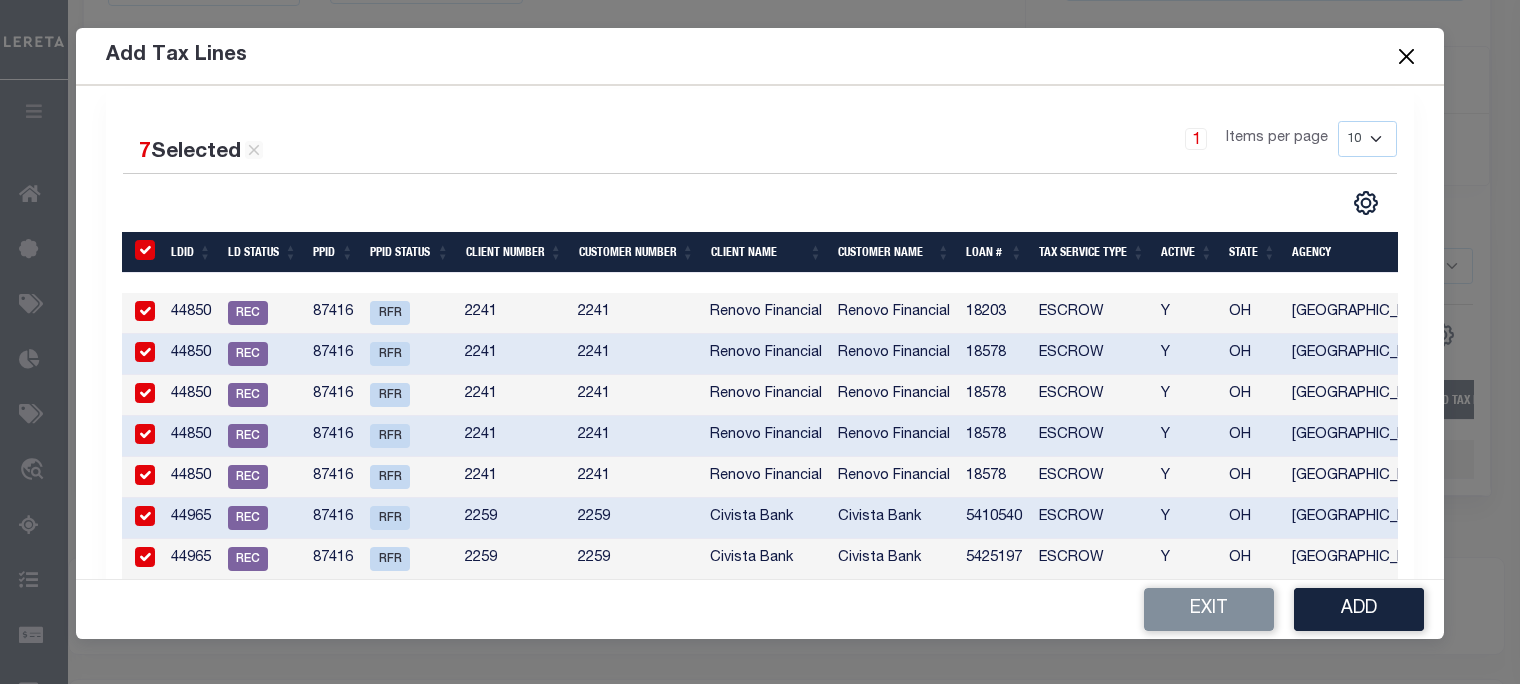 scroll, scrollTop: 0, scrollLeft: 0, axis: both 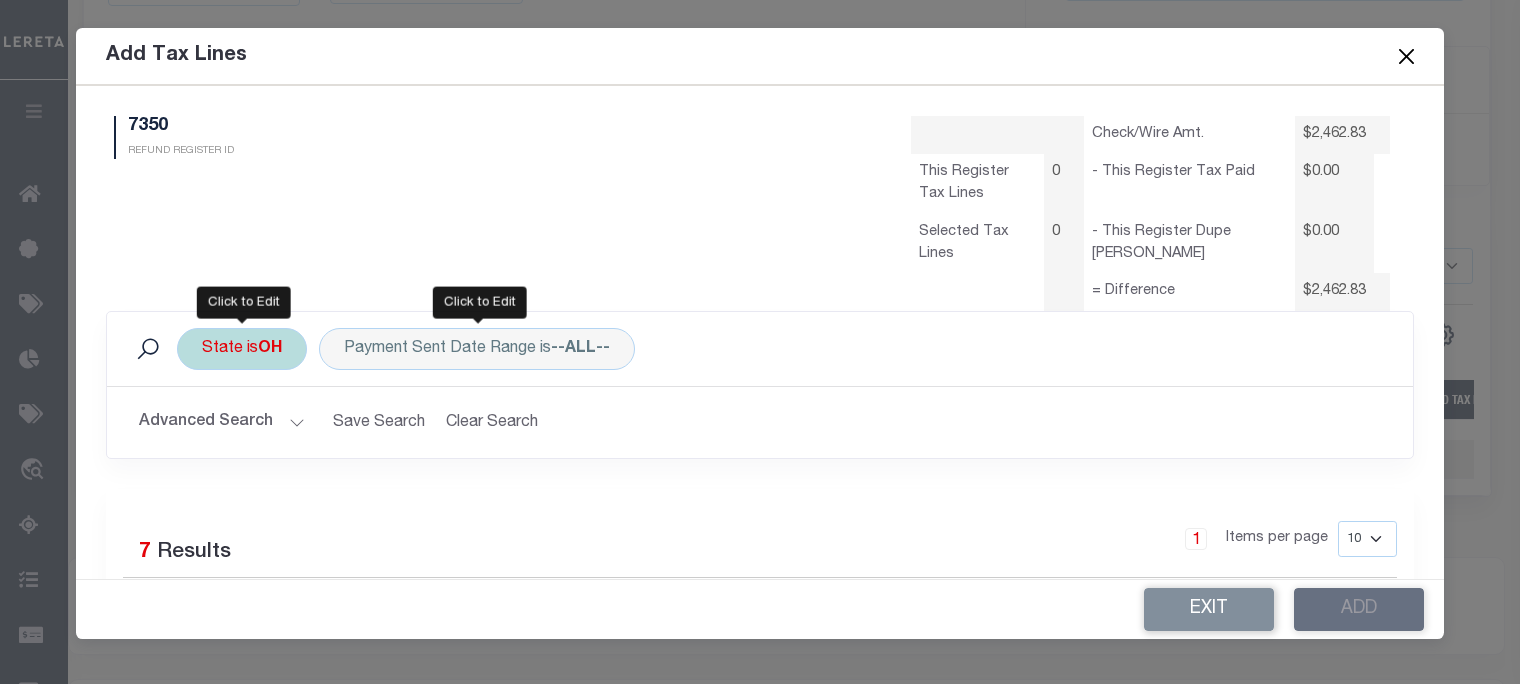 click on "State is  [GEOGRAPHIC_DATA]" at bounding box center (242, 349) 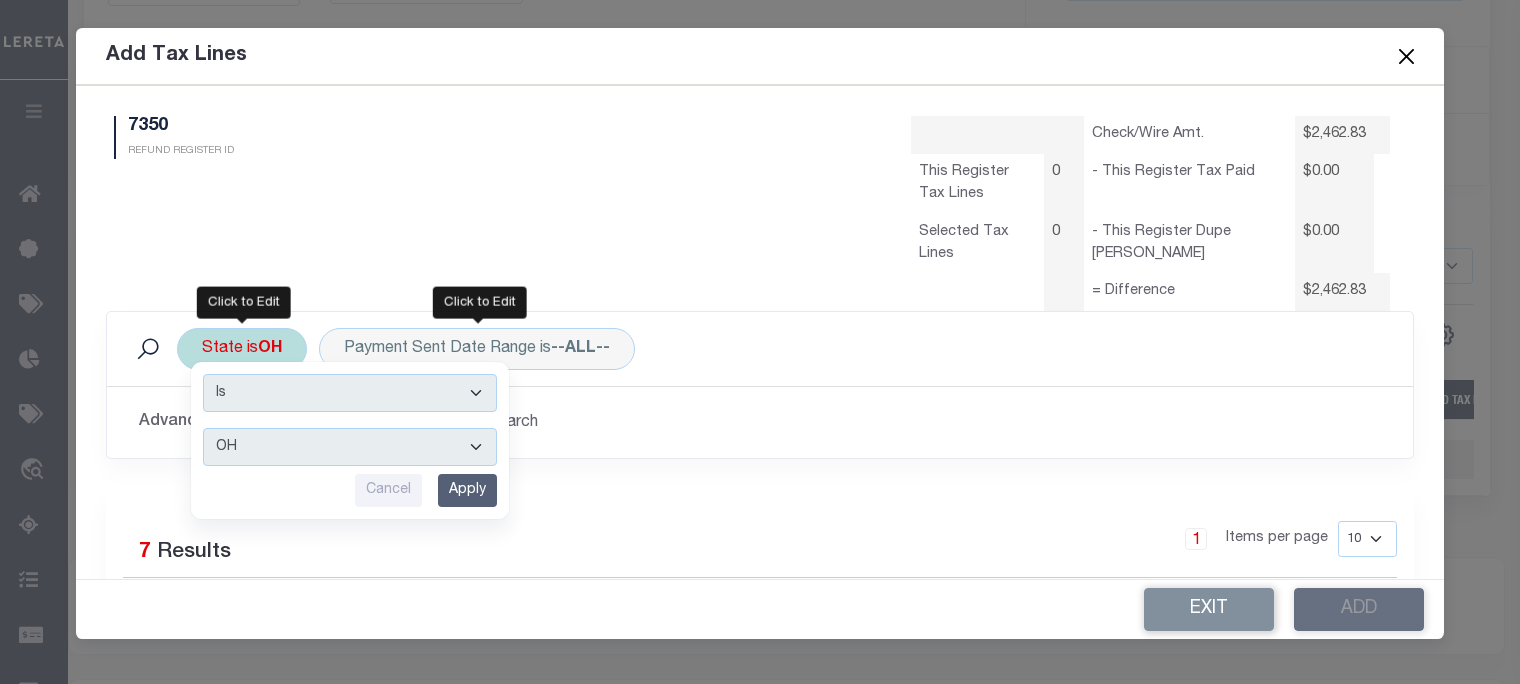 click on "AK AL AR AZ CA CO CT DC DE FL [GEOGRAPHIC_DATA] GU HI IA ID IL IN KS [GEOGRAPHIC_DATA] LA MA MD [GEOGRAPHIC_DATA] [GEOGRAPHIC_DATA] [GEOGRAPHIC_DATA] [GEOGRAPHIC_DATA] [GEOGRAPHIC_DATA] MT NC [GEOGRAPHIC_DATA] [GEOGRAPHIC_DATA] NH [GEOGRAPHIC_DATA] [GEOGRAPHIC_DATA] [GEOGRAPHIC_DATA] [GEOGRAPHIC_DATA] [GEOGRAPHIC_DATA] [GEOGRAPHIC_DATA] OR [GEOGRAPHIC_DATA] PR RI SC SD [GEOGRAPHIC_DATA] [GEOGRAPHIC_DATA] [GEOGRAPHIC_DATA] [GEOGRAPHIC_DATA] VI [GEOGRAPHIC_DATA] [GEOGRAPHIC_DATA] [GEOGRAPHIC_DATA] WV WY" at bounding box center (350, 447) 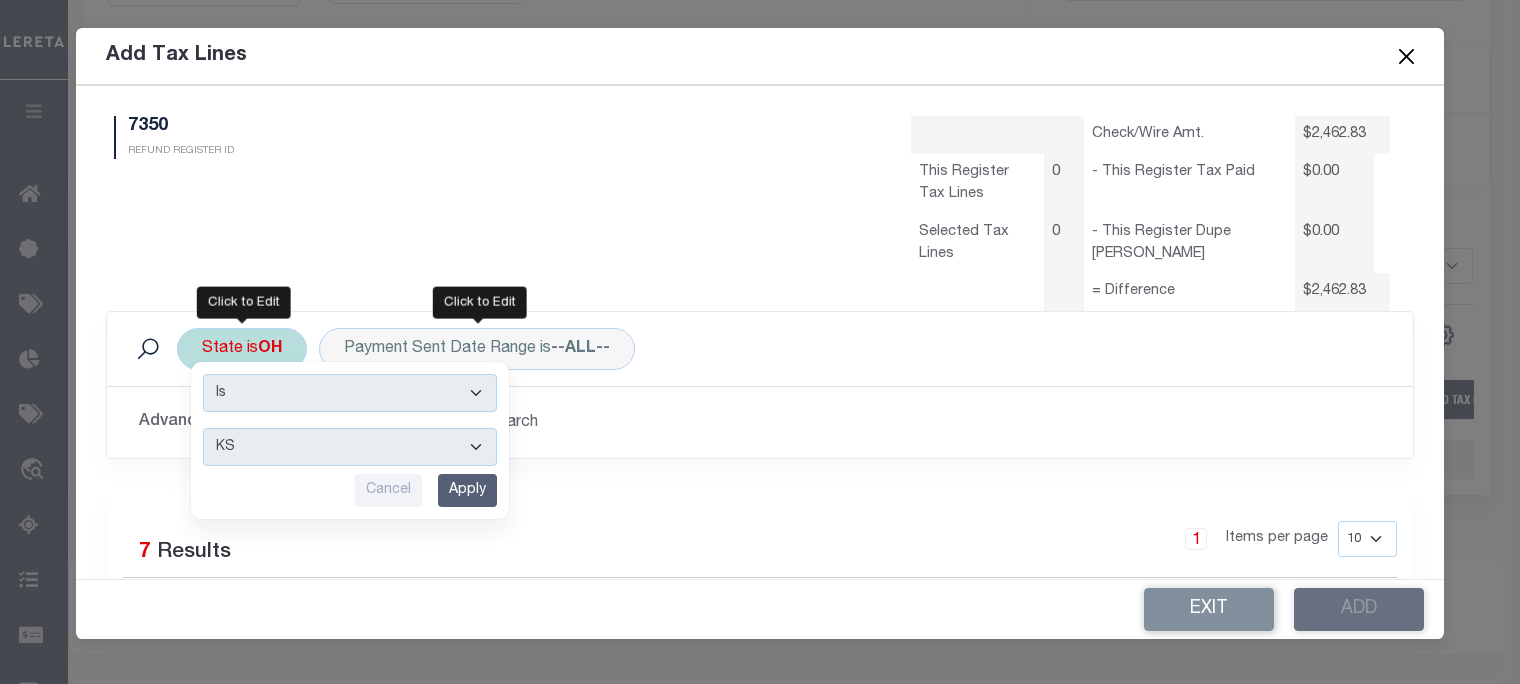 click on "AK AL AR AZ CA CO CT DC DE FL [GEOGRAPHIC_DATA] GU HI IA ID IL IN KS [GEOGRAPHIC_DATA] LA MA MD [GEOGRAPHIC_DATA] [GEOGRAPHIC_DATA] [GEOGRAPHIC_DATA] [GEOGRAPHIC_DATA] [GEOGRAPHIC_DATA] MT NC [GEOGRAPHIC_DATA] [GEOGRAPHIC_DATA] NH [GEOGRAPHIC_DATA] [GEOGRAPHIC_DATA] [GEOGRAPHIC_DATA] [GEOGRAPHIC_DATA] [GEOGRAPHIC_DATA] [GEOGRAPHIC_DATA] OR [GEOGRAPHIC_DATA] PR RI SC SD [GEOGRAPHIC_DATA] [GEOGRAPHIC_DATA] [GEOGRAPHIC_DATA] [GEOGRAPHIC_DATA] VI [GEOGRAPHIC_DATA] [GEOGRAPHIC_DATA] [GEOGRAPHIC_DATA] WV WY" at bounding box center [350, 447] 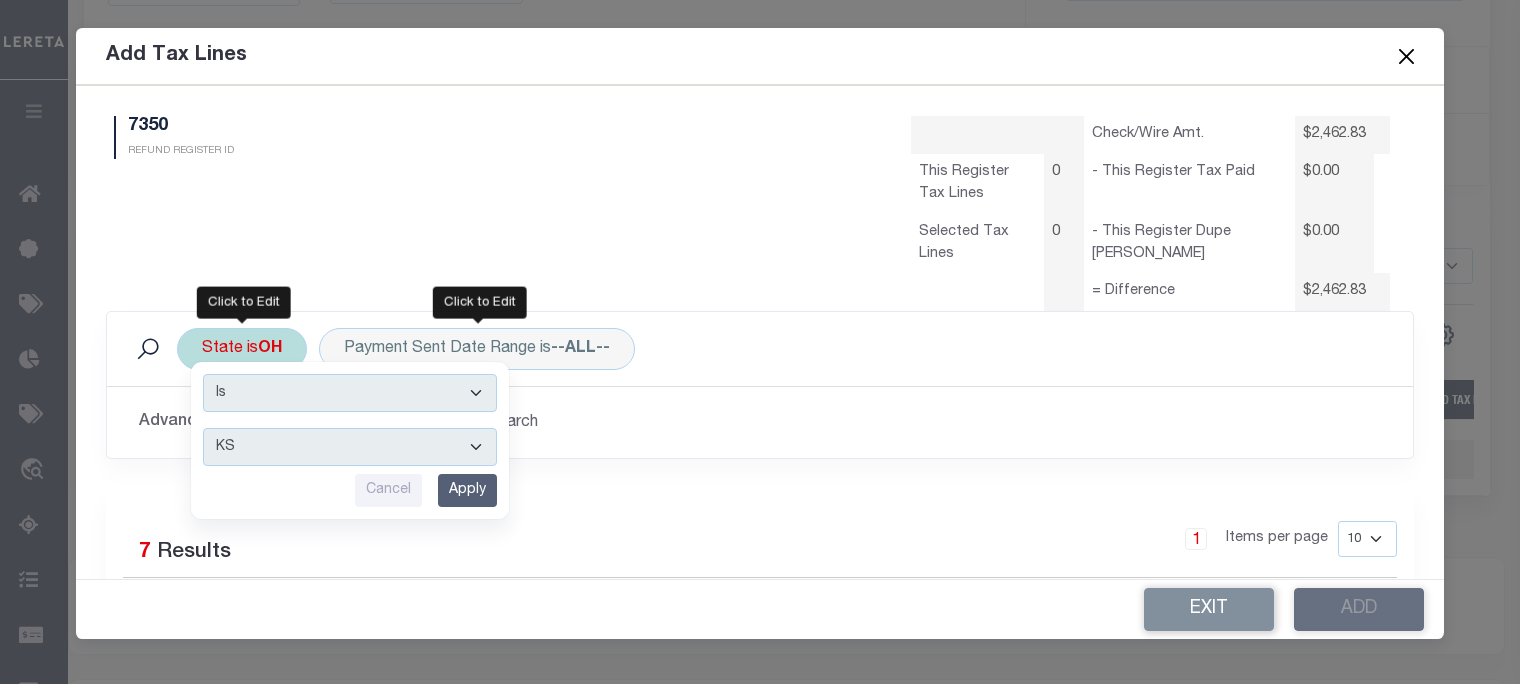 drag, startPoint x: 468, startPoint y: 492, endPoint x: 336, endPoint y: 412, distance: 154.35025 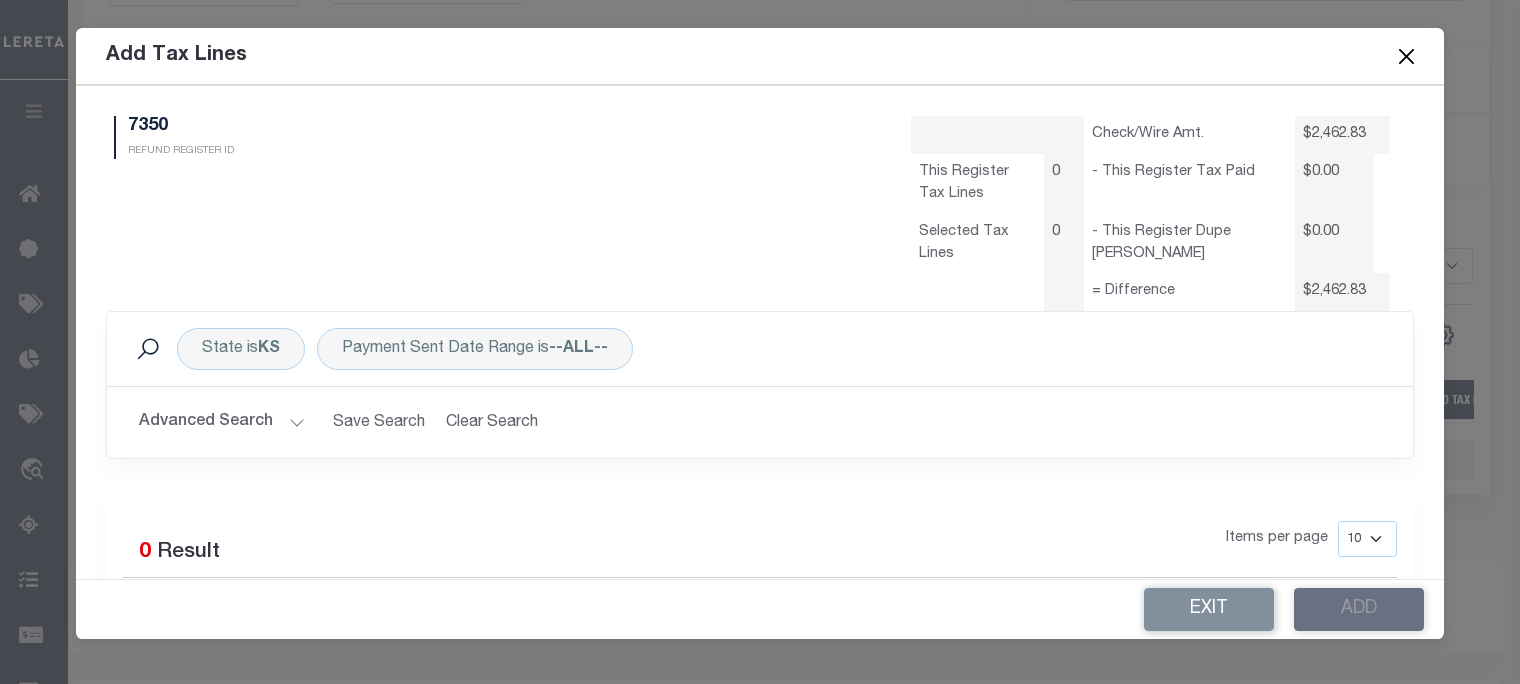 click on "Advanced Search" at bounding box center (222, 422) 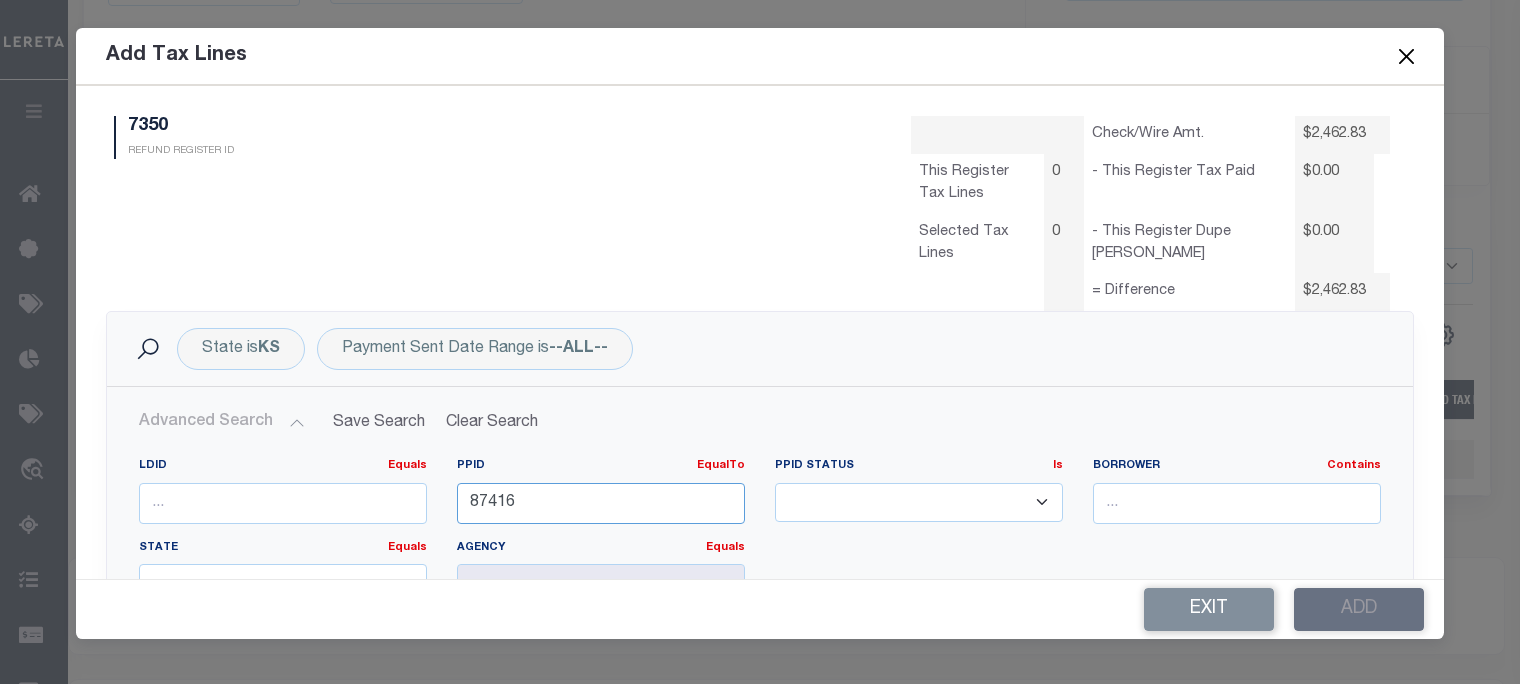 drag, startPoint x: 364, startPoint y: 485, endPoint x: 36, endPoint y: 481, distance: 328.02438 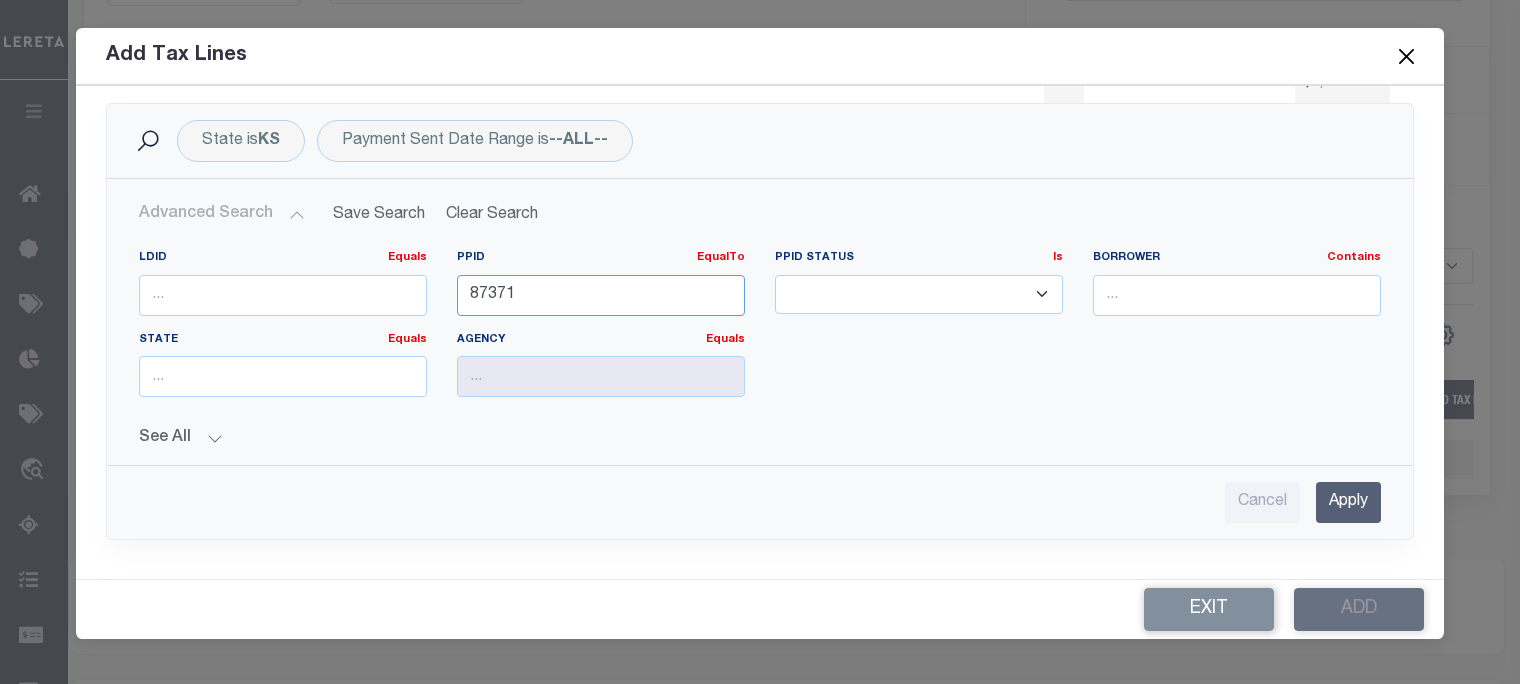 scroll, scrollTop: 300, scrollLeft: 0, axis: vertical 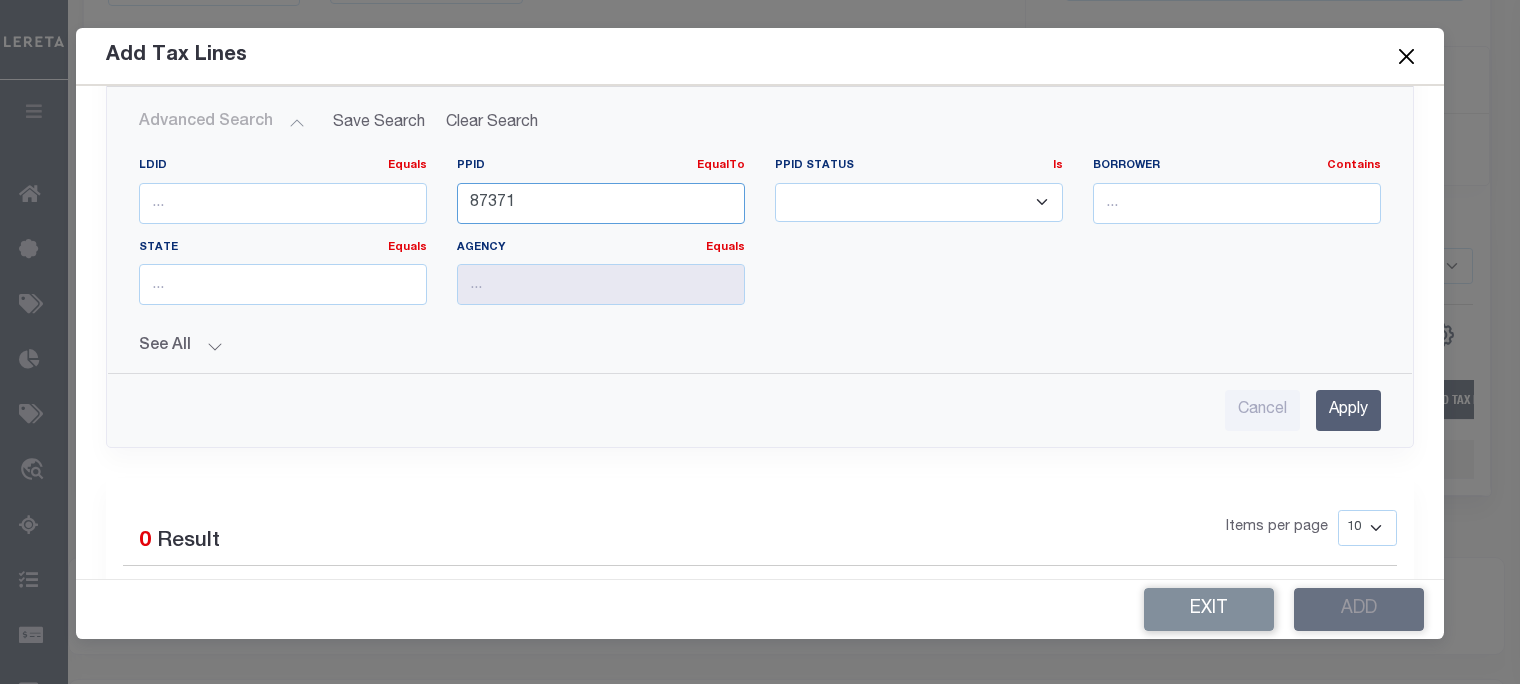type on "87371" 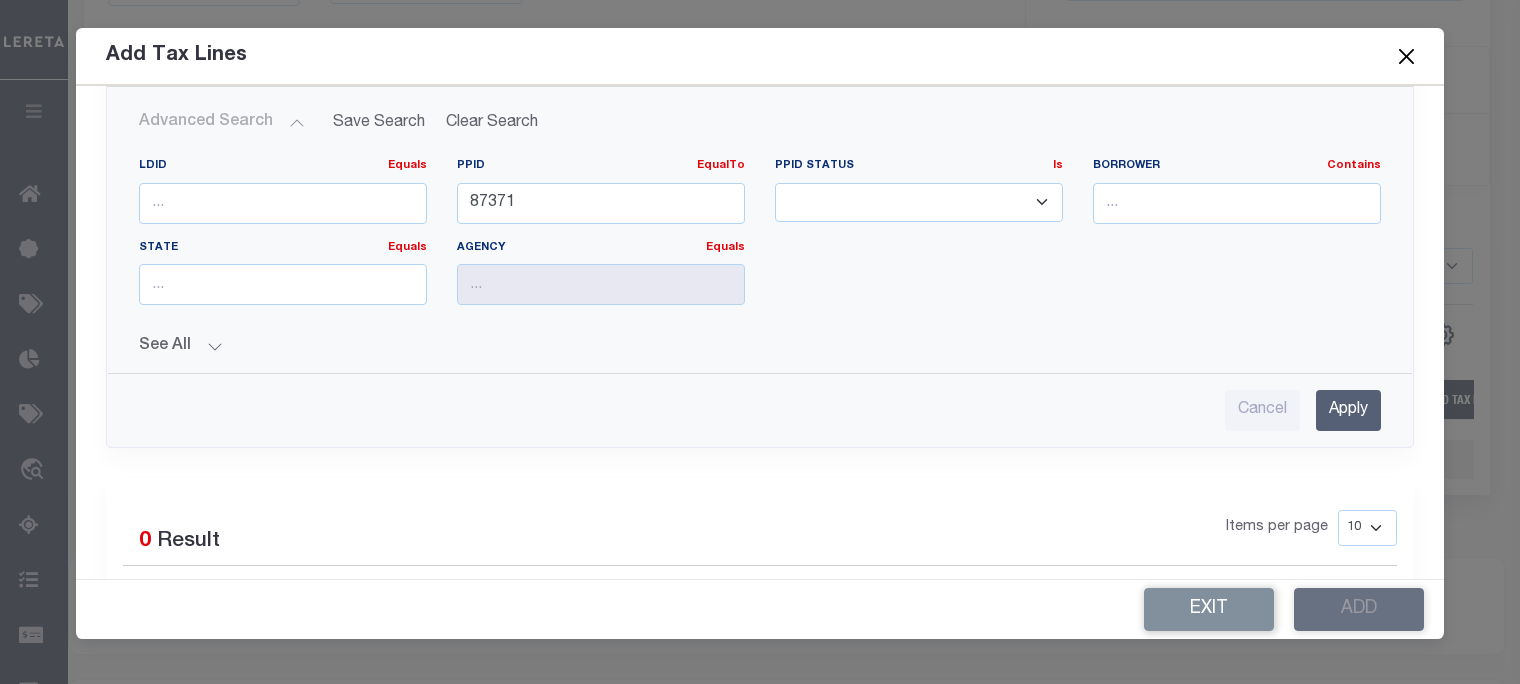 click on "Apply" at bounding box center (1348, 410) 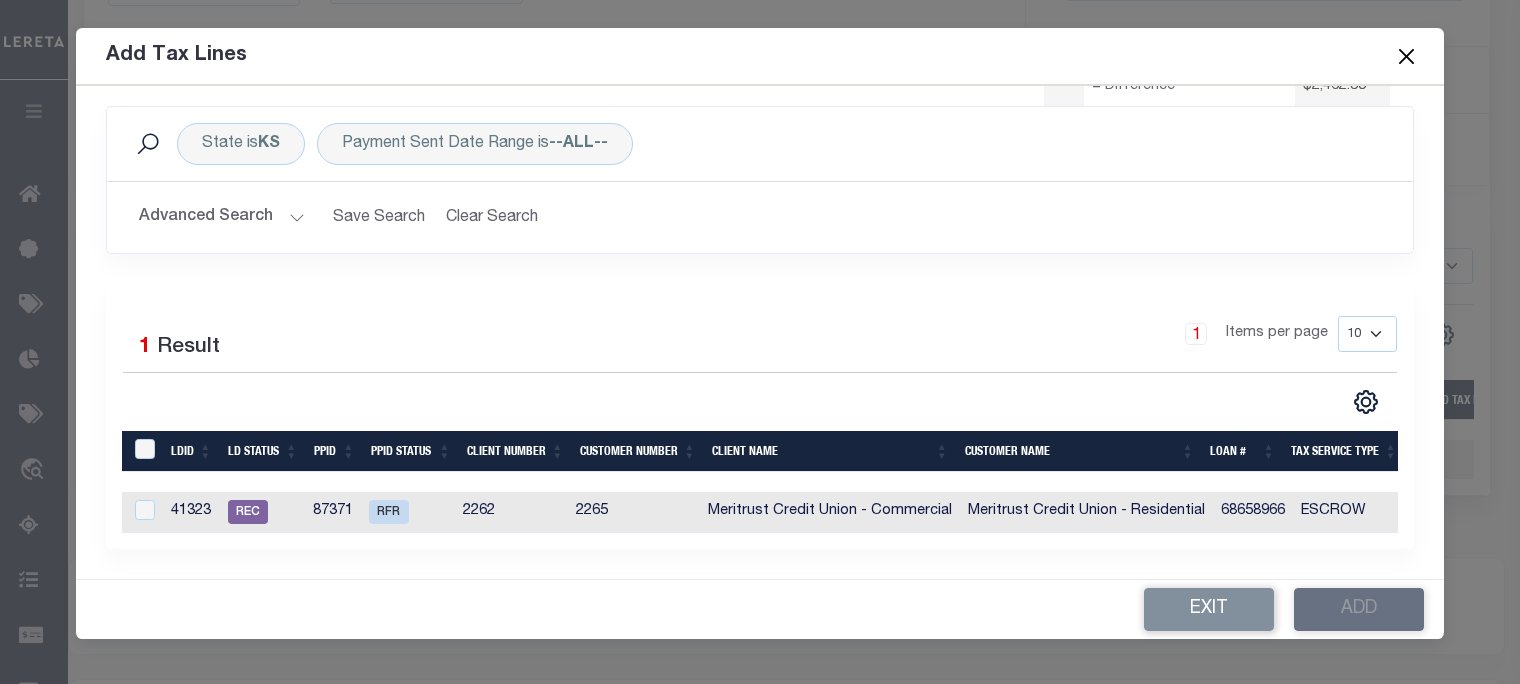 scroll, scrollTop: 217, scrollLeft: 0, axis: vertical 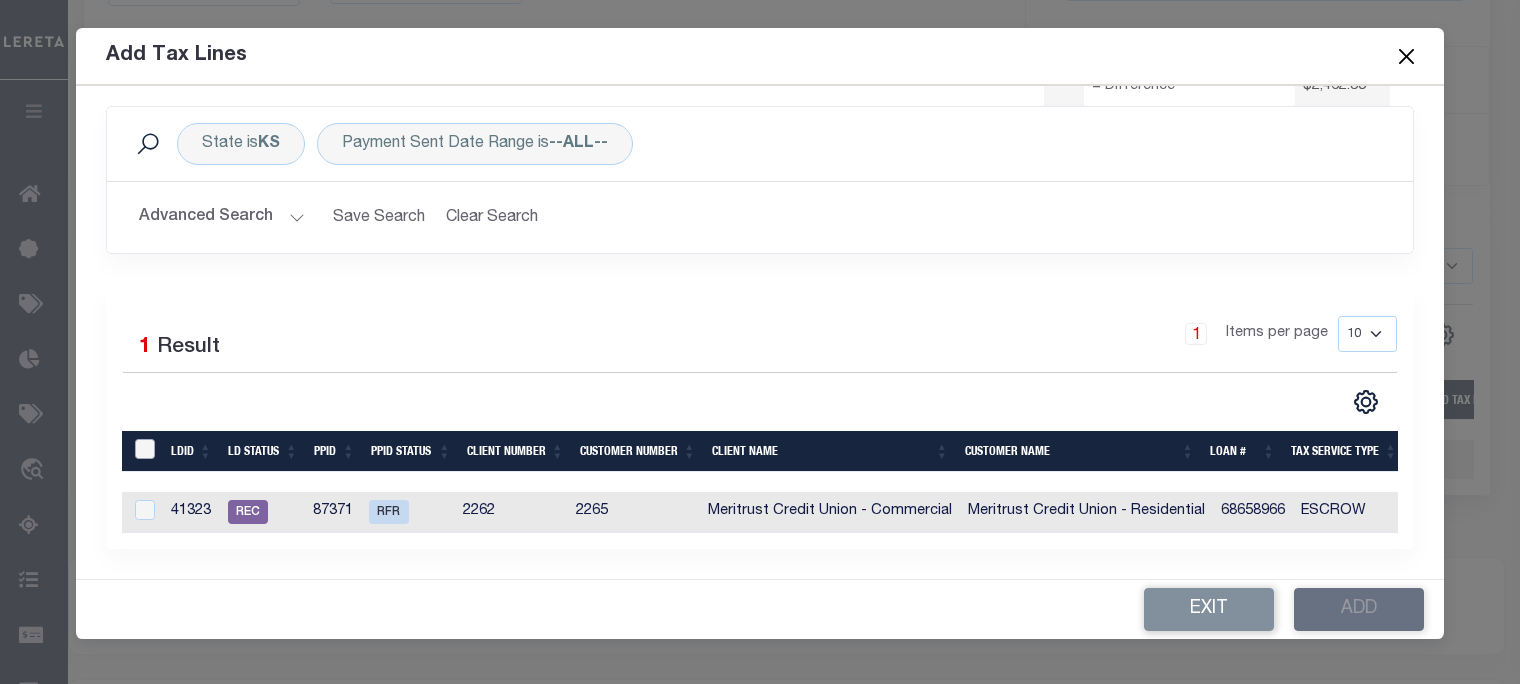 click at bounding box center (145, 449) 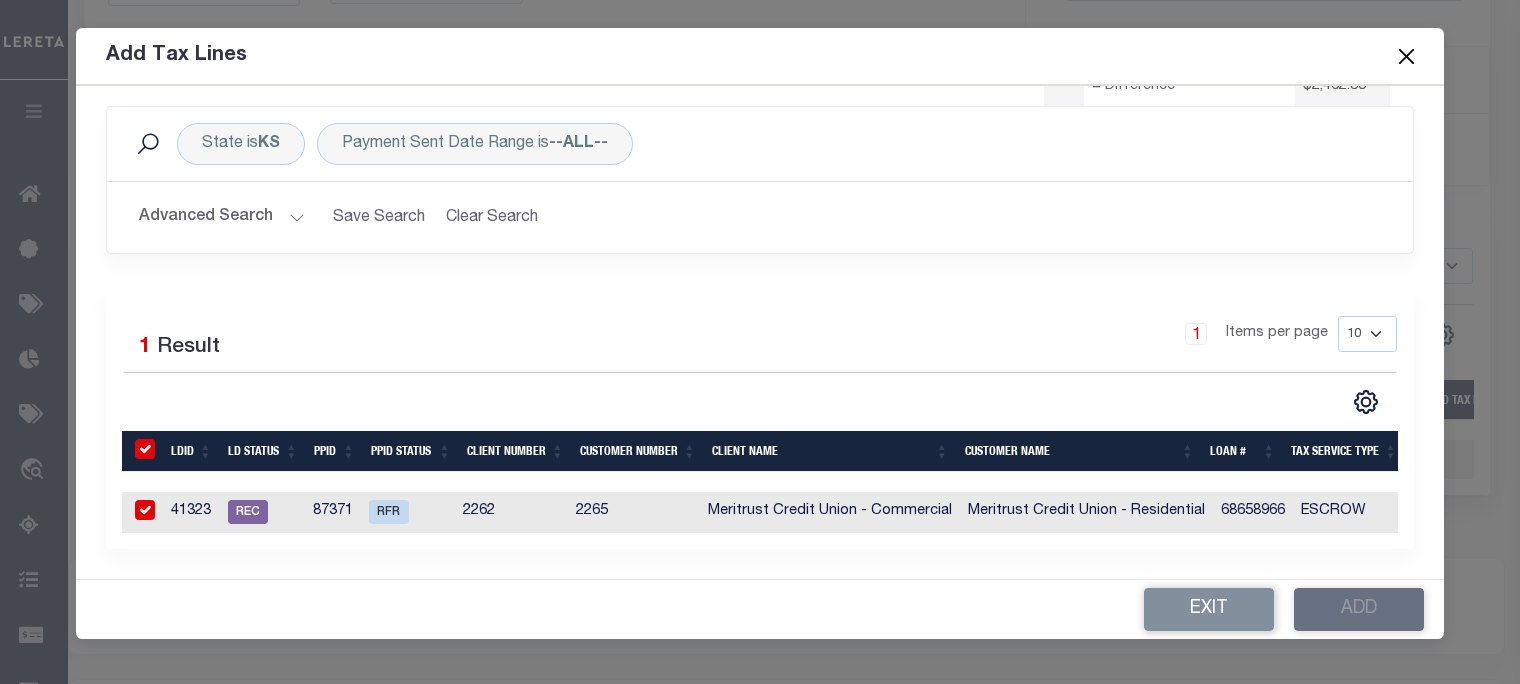 checkbox on "true" 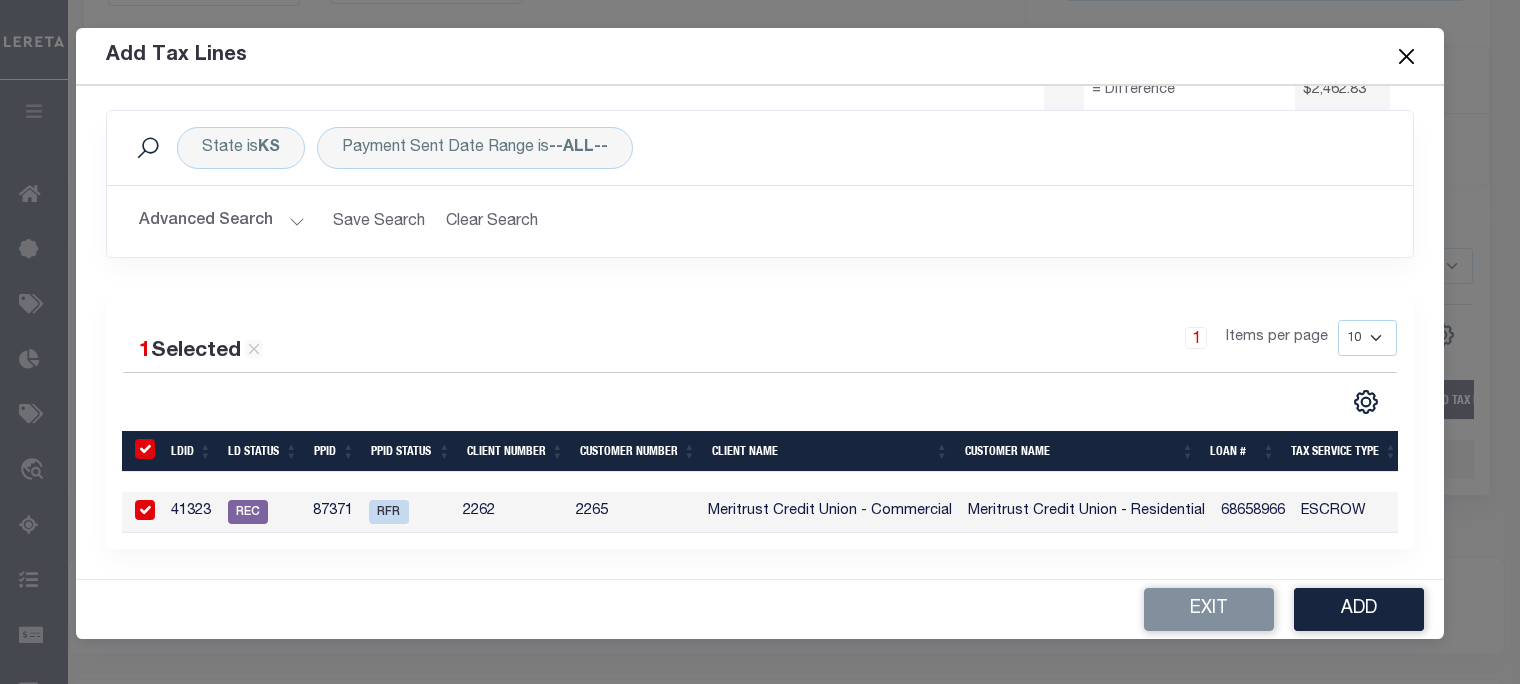 scroll, scrollTop: 213, scrollLeft: 0, axis: vertical 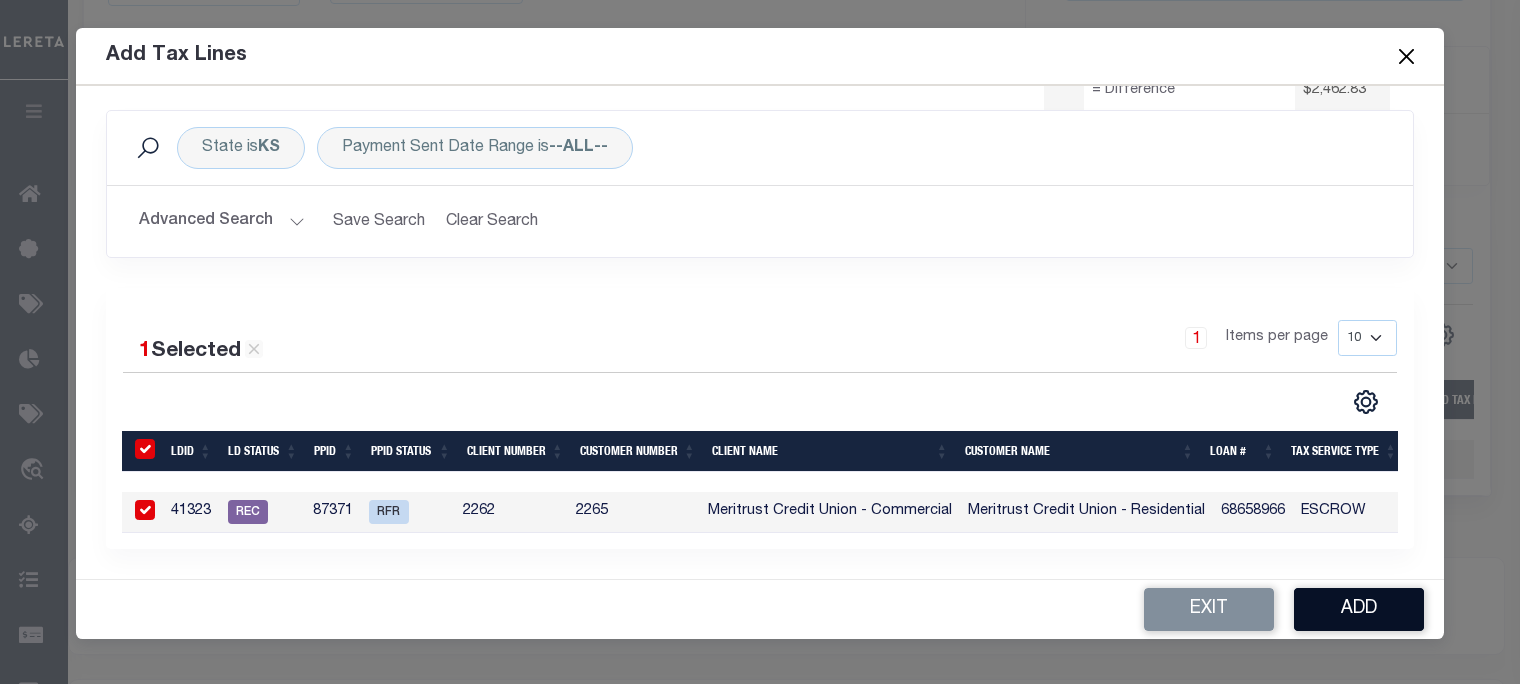 click on "Add" at bounding box center (1359, 609) 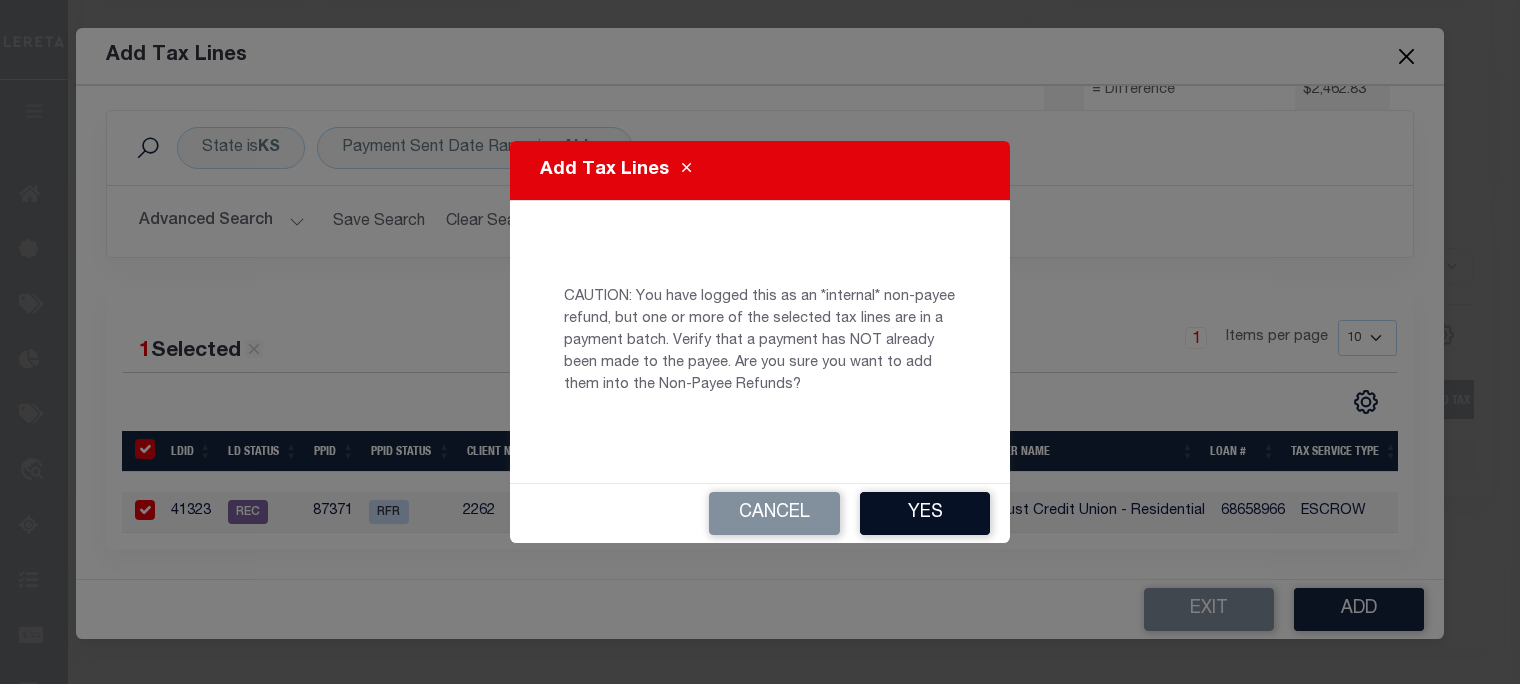click on "Yes" at bounding box center (925, 513) 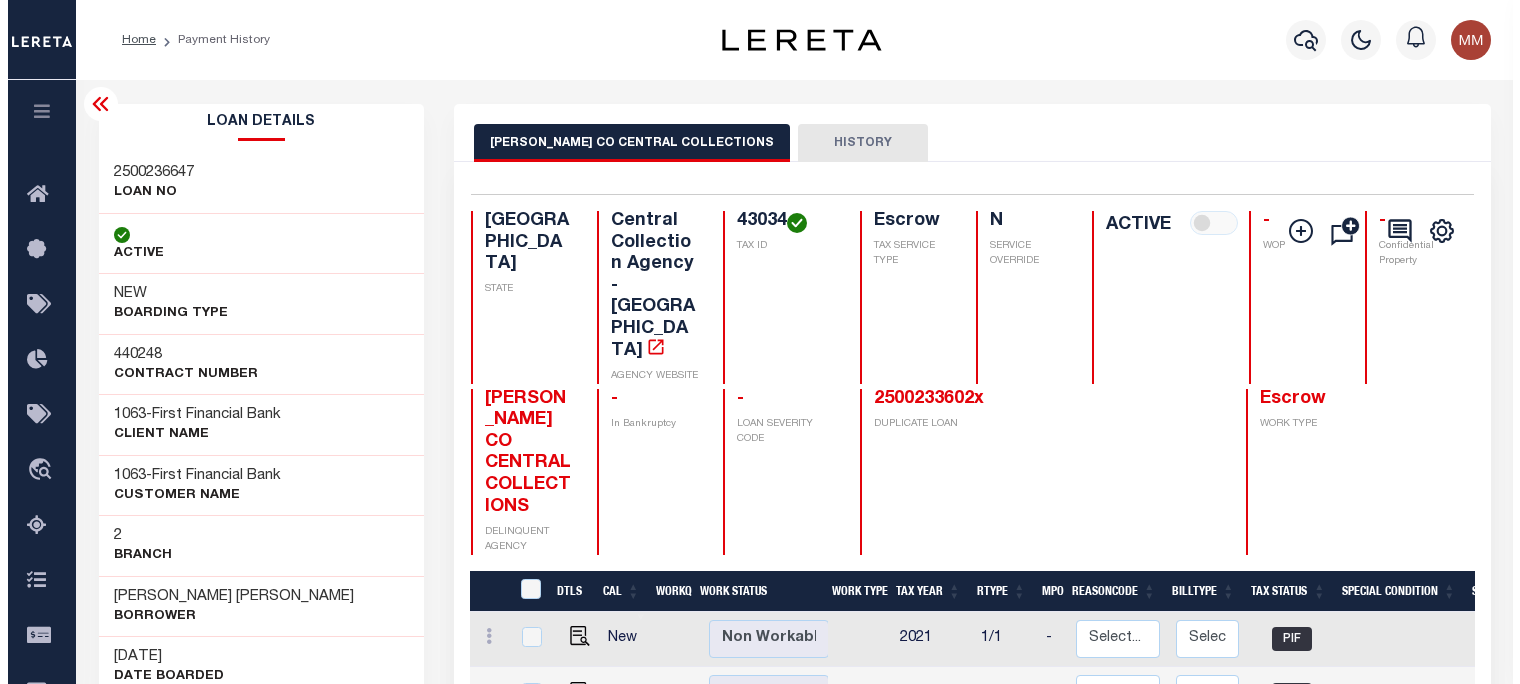 scroll, scrollTop: 0, scrollLeft: 0, axis: both 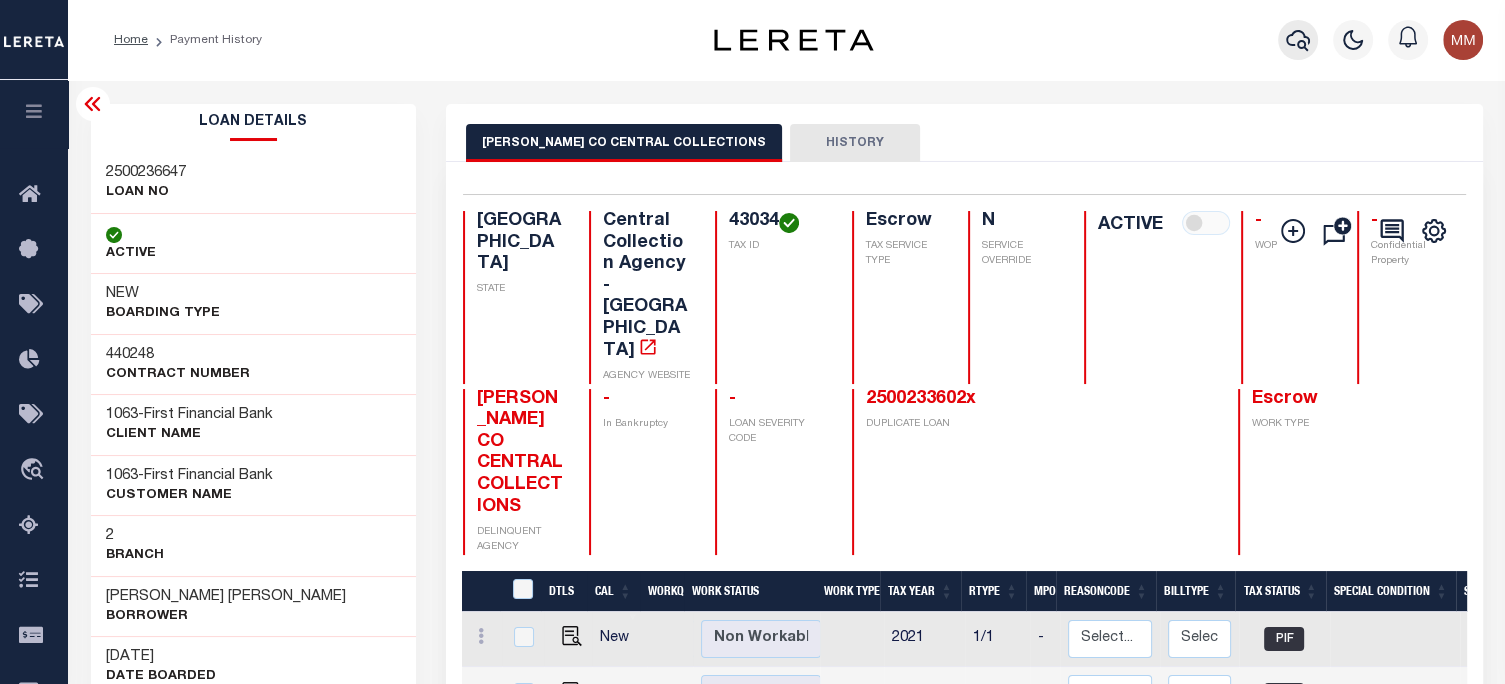 click 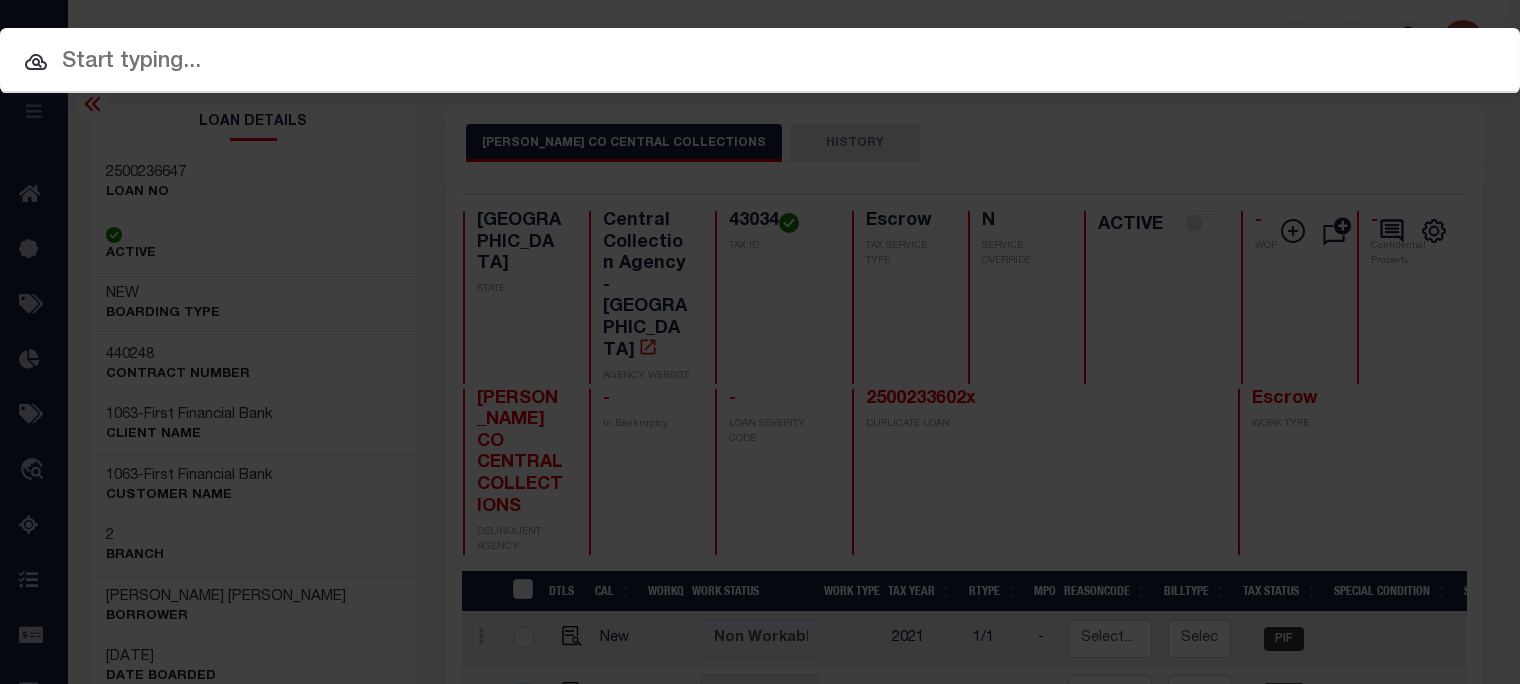 click at bounding box center (760, 62) 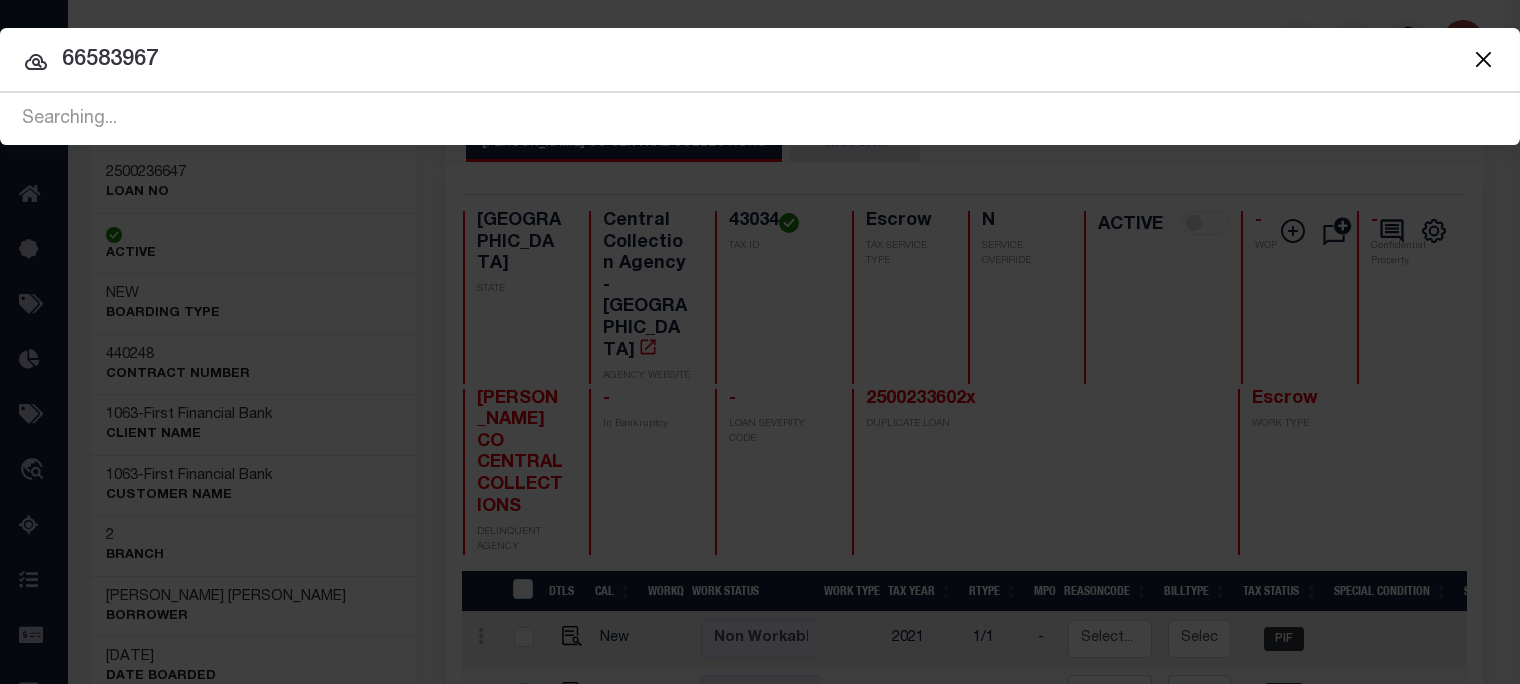 type on "66583967" 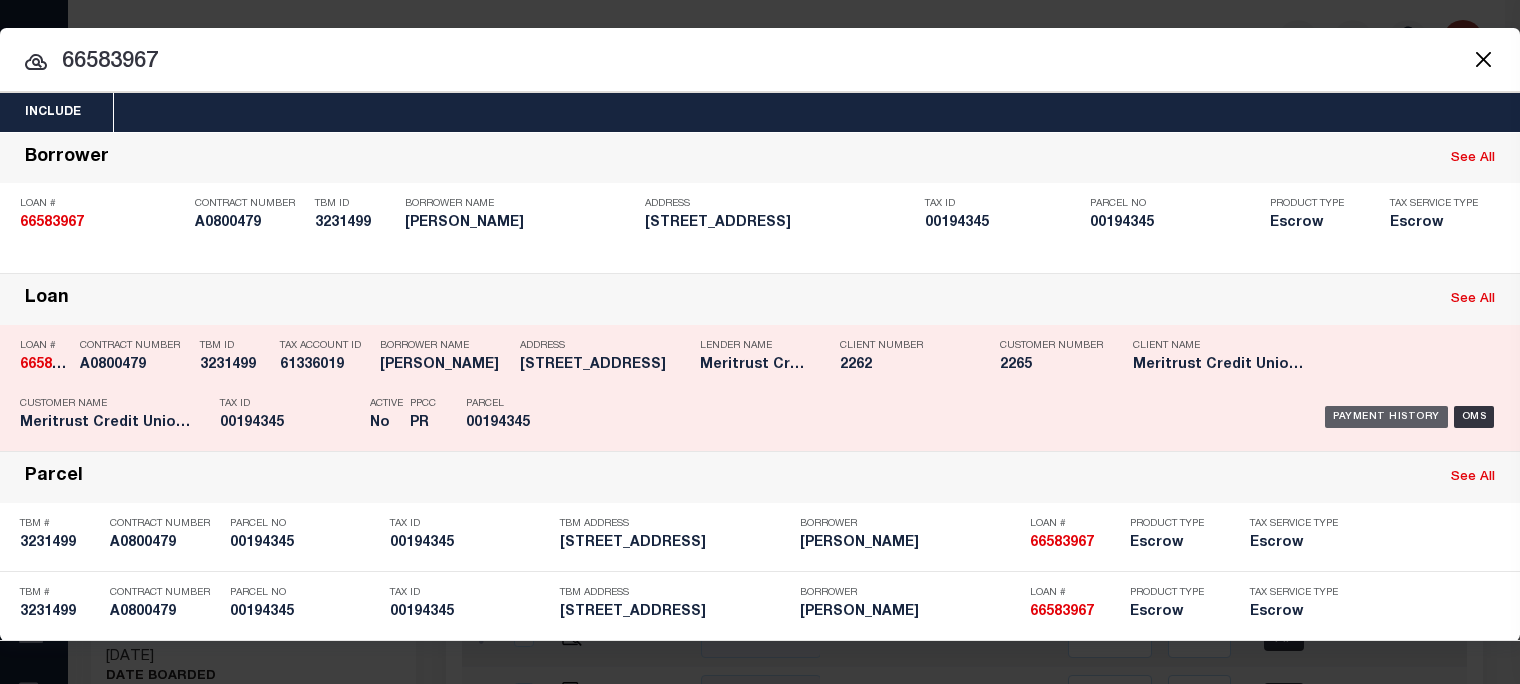click on "Payment History" at bounding box center [1386, 417] 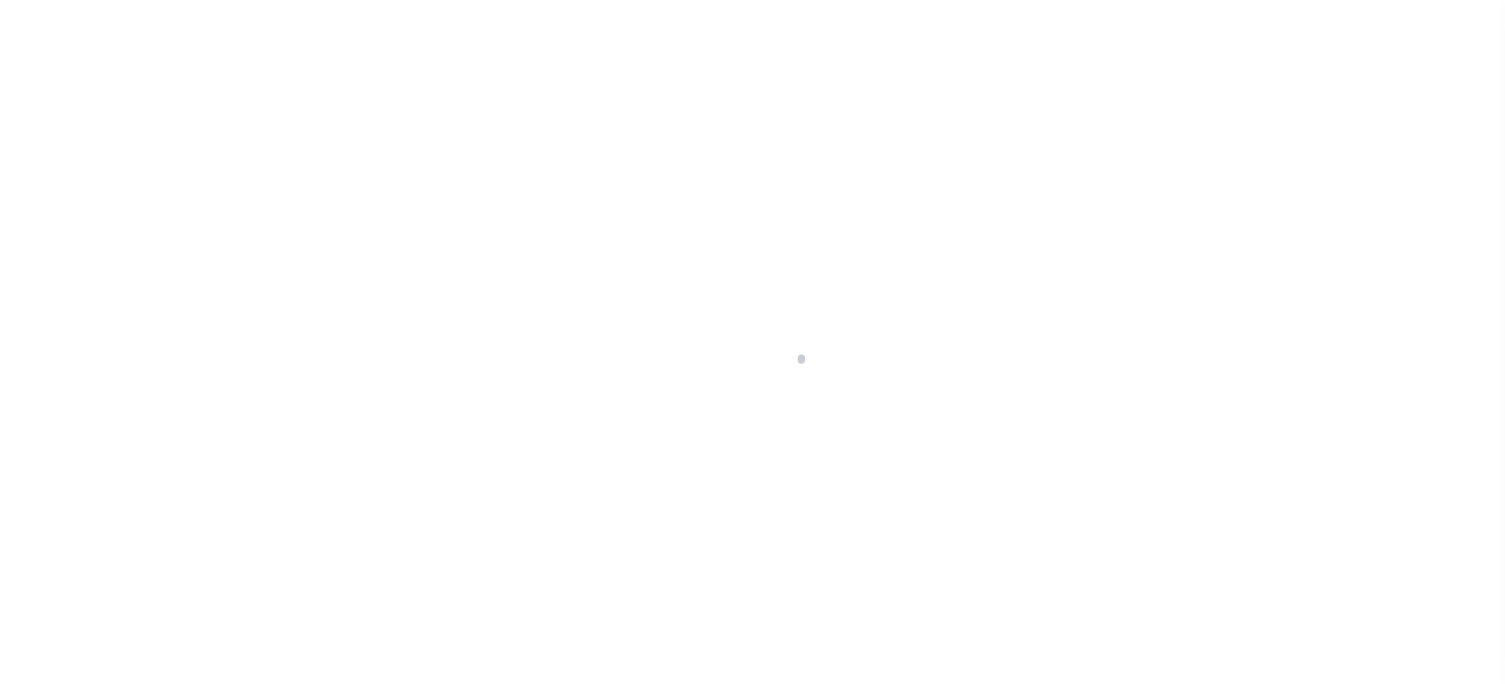 scroll, scrollTop: 0, scrollLeft: 0, axis: both 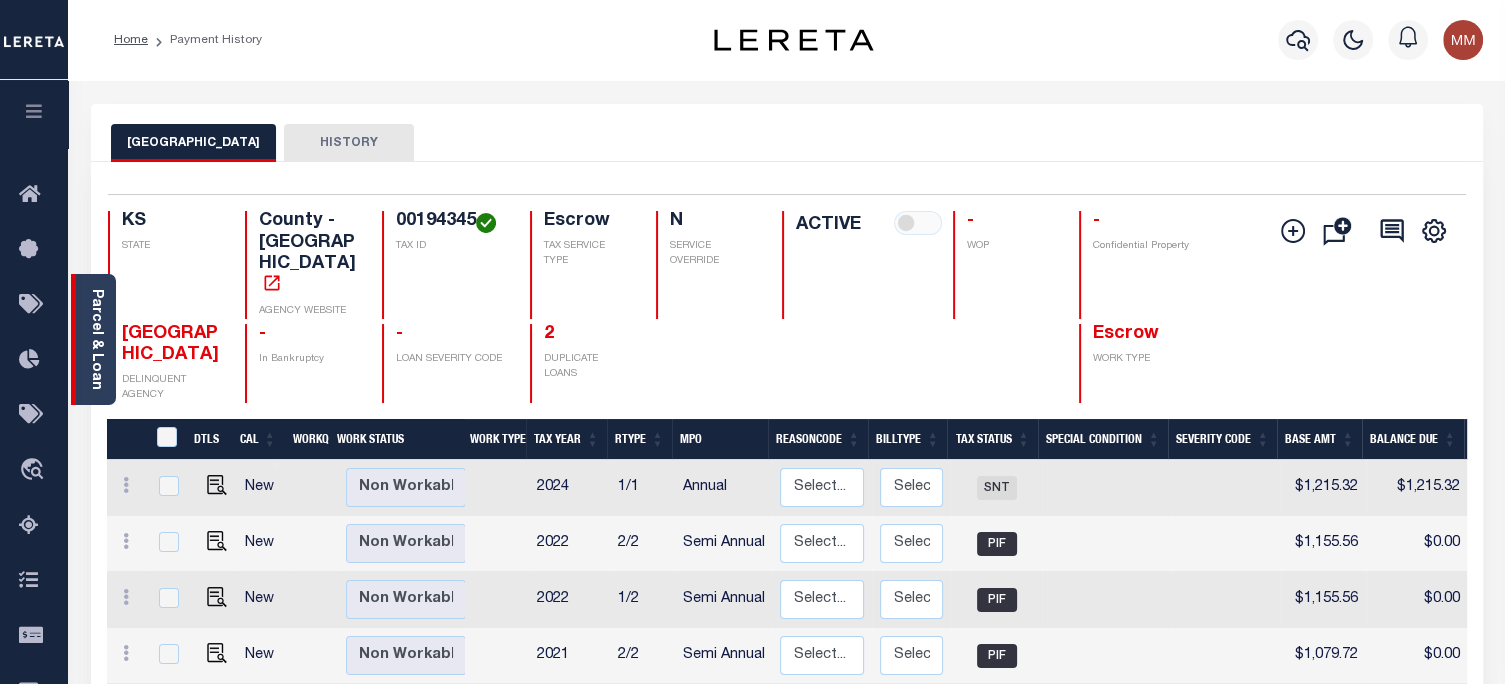 click on "Parcel & Loan" at bounding box center [96, 339] 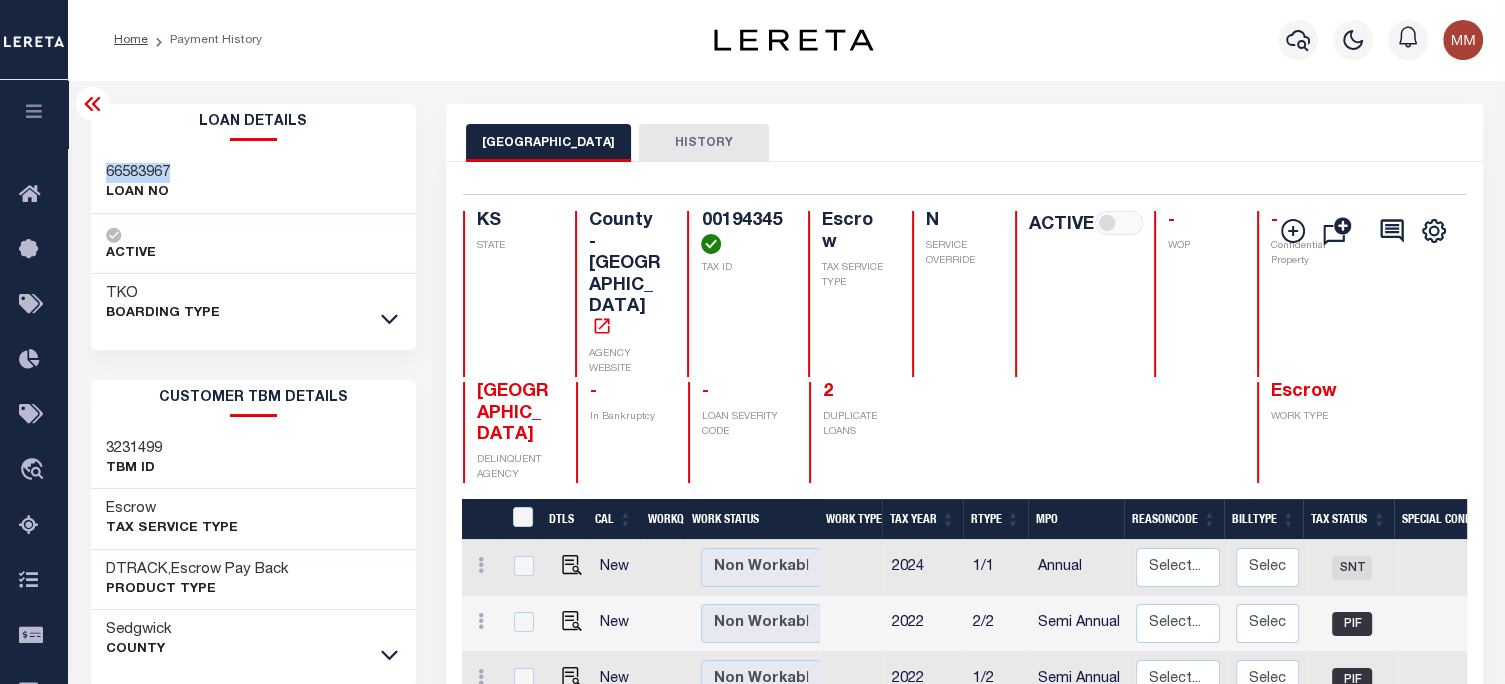 drag, startPoint x: 98, startPoint y: 178, endPoint x: 178, endPoint y: 176, distance: 80.024994 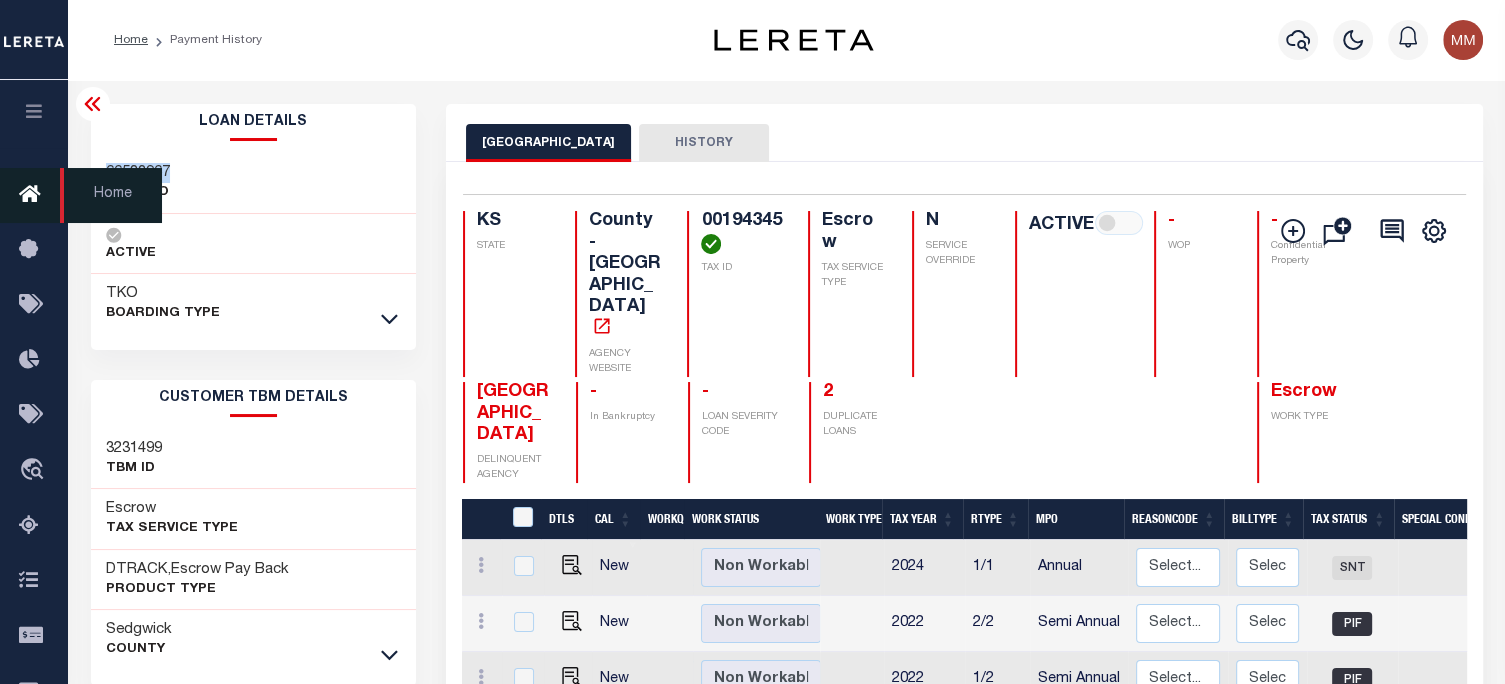 copy on "66583967" 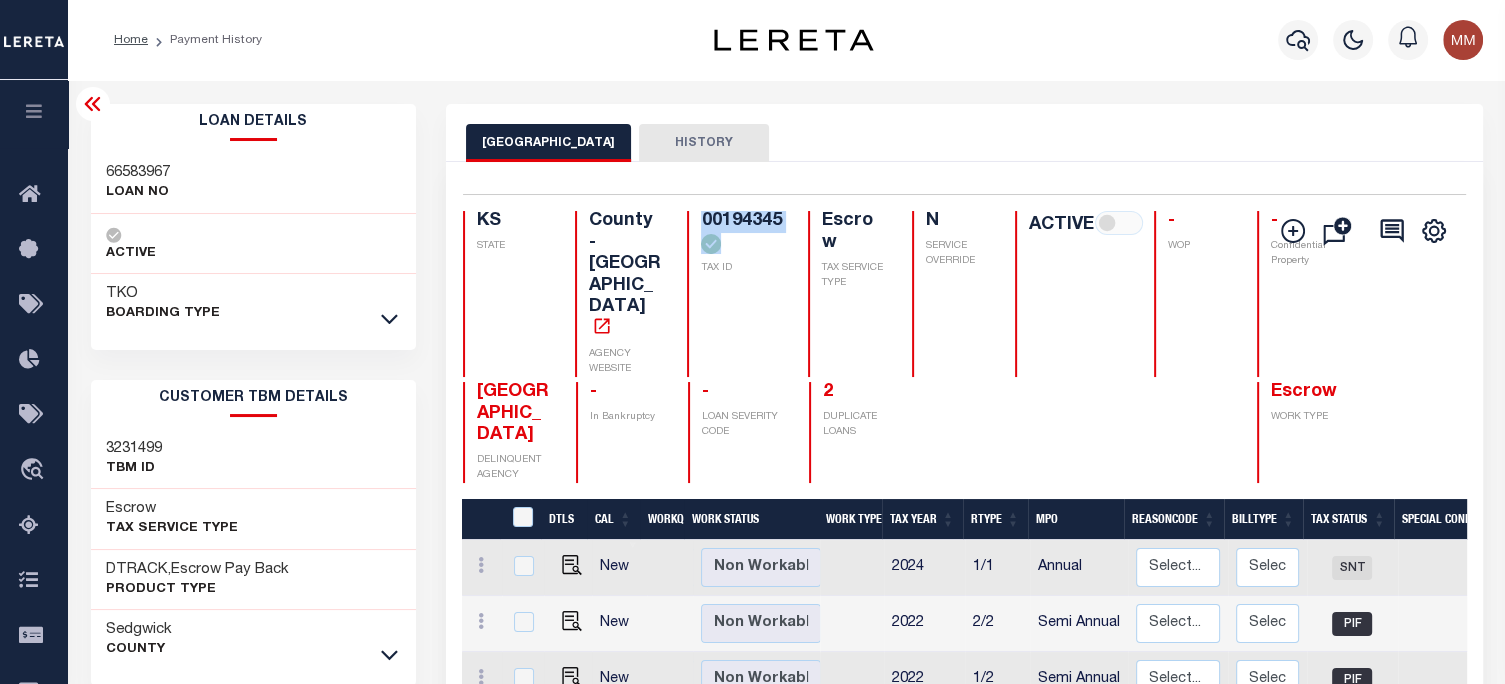 drag, startPoint x: 680, startPoint y: 219, endPoint x: 775, endPoint y: 257, distance: 102.31813 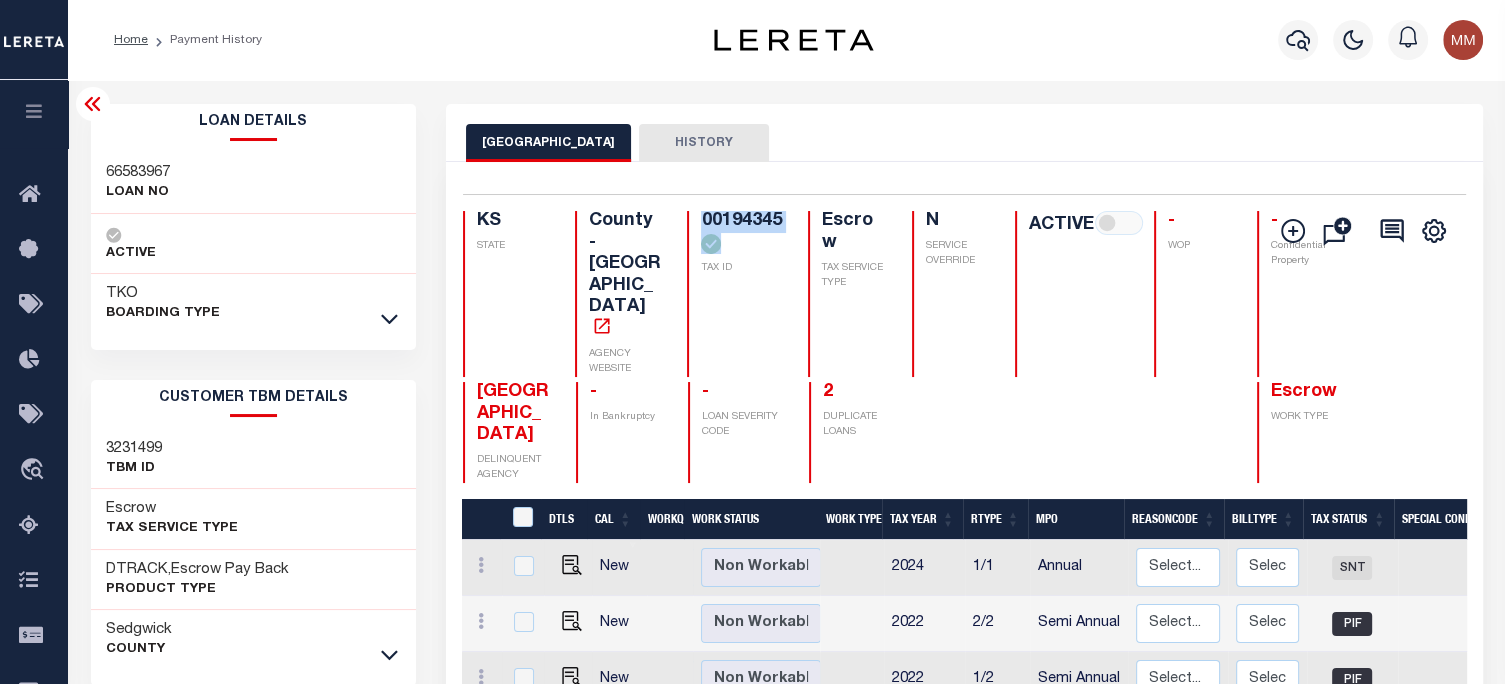 copy on "00194345" 